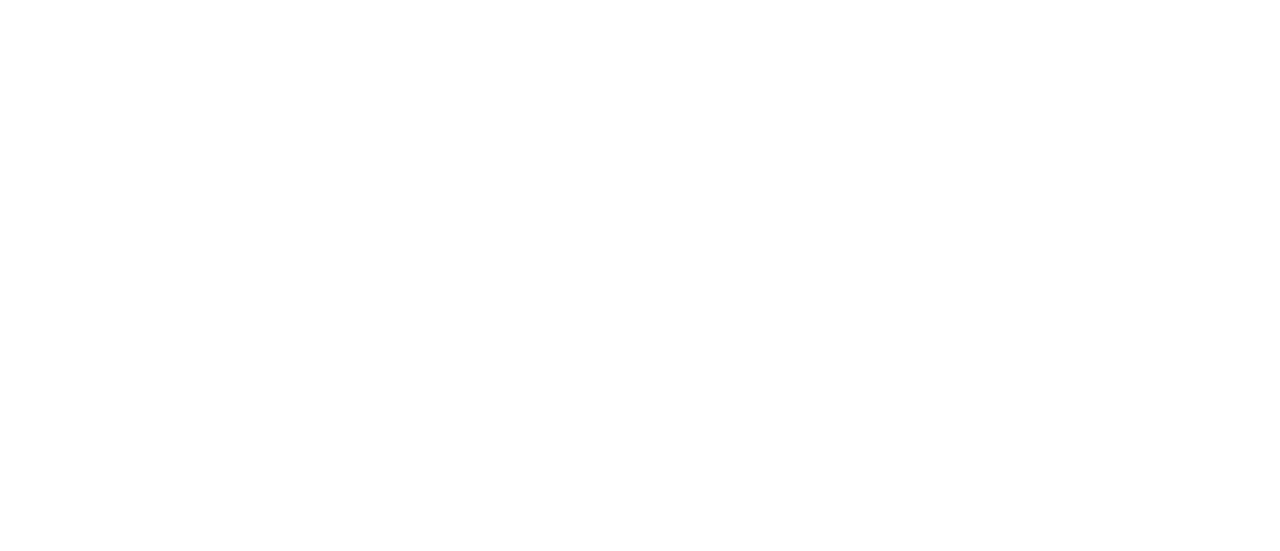 scroll, scrollTop: 0, scrollLeft: 0, axis: both 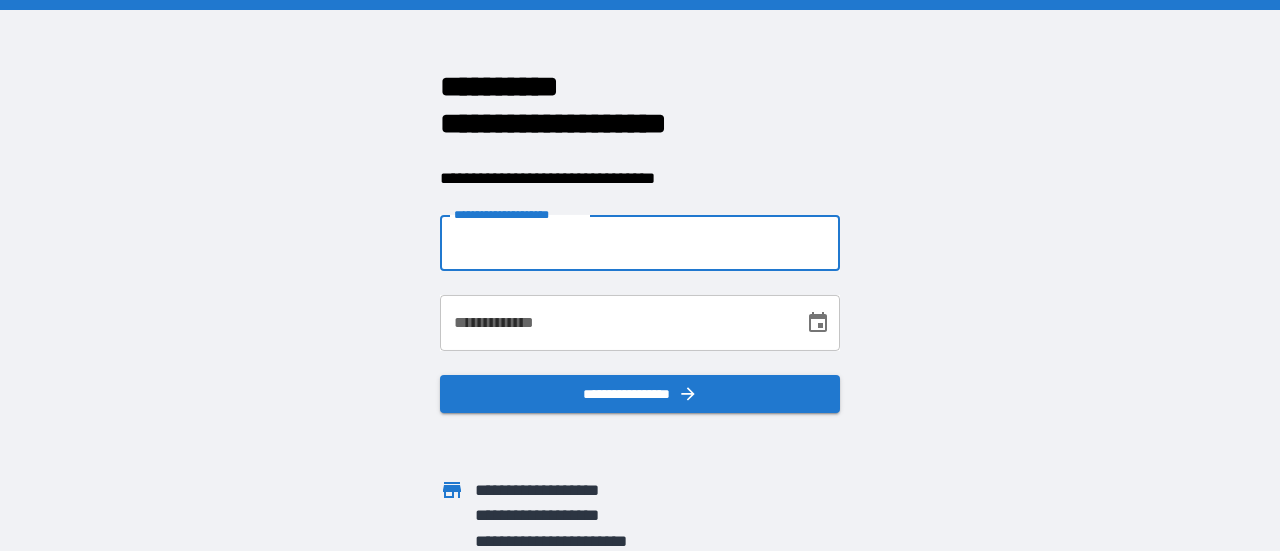 click on "**********" at bounding box center (640, 243) 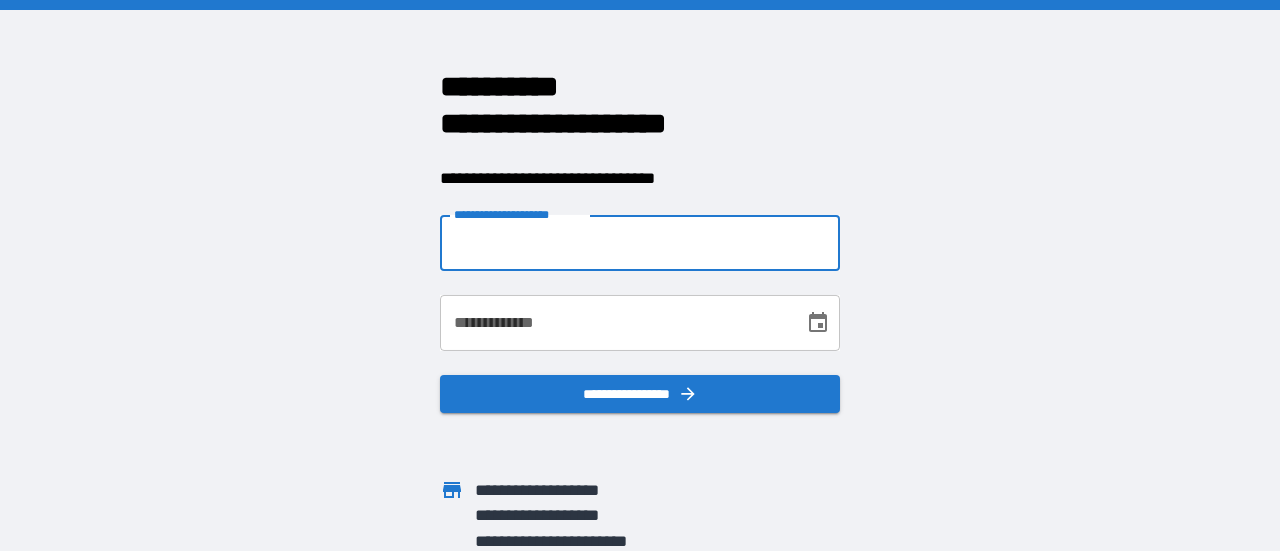 type on "**********" 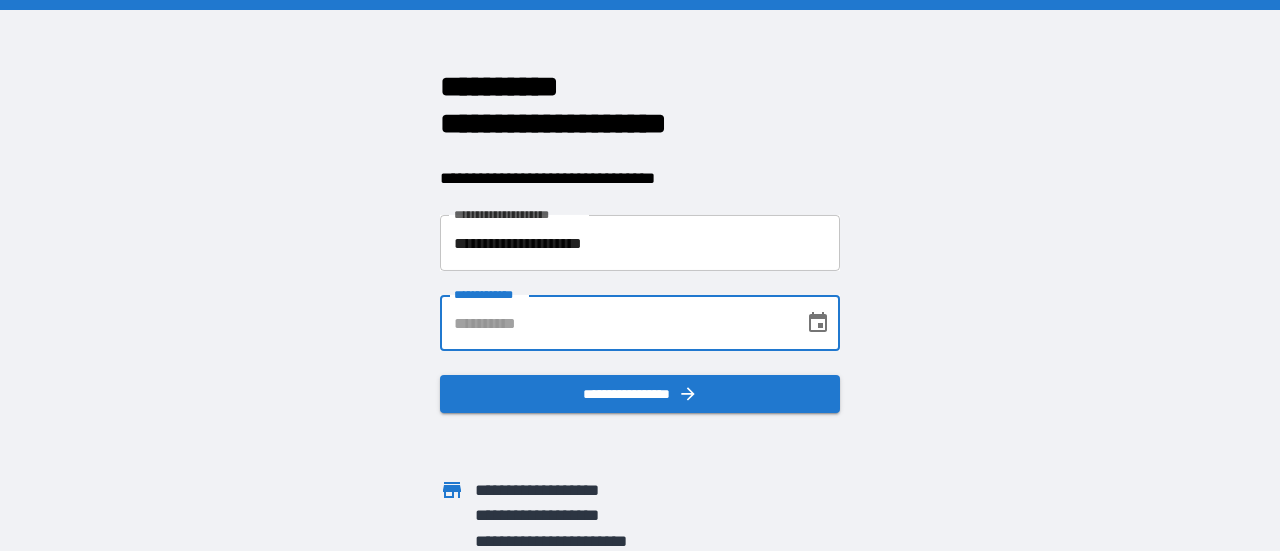 click on "**********" at bounding box center (615, 323) 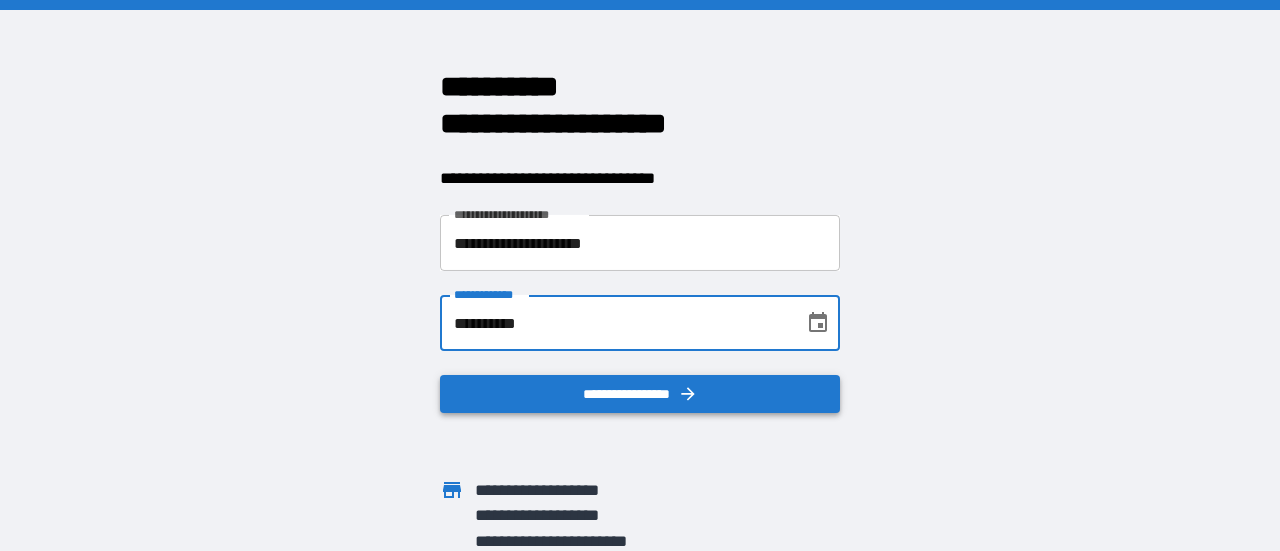 type on "**********" 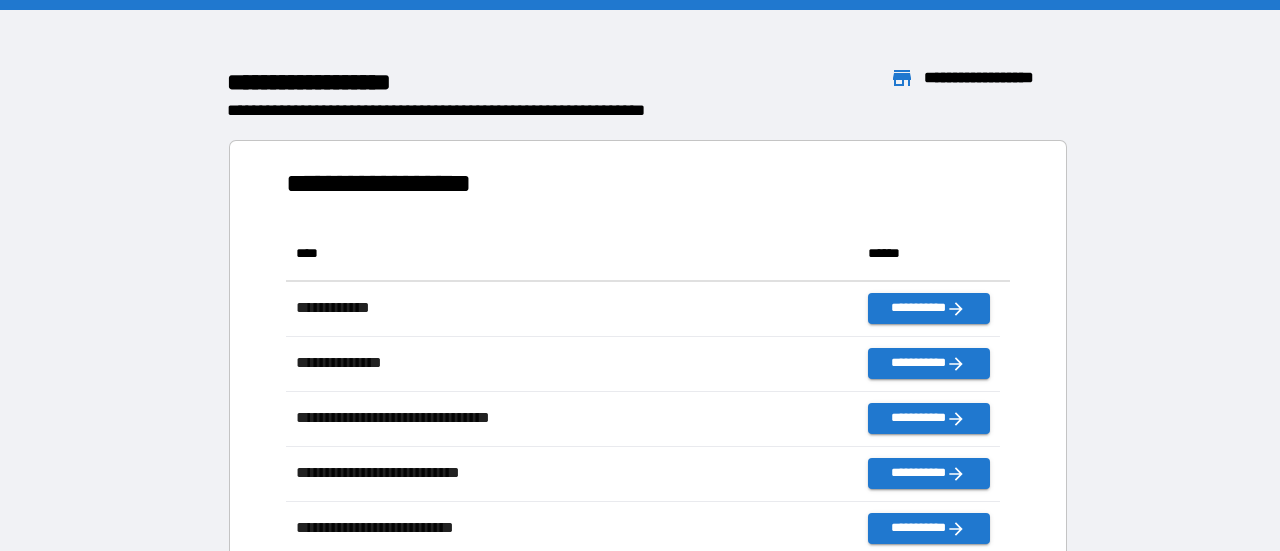 scroll, scrollTop: 16, scrollLeft: 16, axis: both 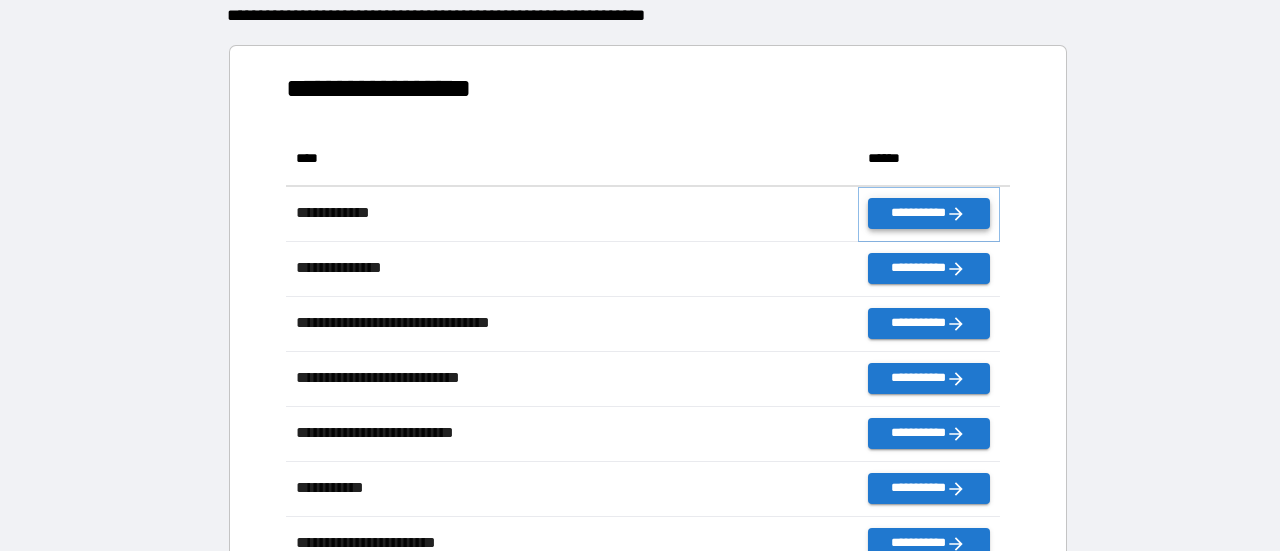 click on "**********" at bounding box center [929, 213] 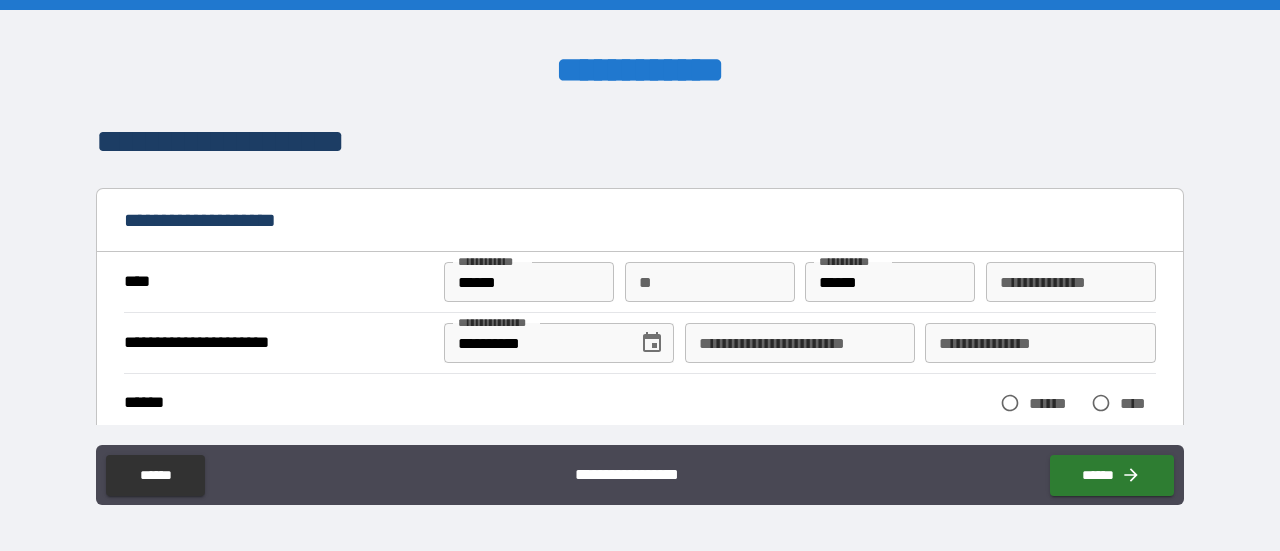 click on "**********" at bounding box center (640, 342) 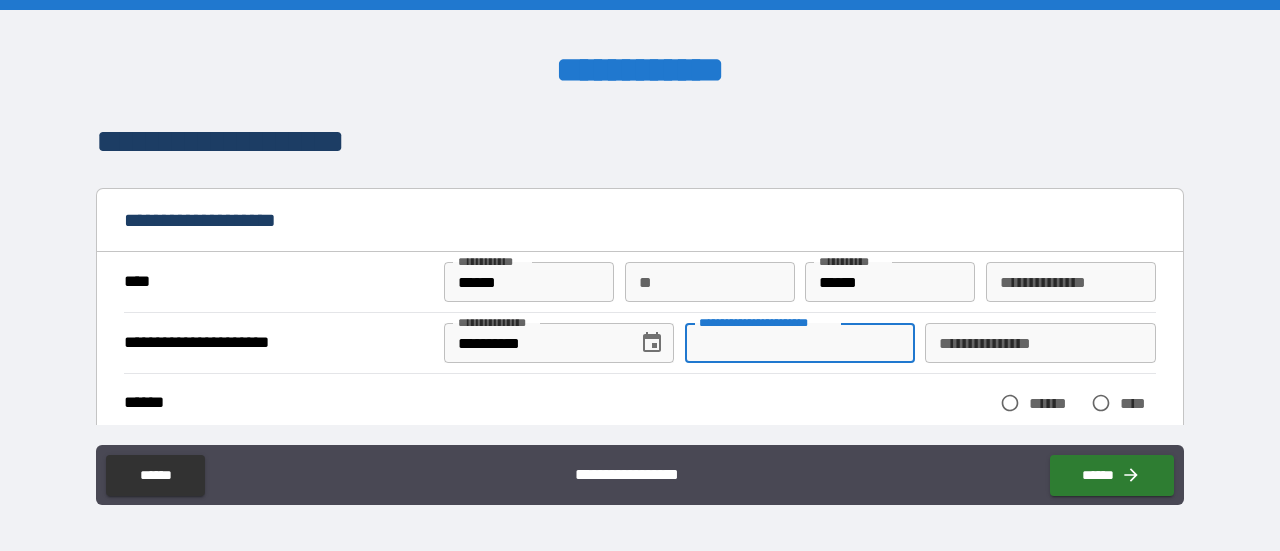 click on "**********" at bounding box center [800, 343] 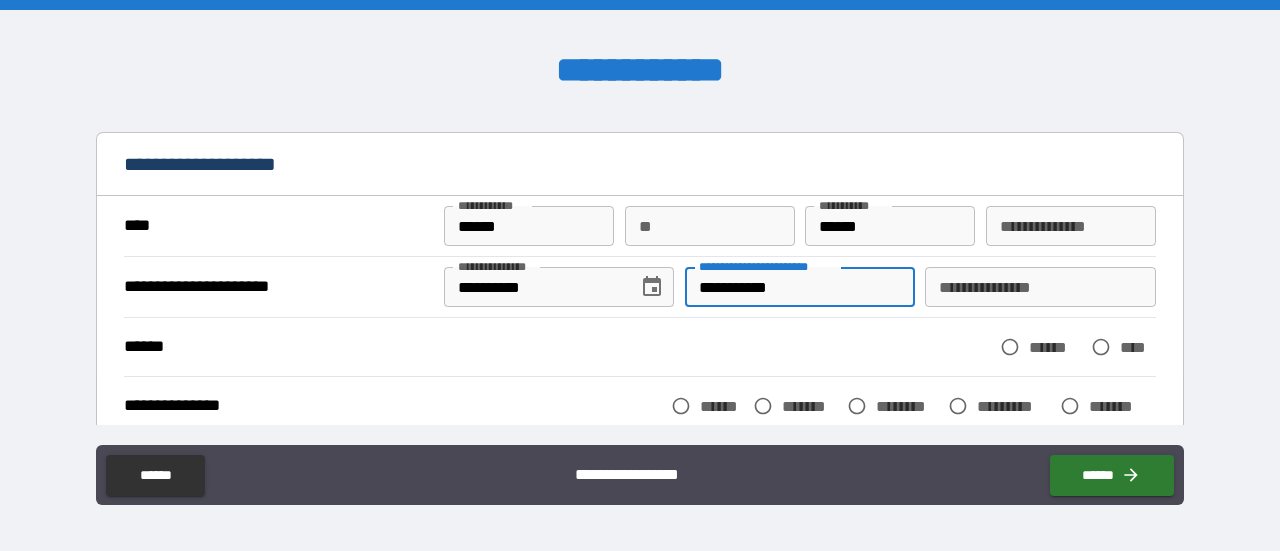 scroll, scrollTop: 74, scrollLeft: 0, axis: vertical 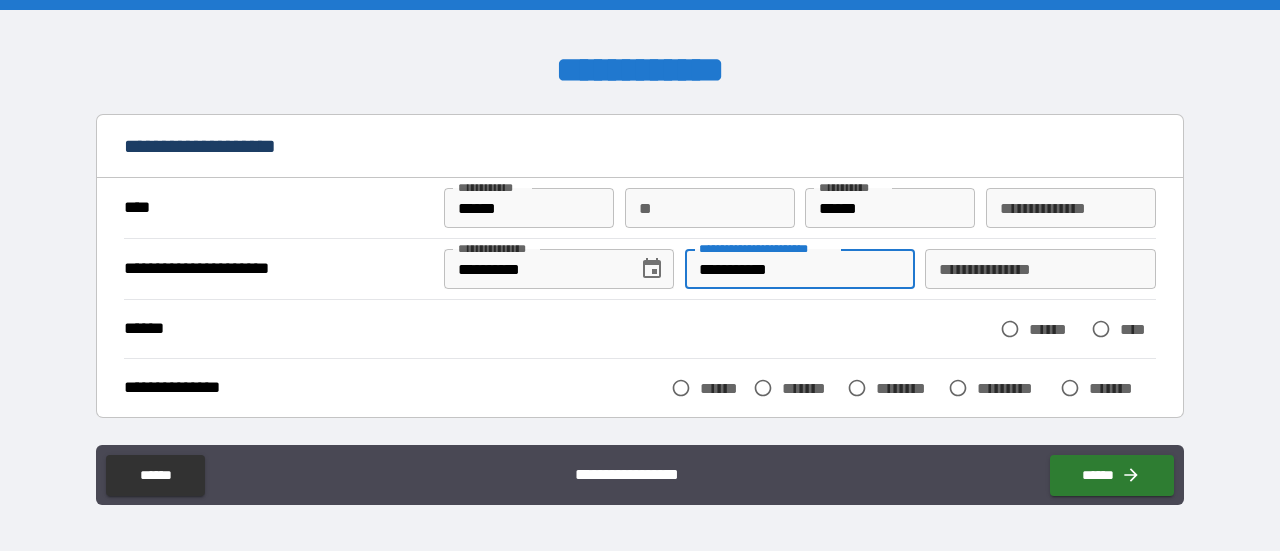 type on "**********" 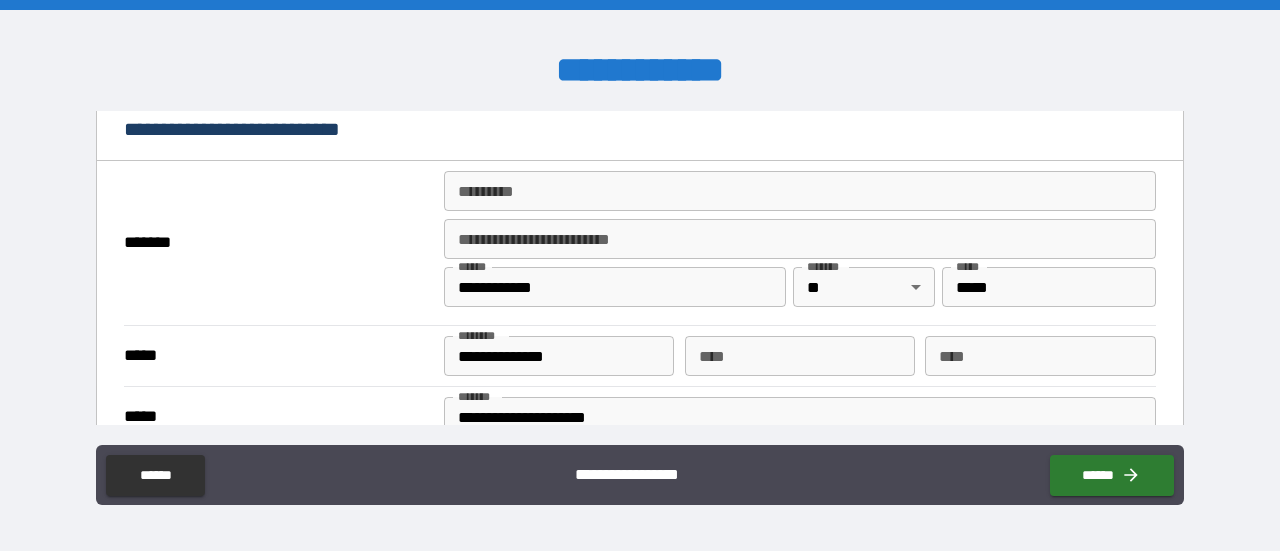 scroll, scrollTop: 411, scrollLeft: 0, axis: vertical 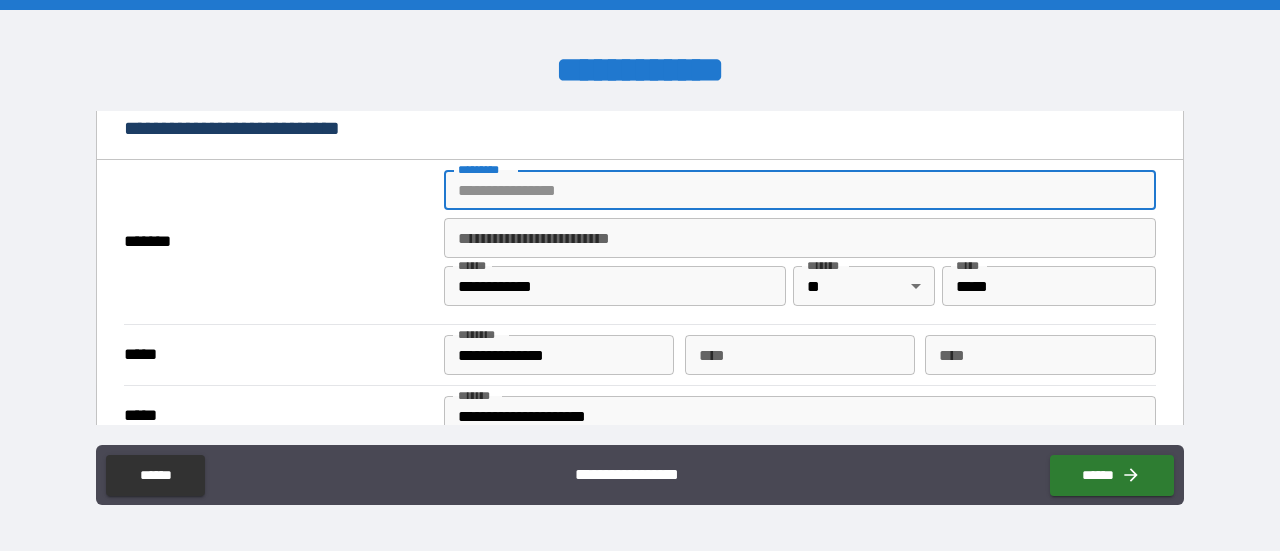 click on "*******   *" at bounding box center [800, 190] 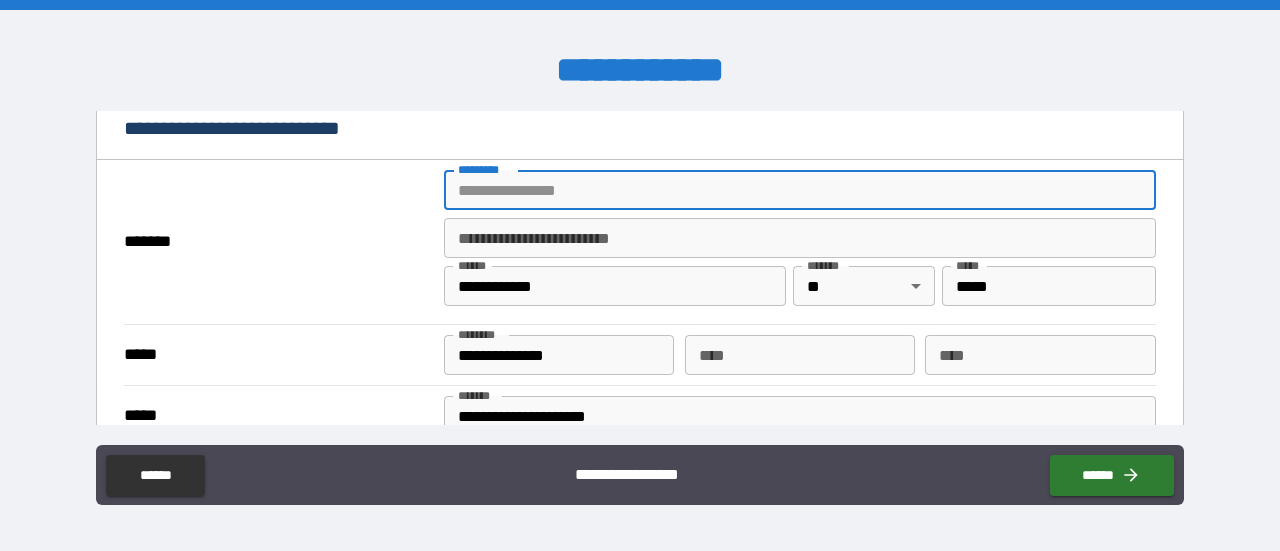 type on "**********" 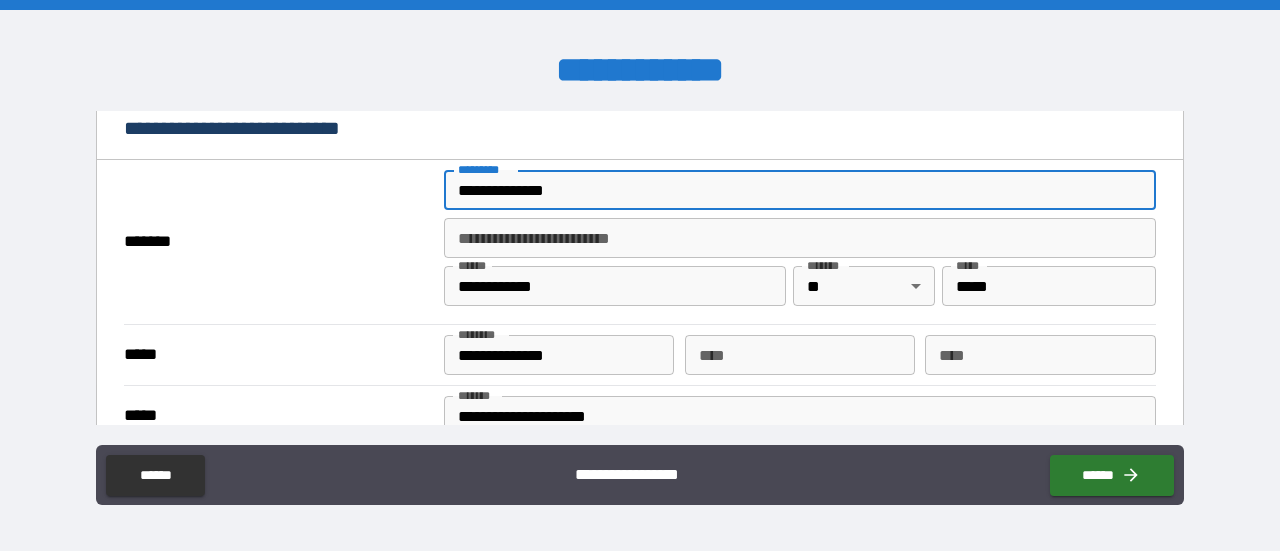 type on "******" 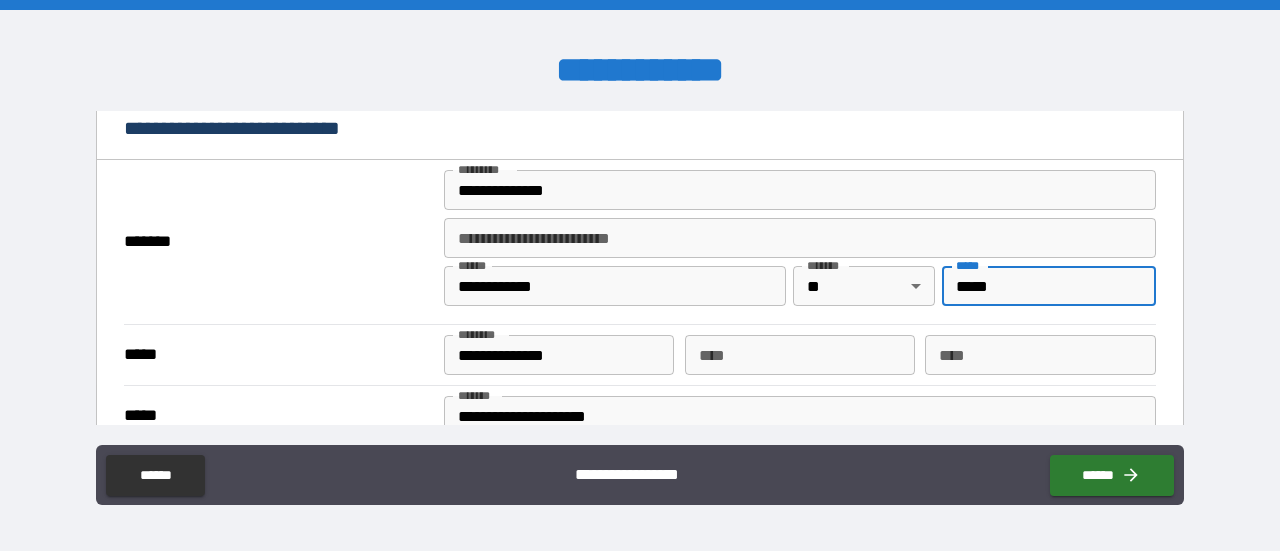 click on "*****" at bounding box center (1049, 286) 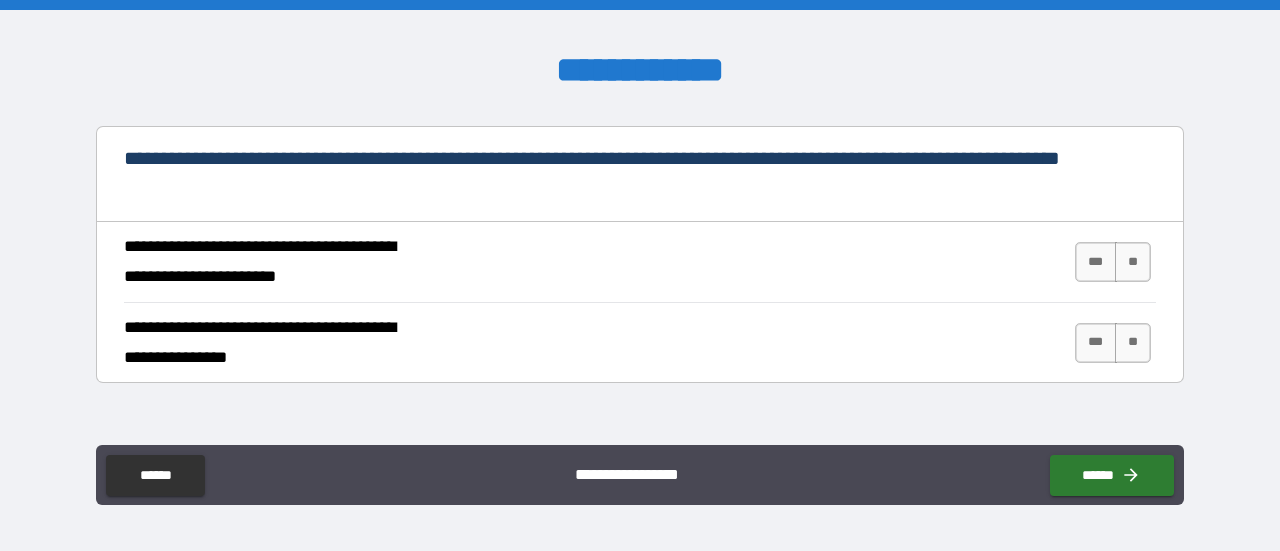 scroll, scrollTop: 787, scrollLeft: 0, axis: vertical 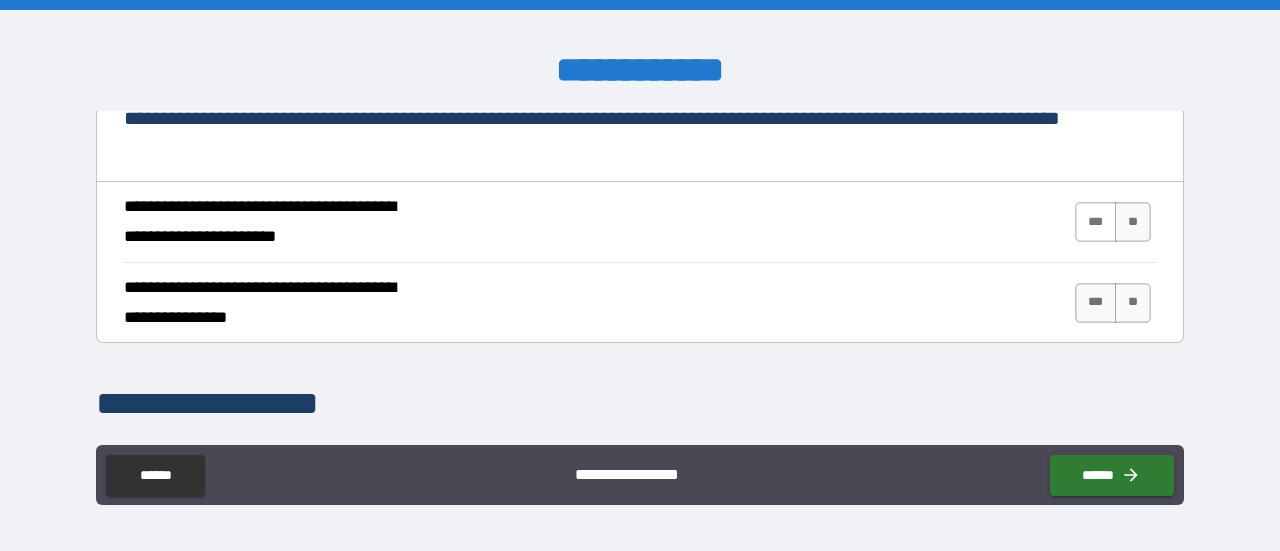 type on "*****" 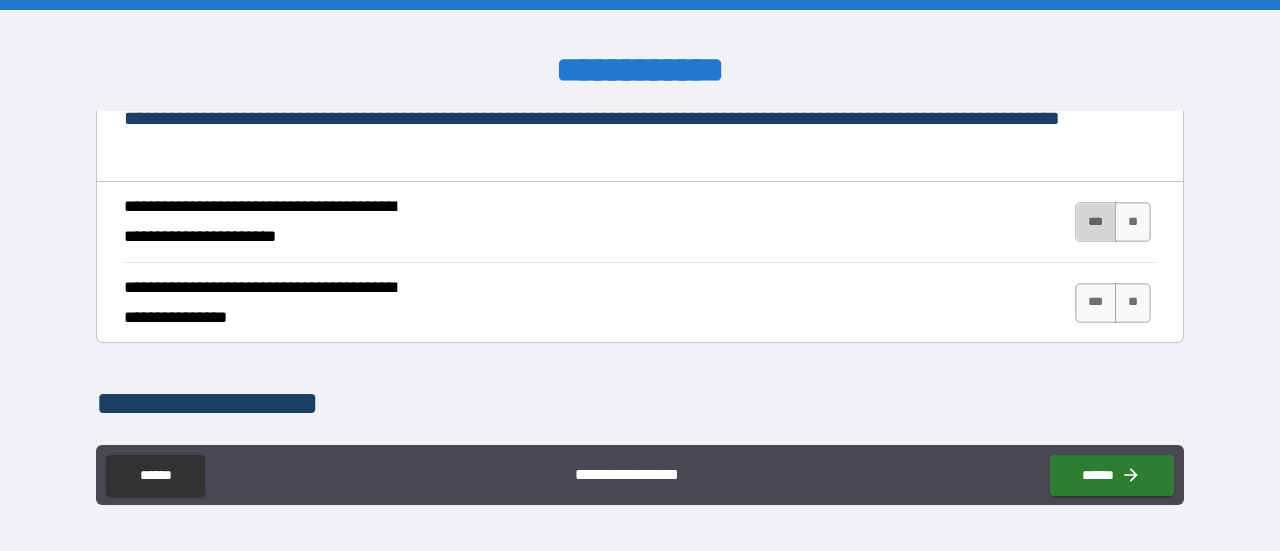 click on "***" at bounding box center [1096, 222] 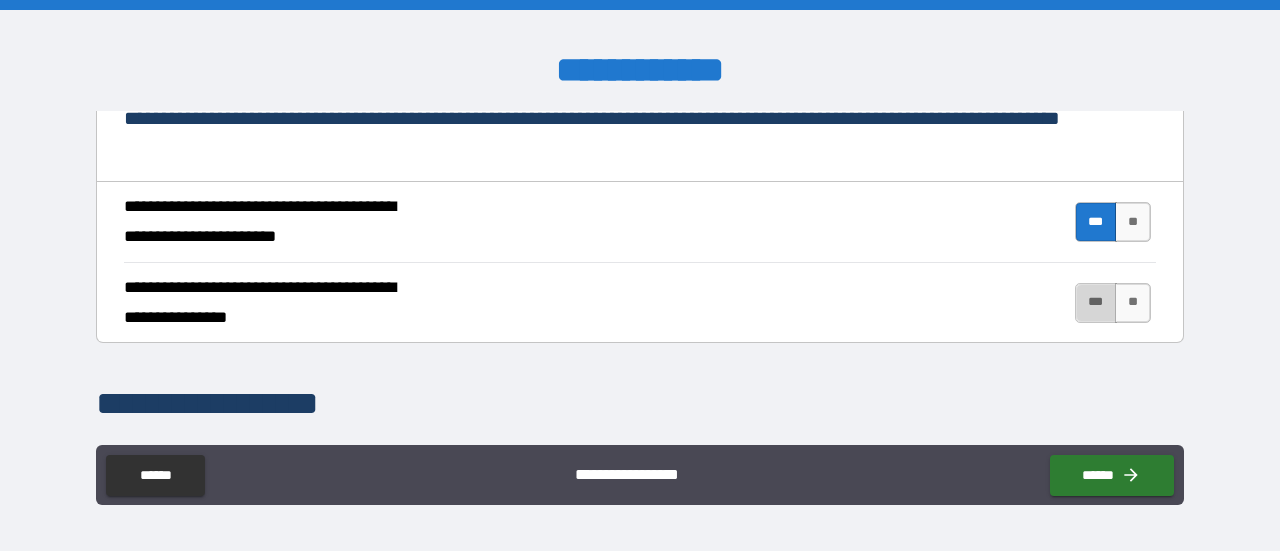 click on "***" at bounding box center (1096, 303) 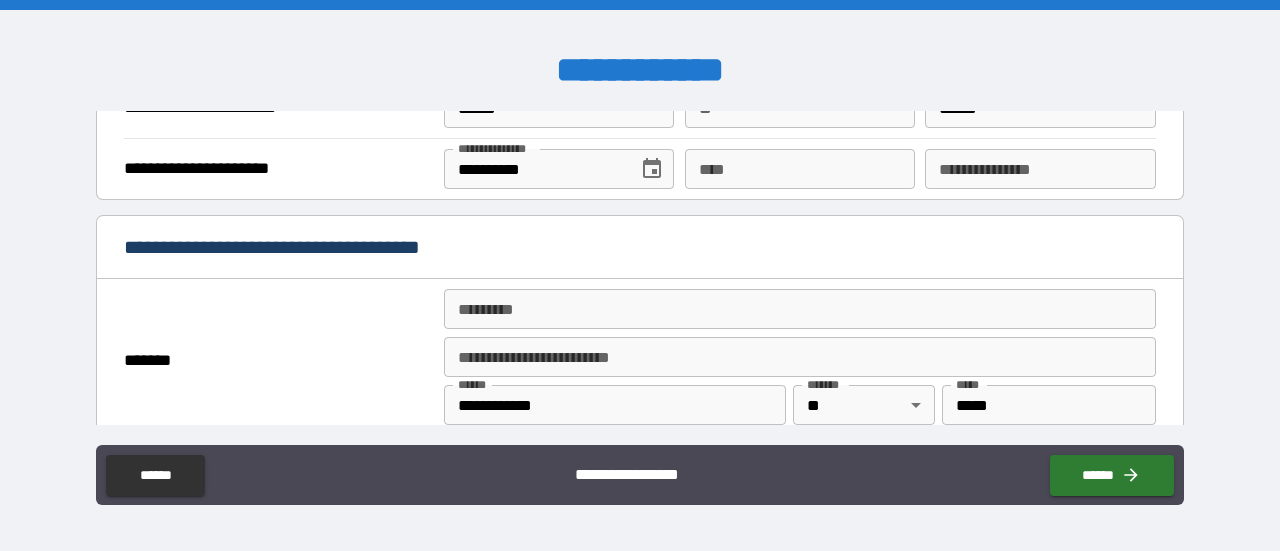 scroll, scrollTop: 1392, scrollLeft: 0, axis: vertical 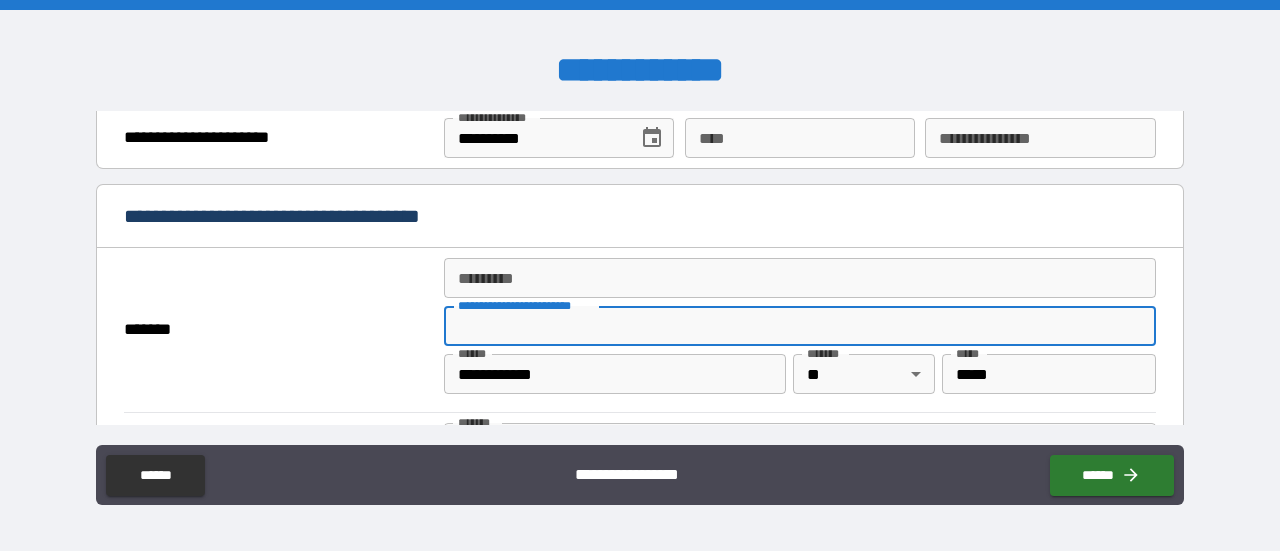 click on "**********" at bounding box center [800, 326] 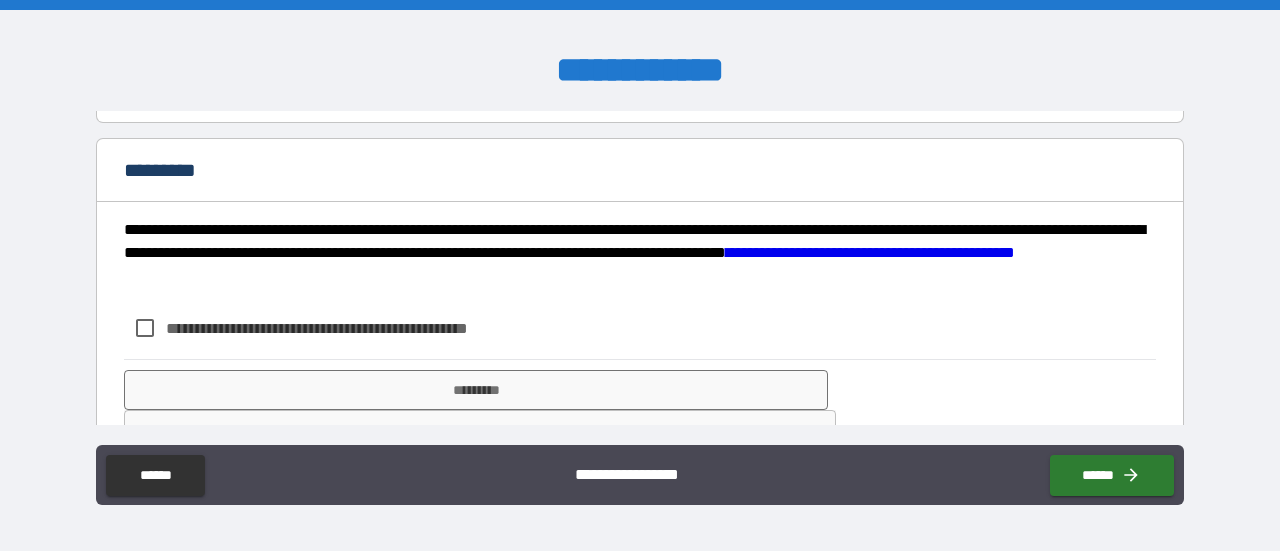 scroll, scrollTop: 2077, scrollLeft: 0, axis: vertical 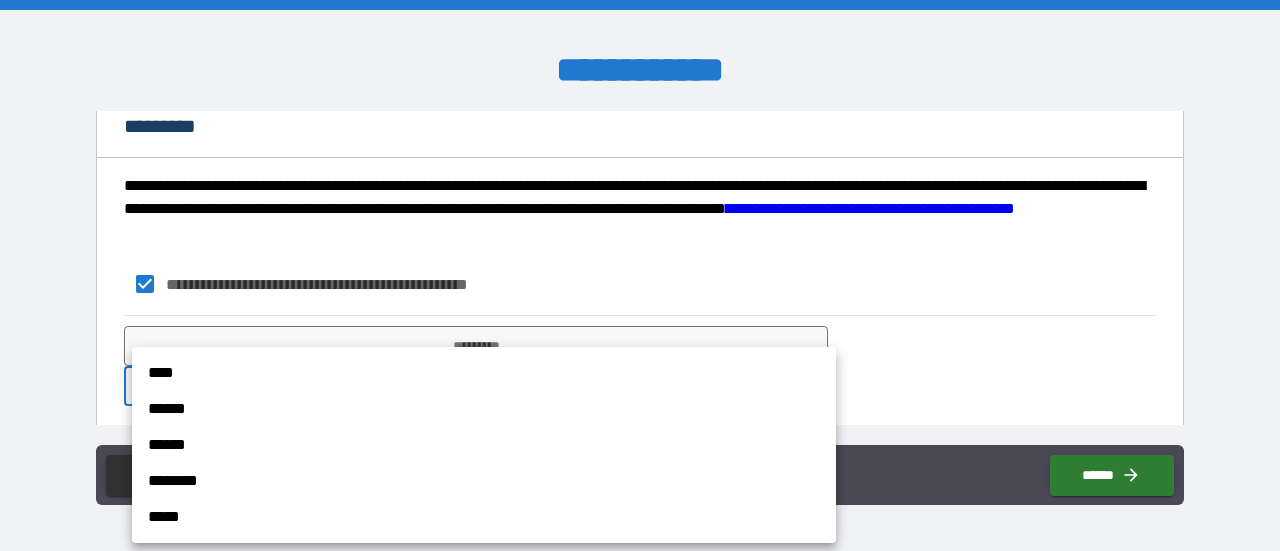 click on "**********" at bounding box center [640, 275] 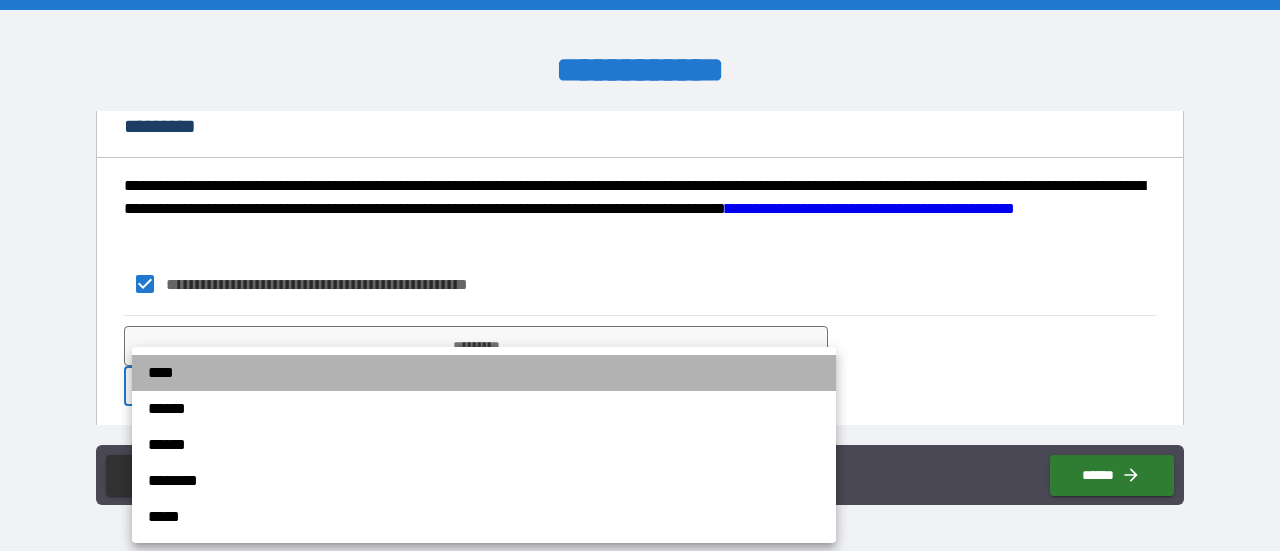 click on "****" at bounding box center [484, 373] 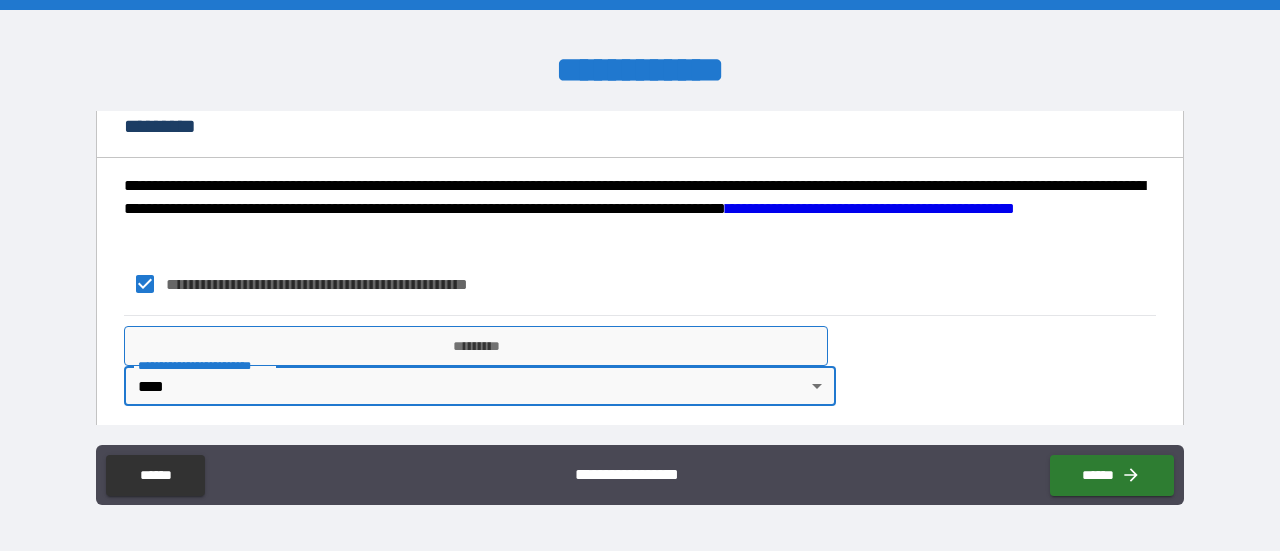click on "*********" at bounding box center (476, 346) 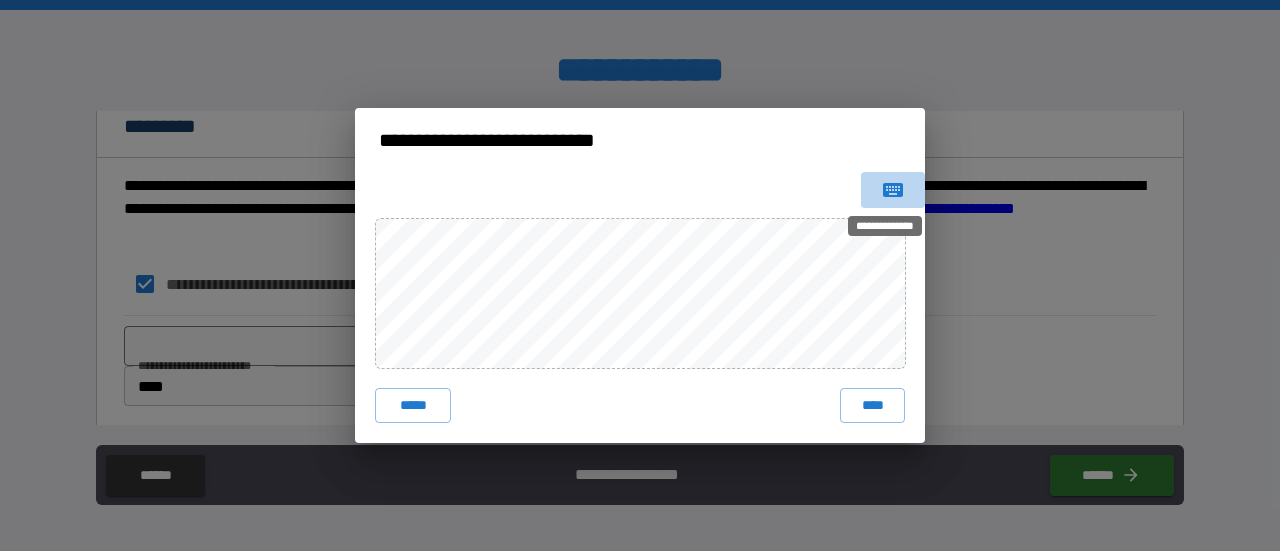 click 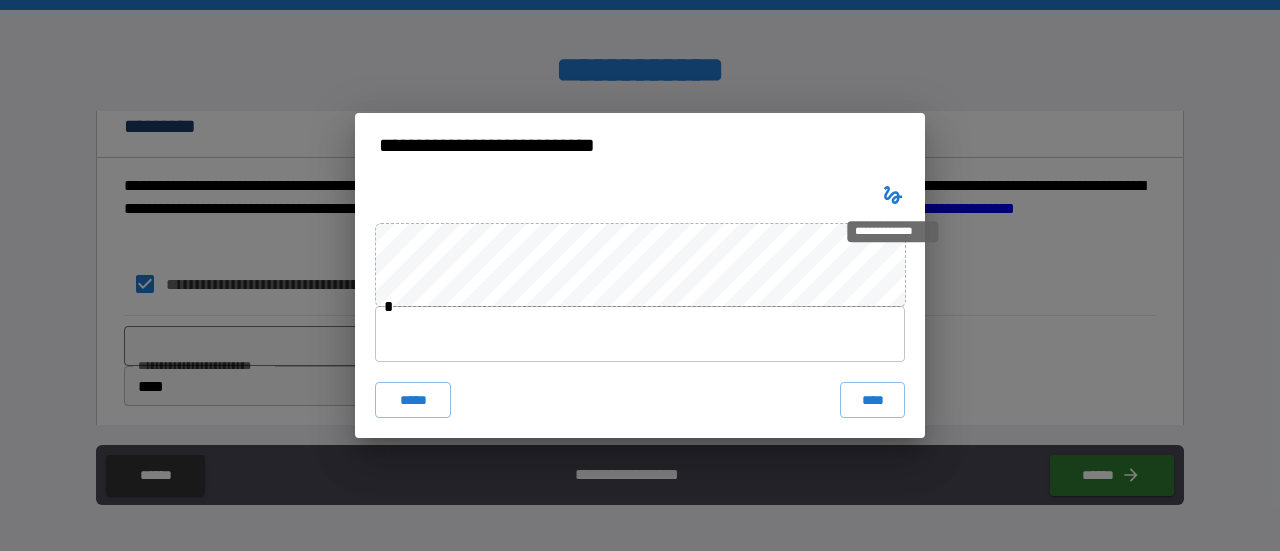 type 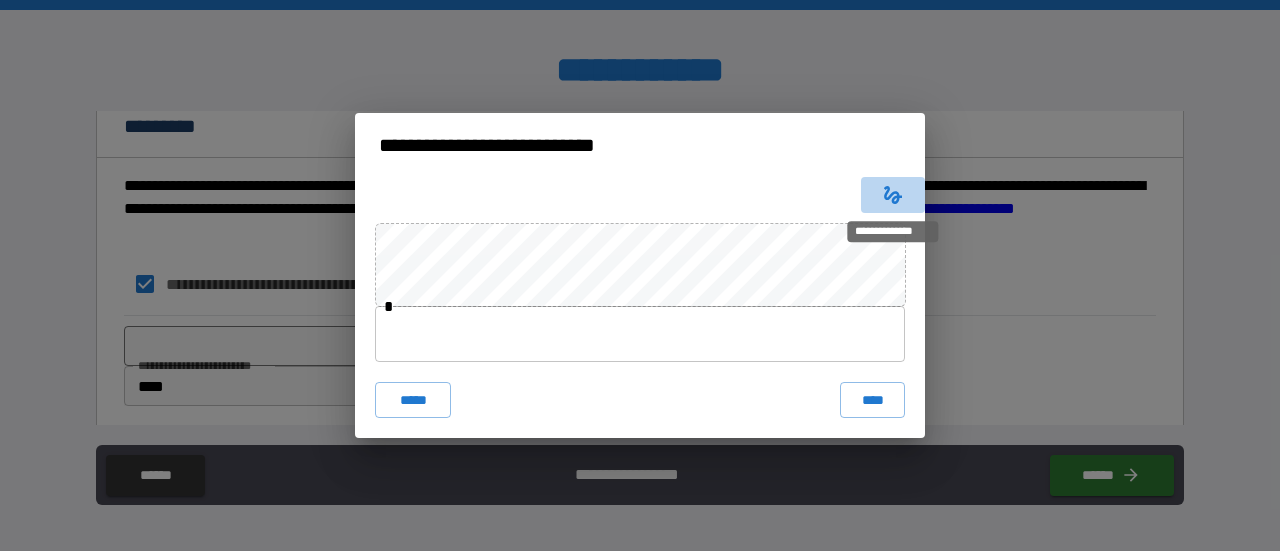 click 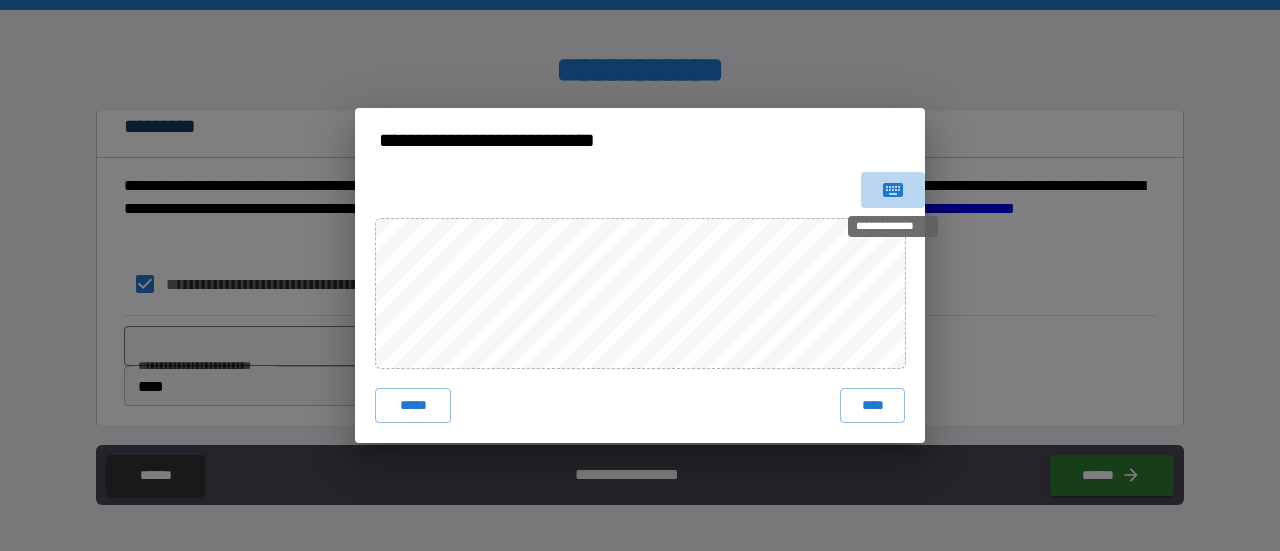 click 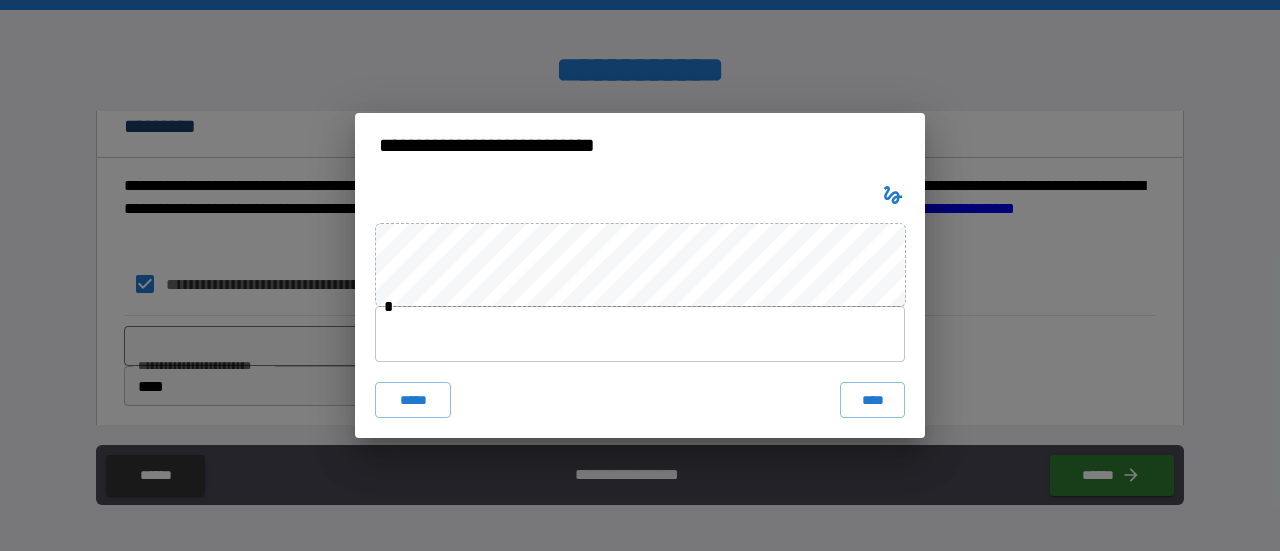 click at bounding box center [640, 334] 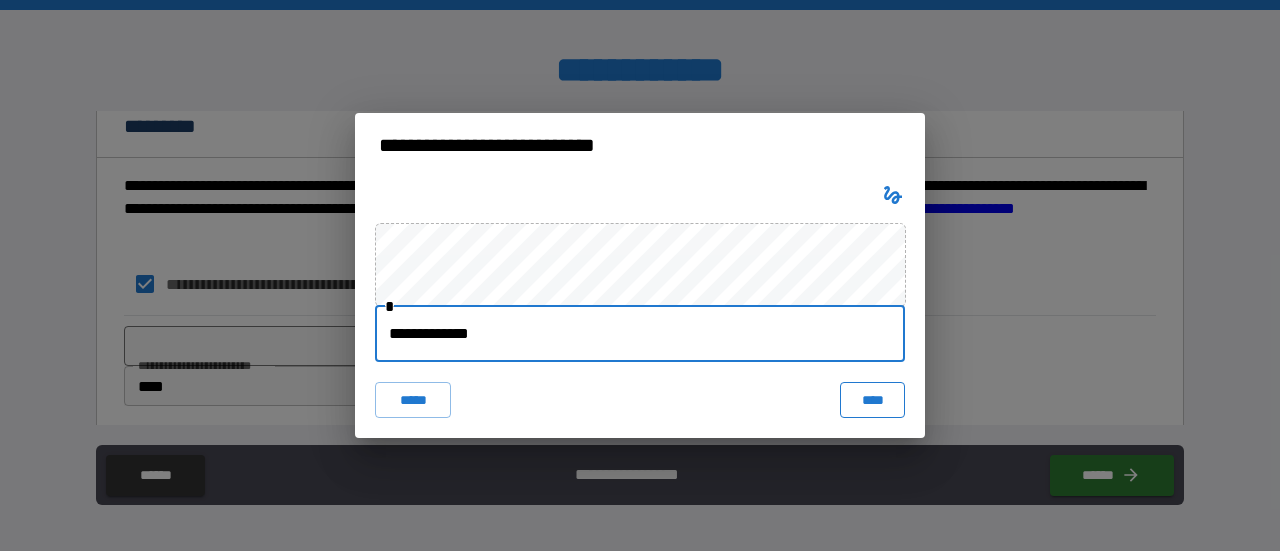 type on "**********" 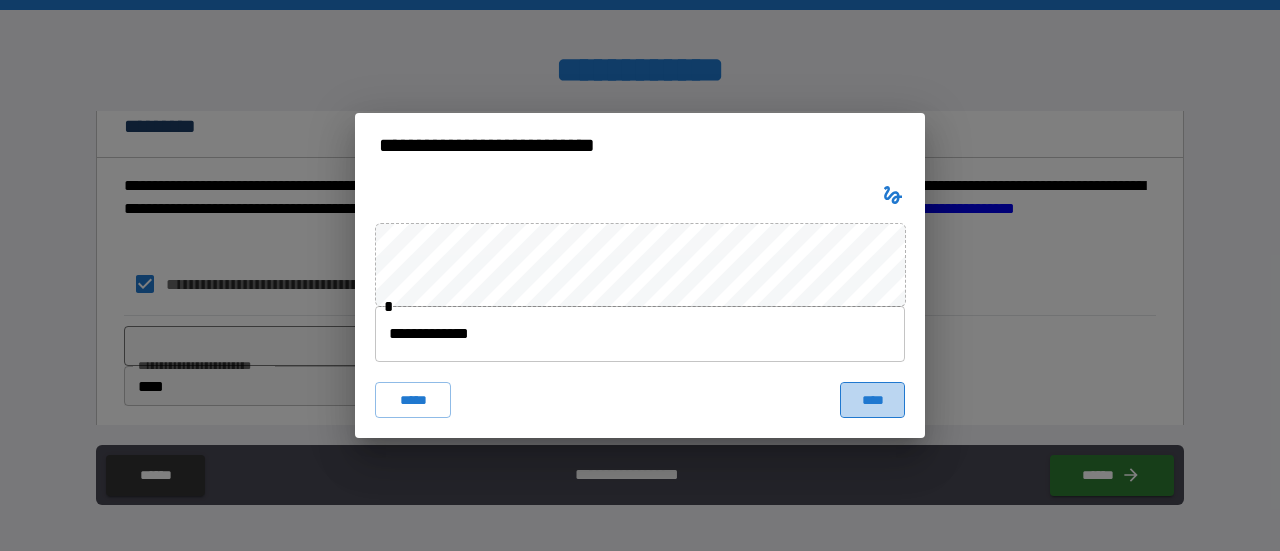 click on "****" at bounding box center (872, 400) 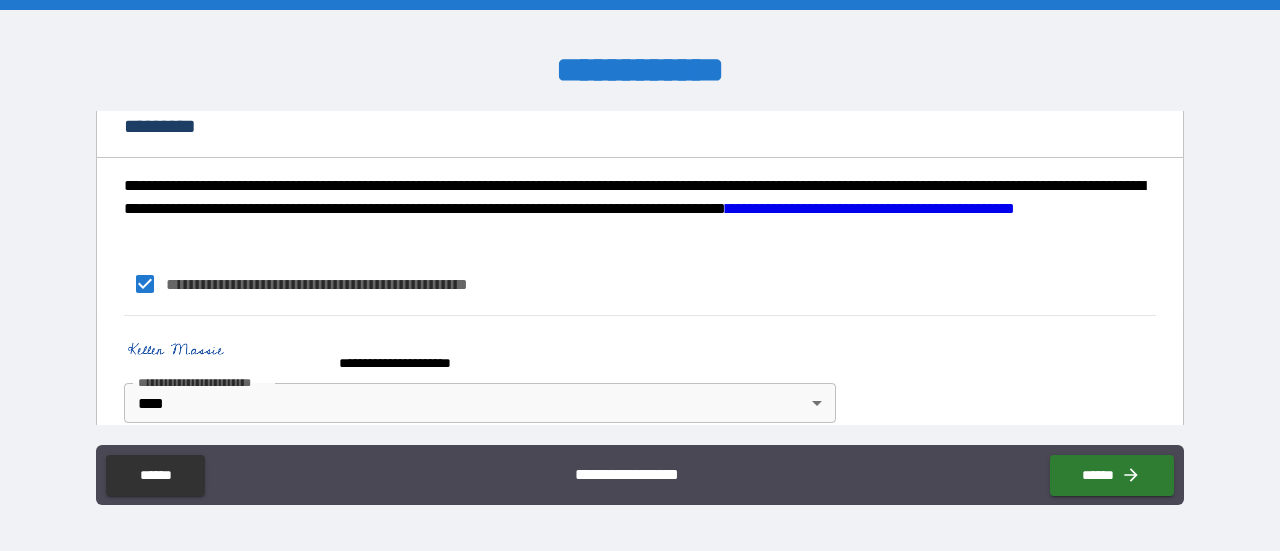 scroll, scrollTop: 2137, scrollLeft: 0, axis: vertical 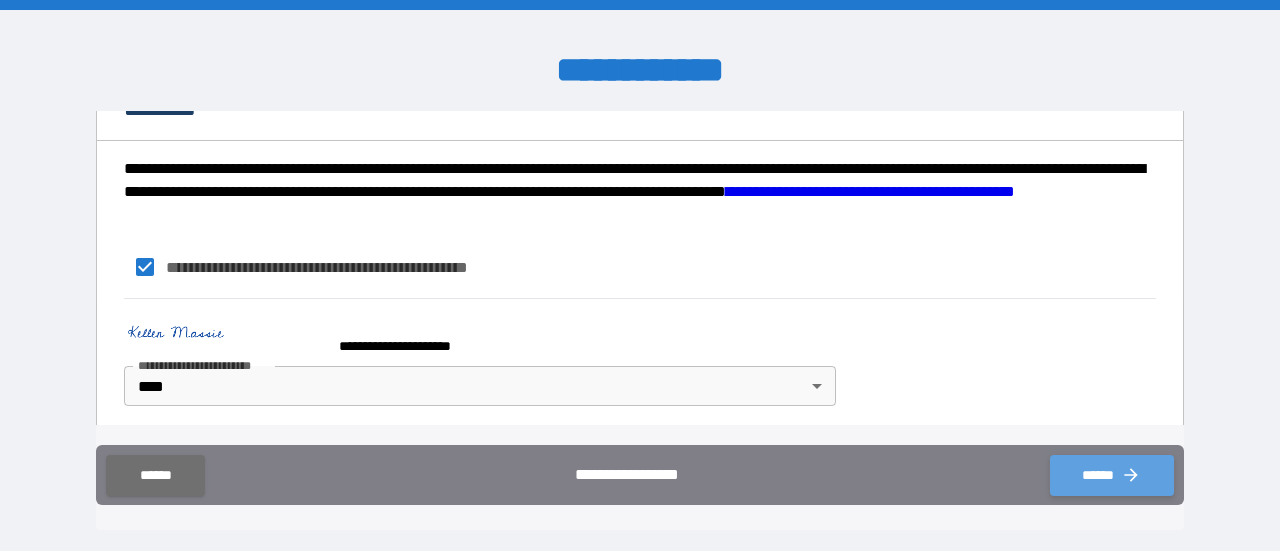 click 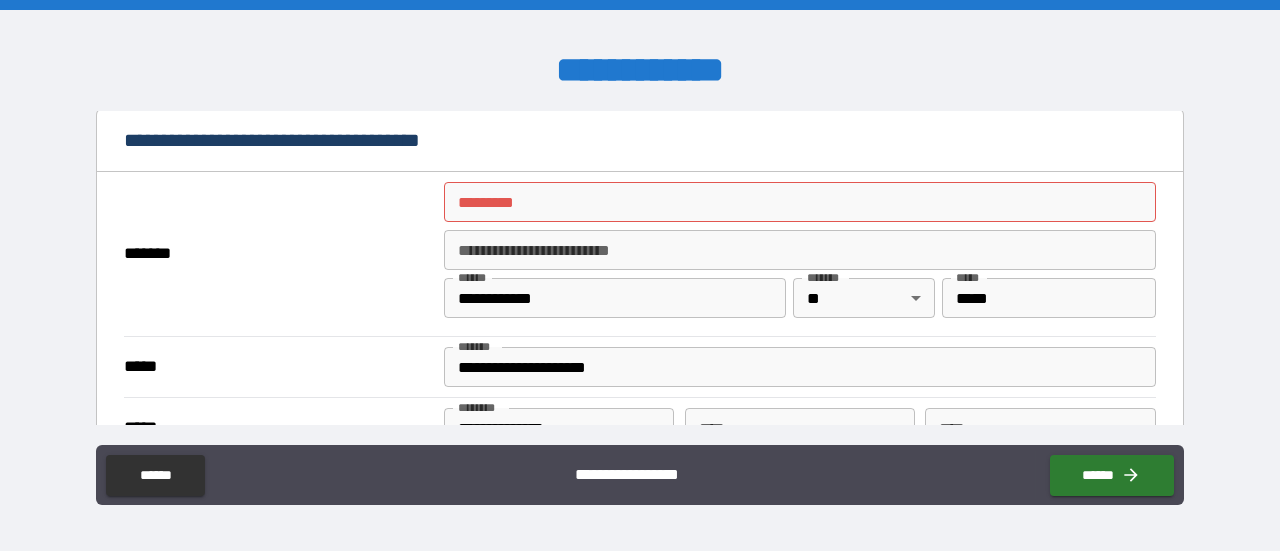 scroll, scrollTop: 1413, scrollLeft: 0, axis: vertical 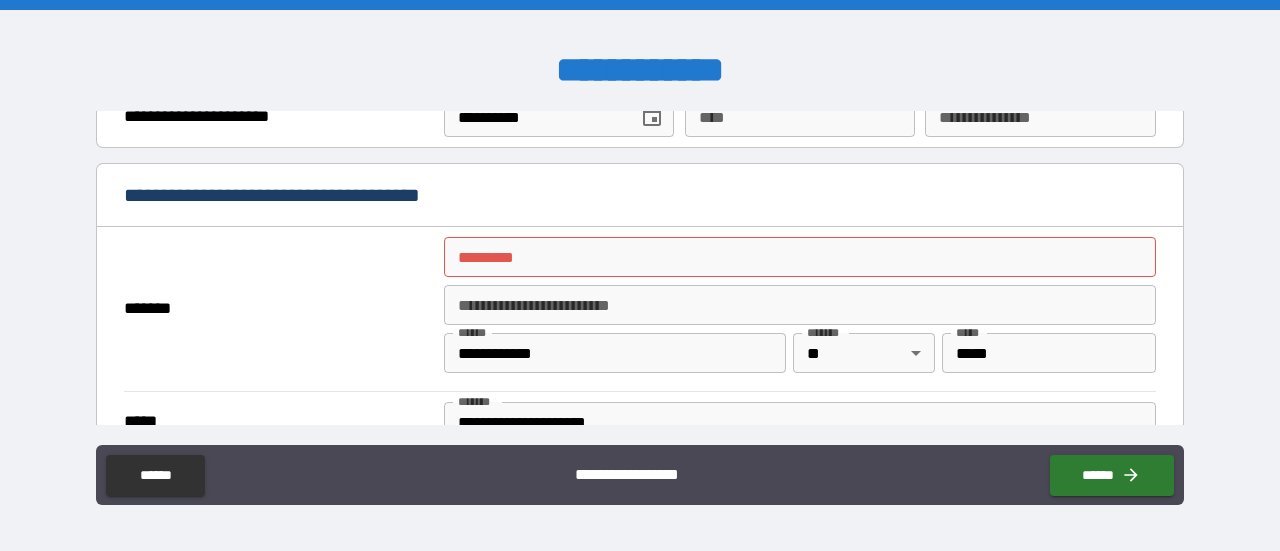 click on "*******   *" at bounding box center (800, 257) 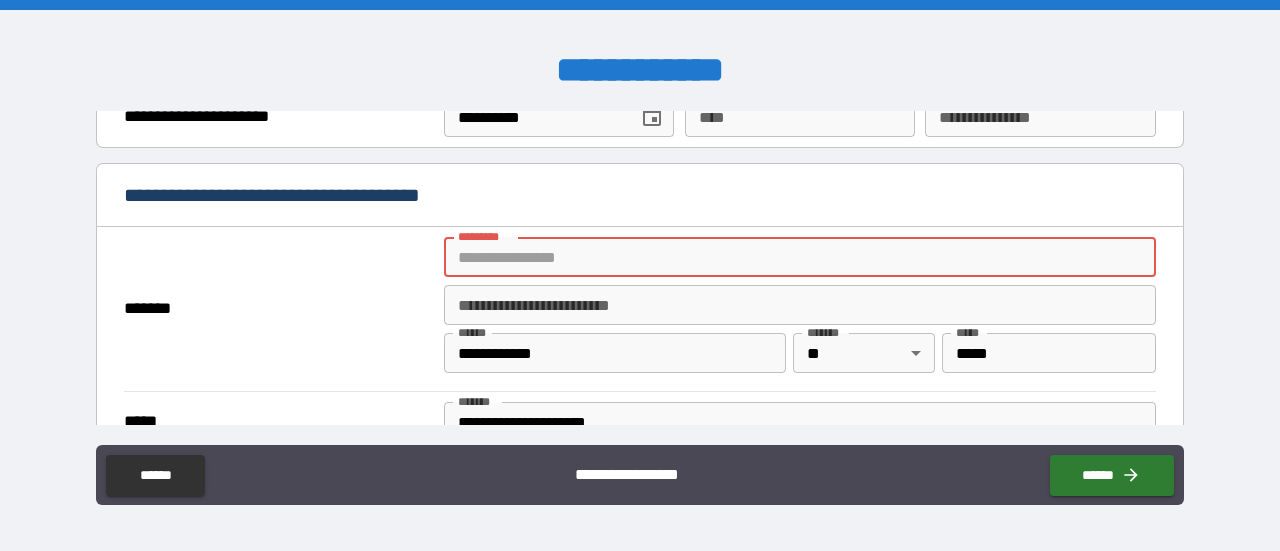 type on "**********" 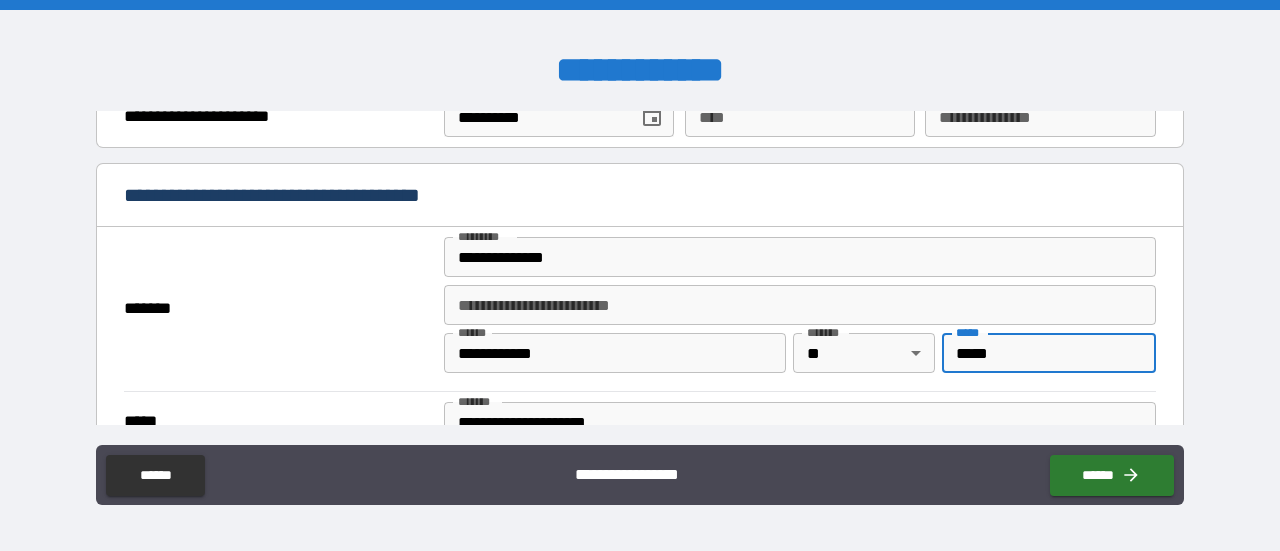 click on "*****" at bounding box center [1049, 353] 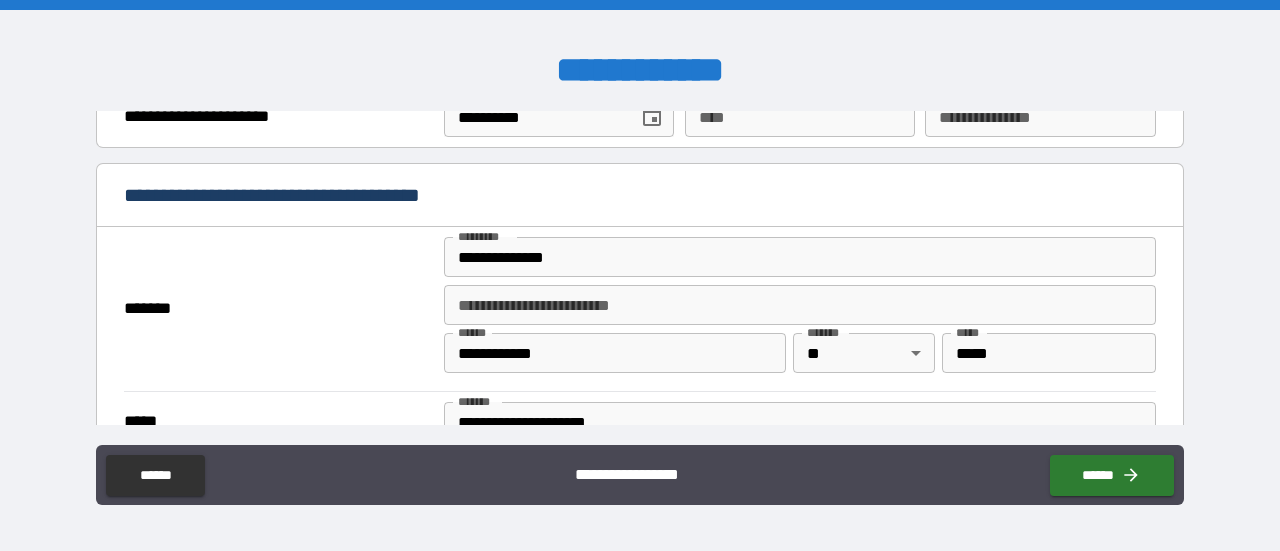 click on "**********" at bounding box center [640, 197] 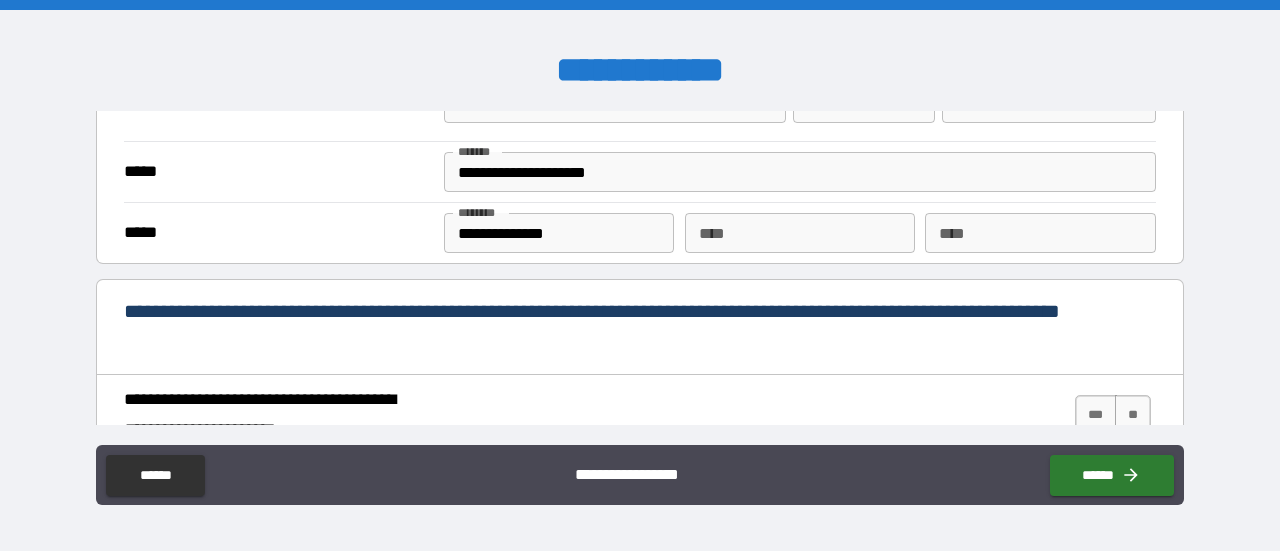 scroll, scrollTop: 2137, scrollLeft: 0, axis: vertical 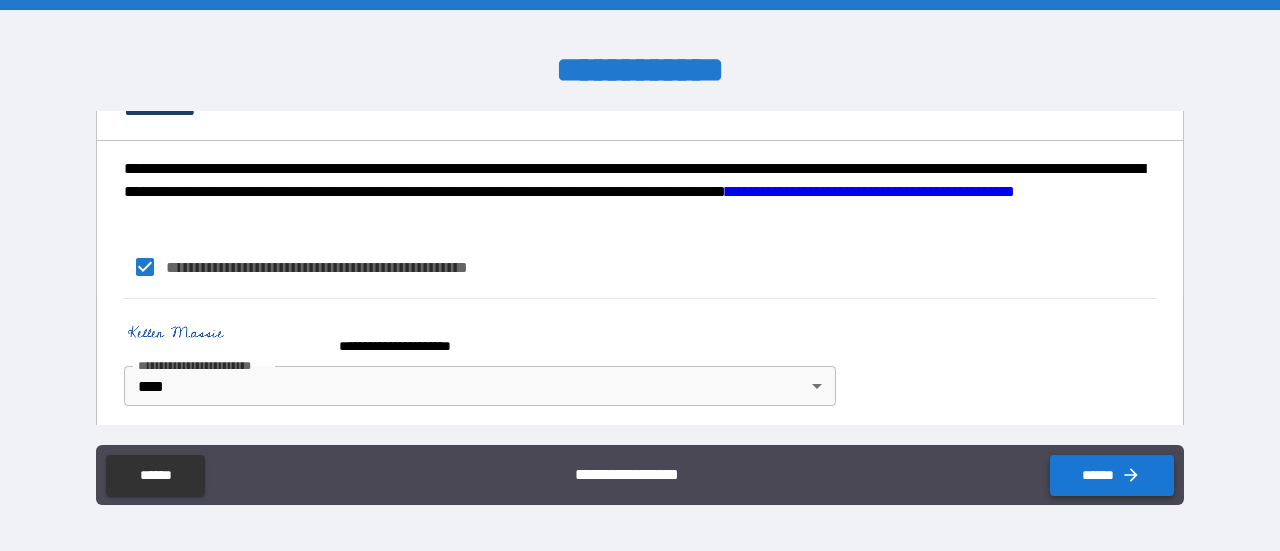 click on "******" at bounding box center (1112, 475) 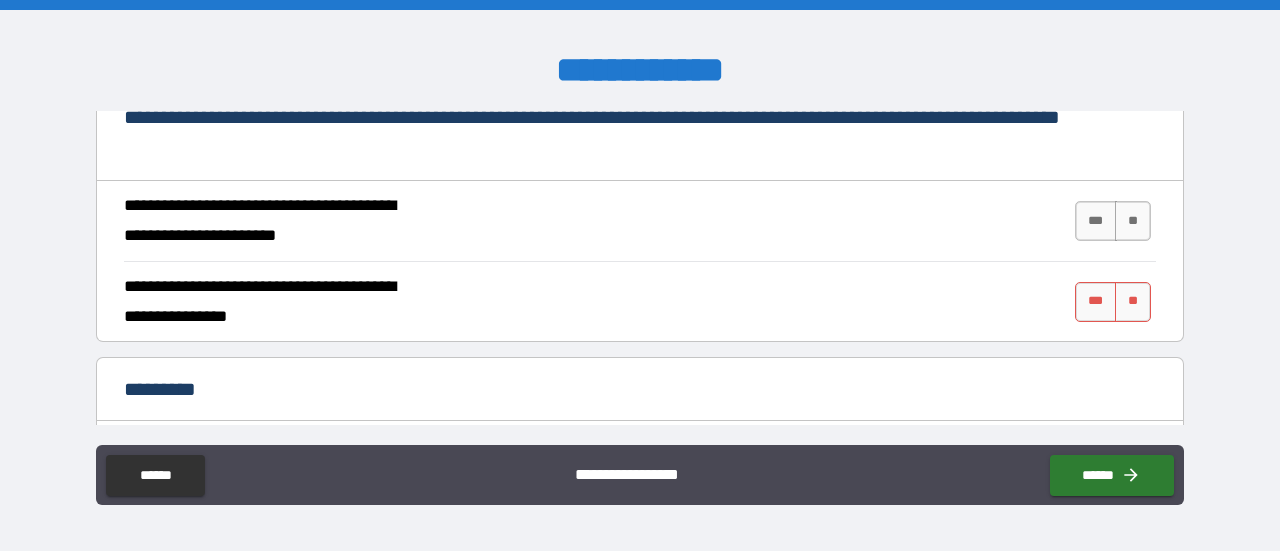 scroll, scrollTop: 1856, scrollLeft: 0, axis: vertical 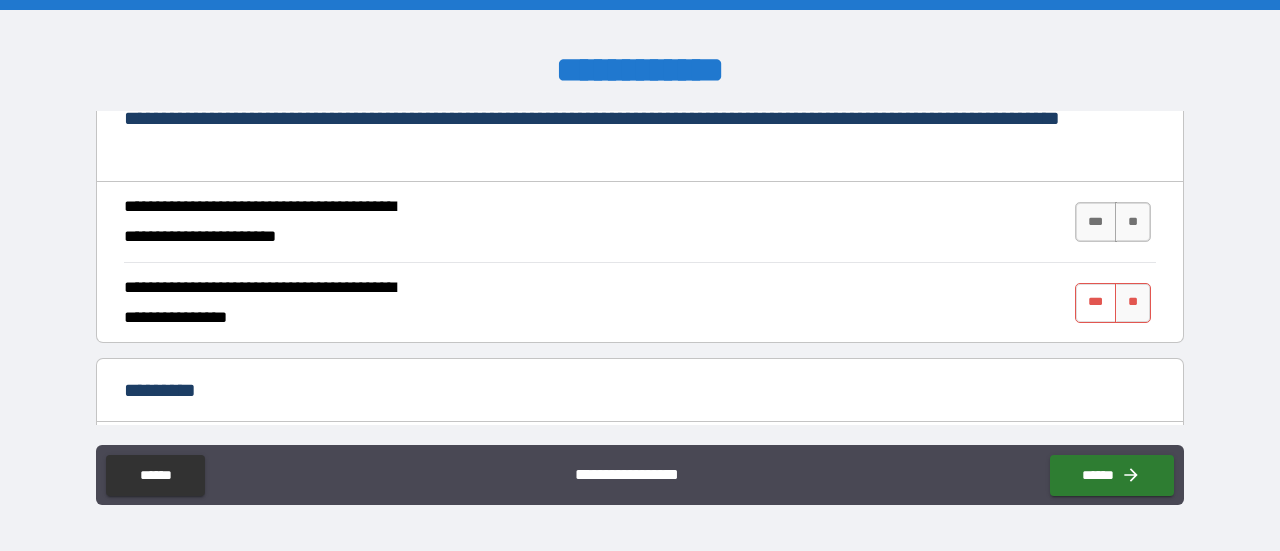 click on "***" at bounding box center [1096, 303] 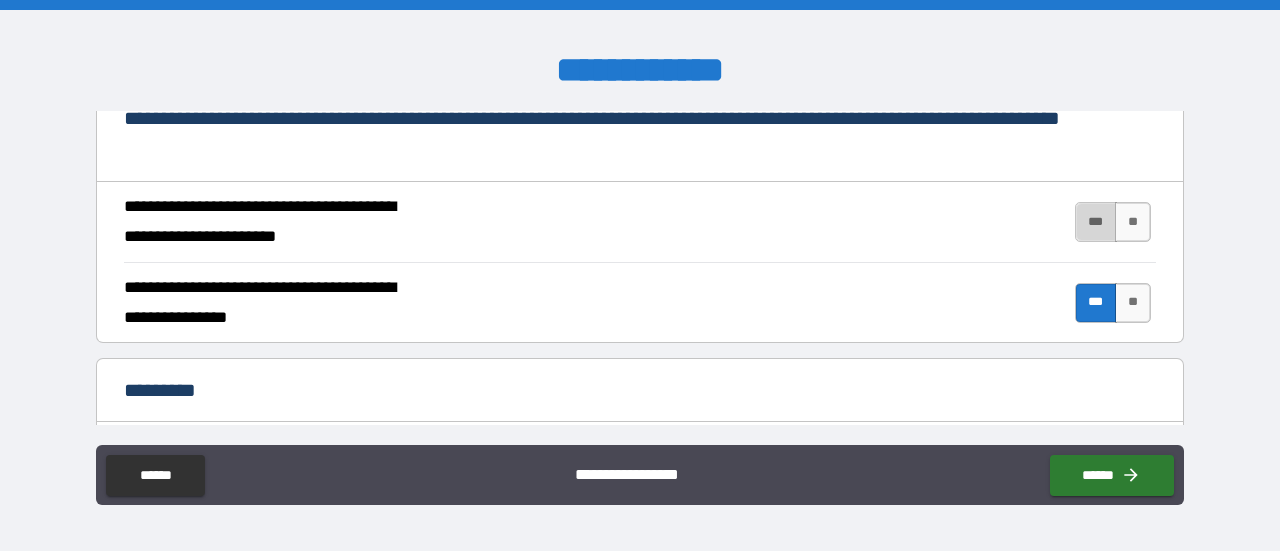click on "***" at bounding box center [1096, 222] 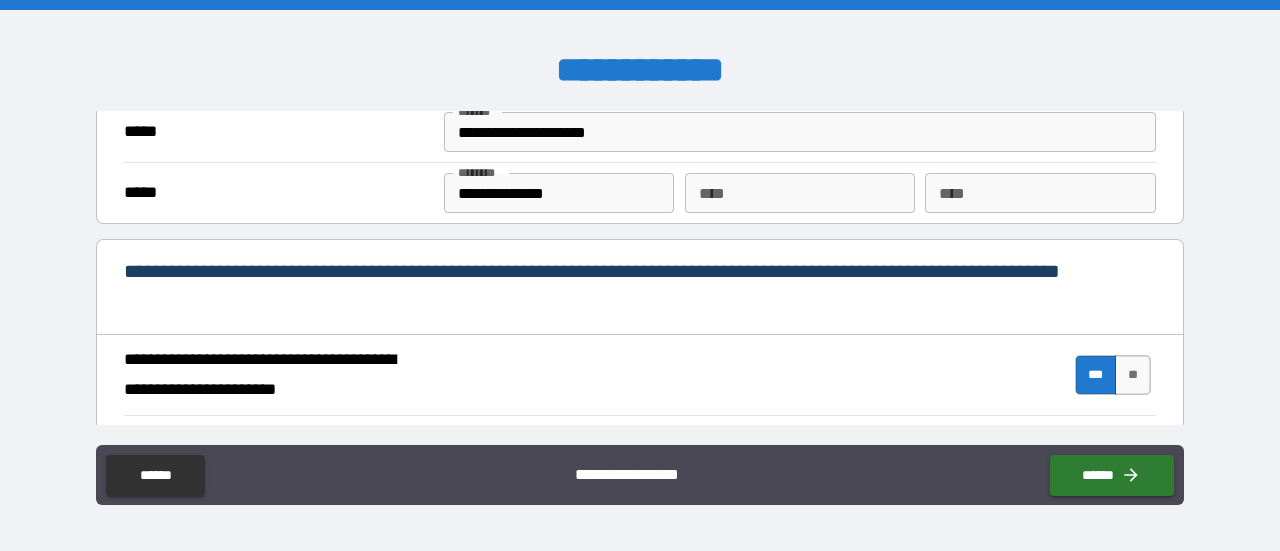 scroll, scrollTop: 2137, scrollLeft: 0, axis: vertical 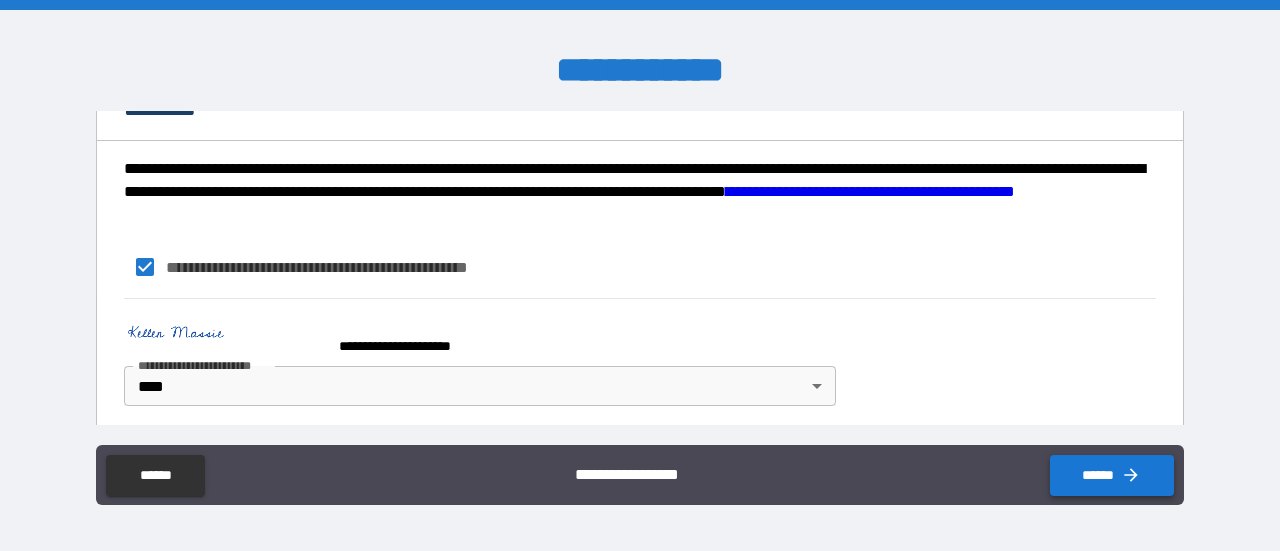 click on "******" at bounding box center [1112, 475] 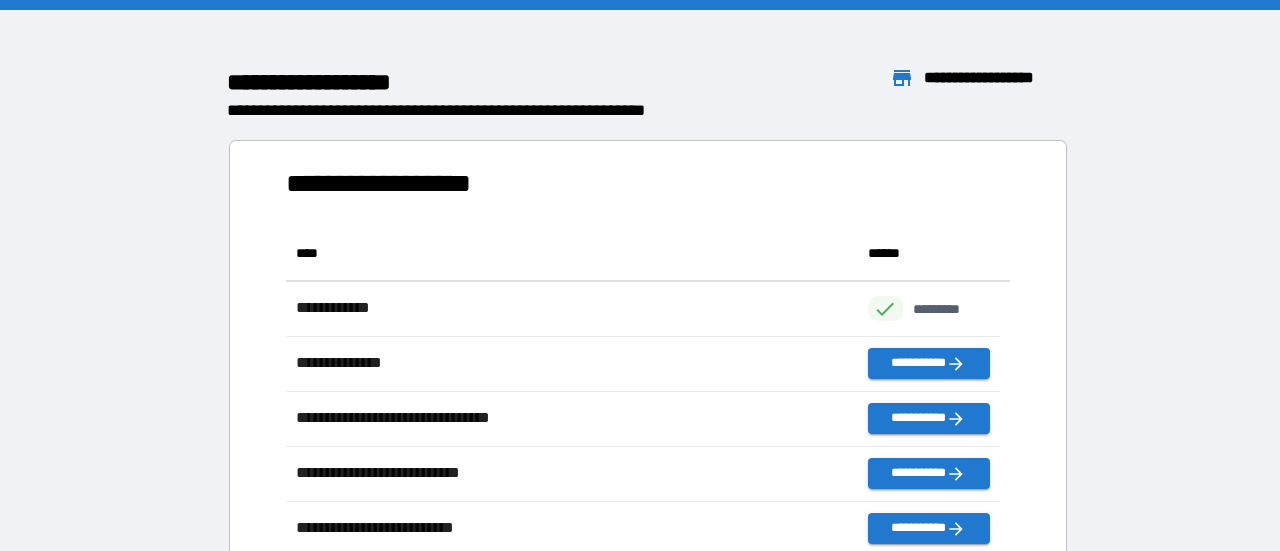 scroll, scrollTop: 16, scrollLeft: 16, axis: both 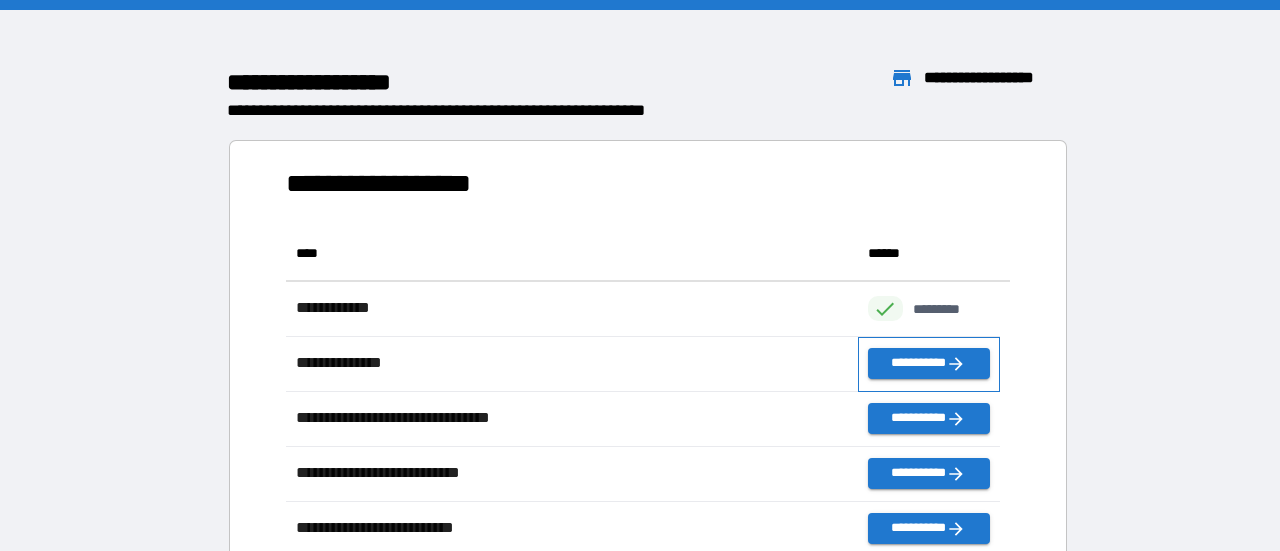 click on "**********" at bounding box center [929, 364] 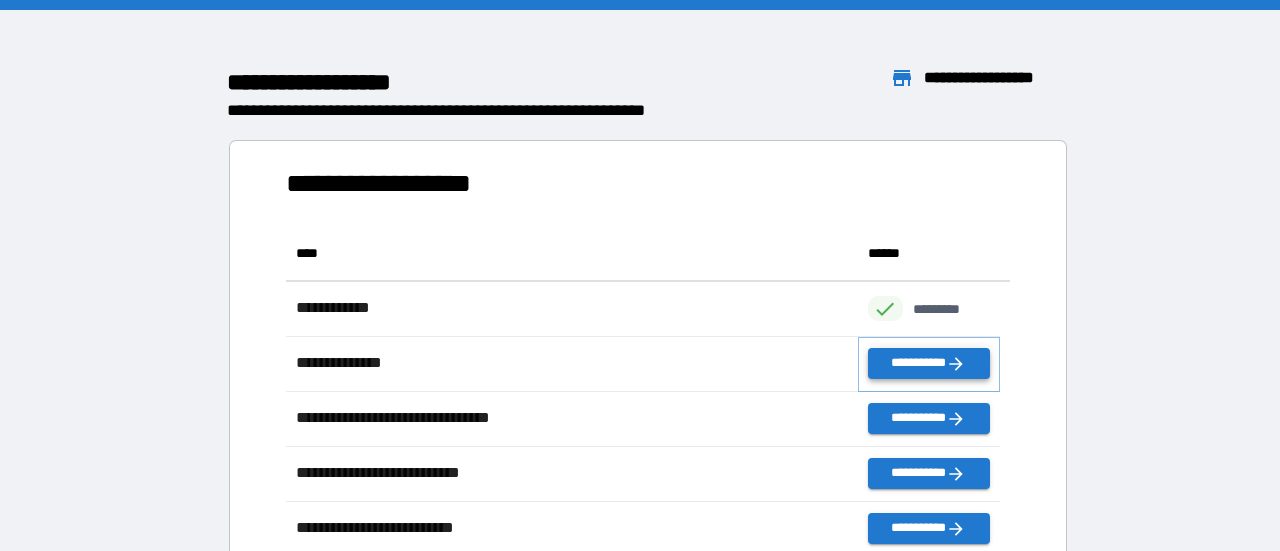 click on "**********" at bounding box center [929, 363] 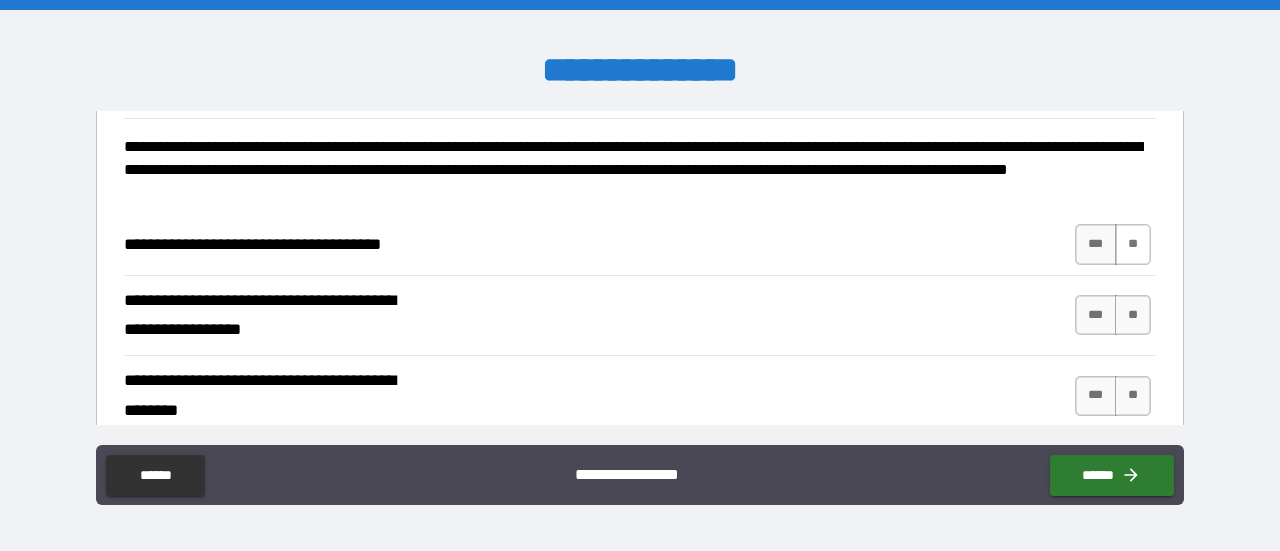 scroll, scrollTop: 118, scrollLeft: 0, axis: vertical 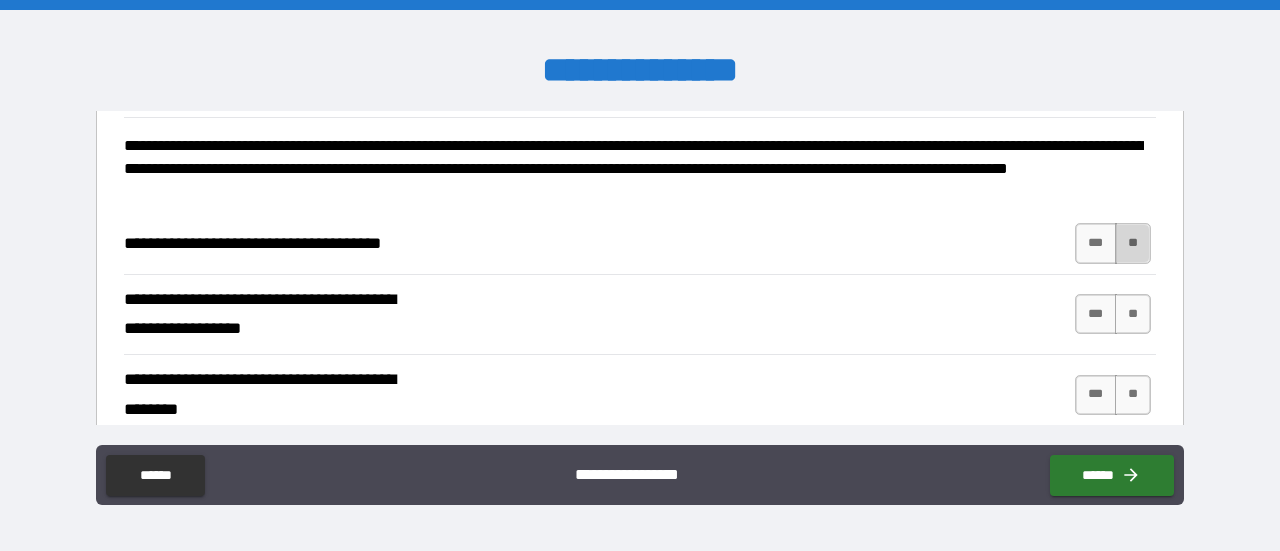 click on "**" at bounding box center [1133, 243] 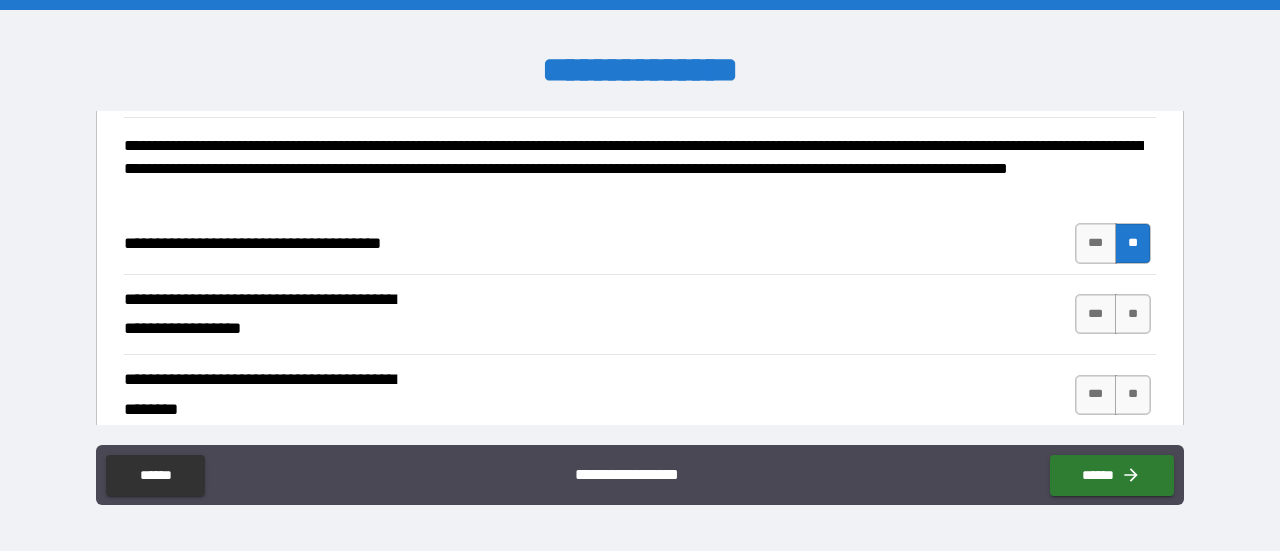 click on "**" at bounding box center (1133, 243) 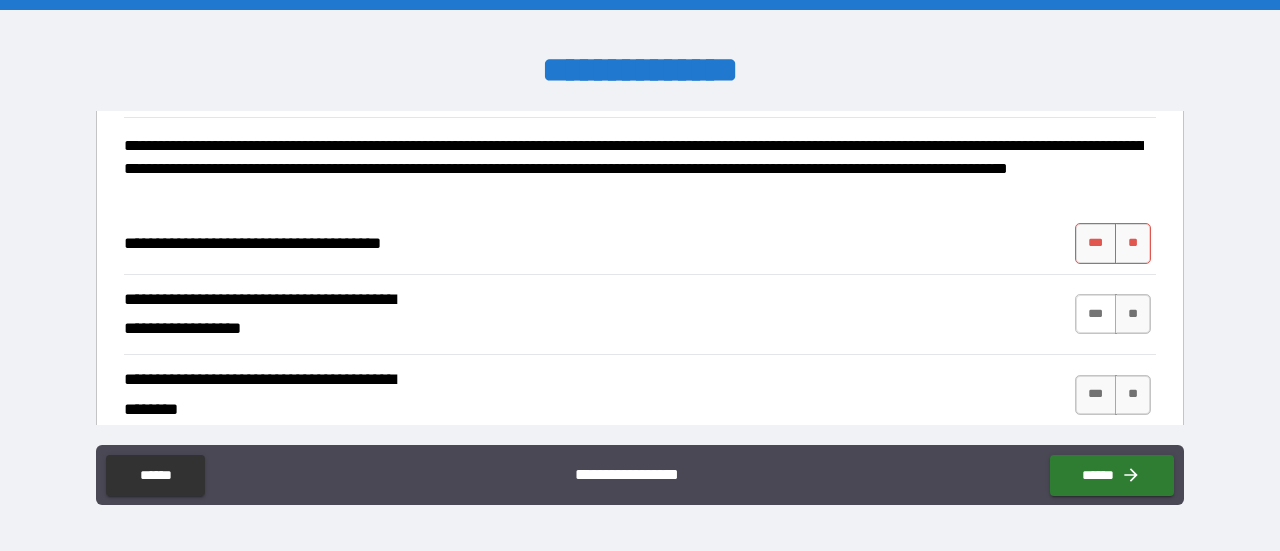 click on "***" at bounding box center (1096, 314) 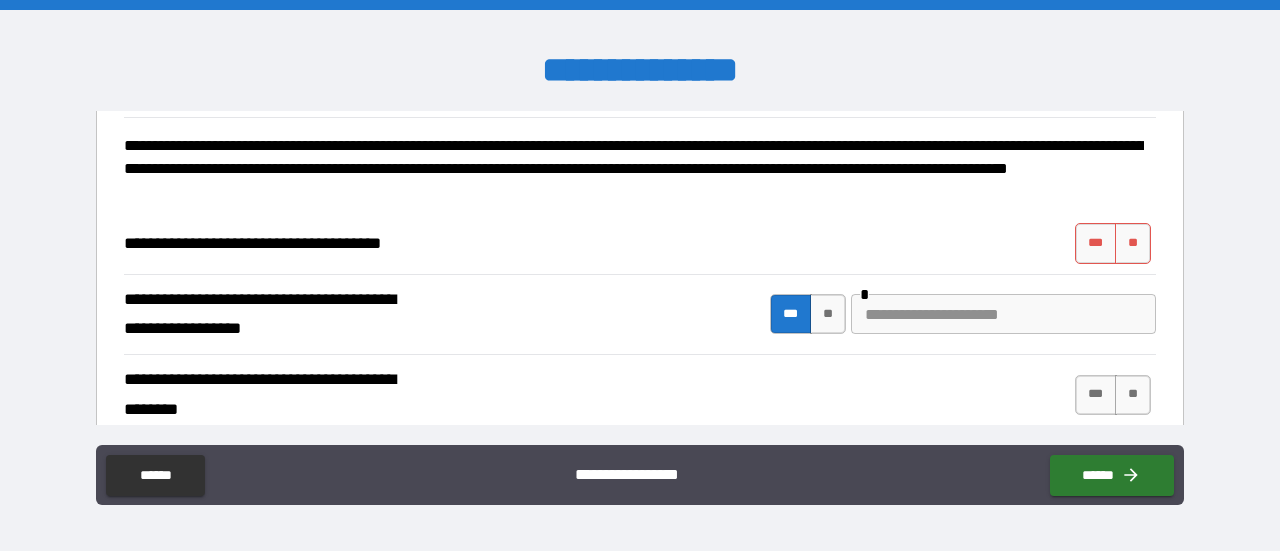 click at bounding box center (1003, 314) 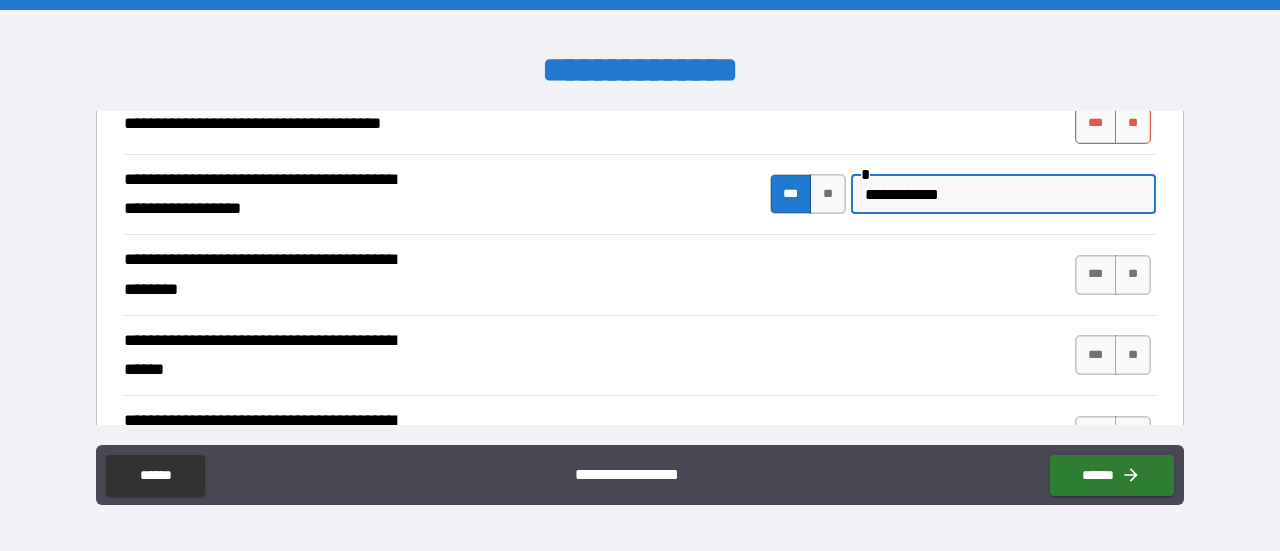 scroll, scrollTop: 238, scrollLeft: 0, axis: vertical 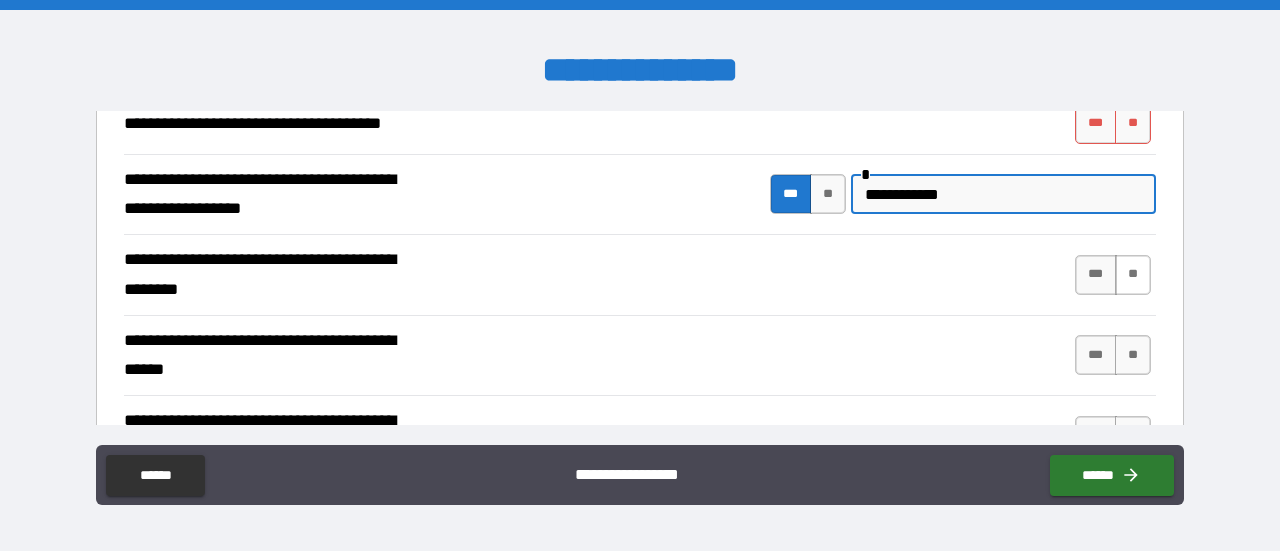 type on "**********" 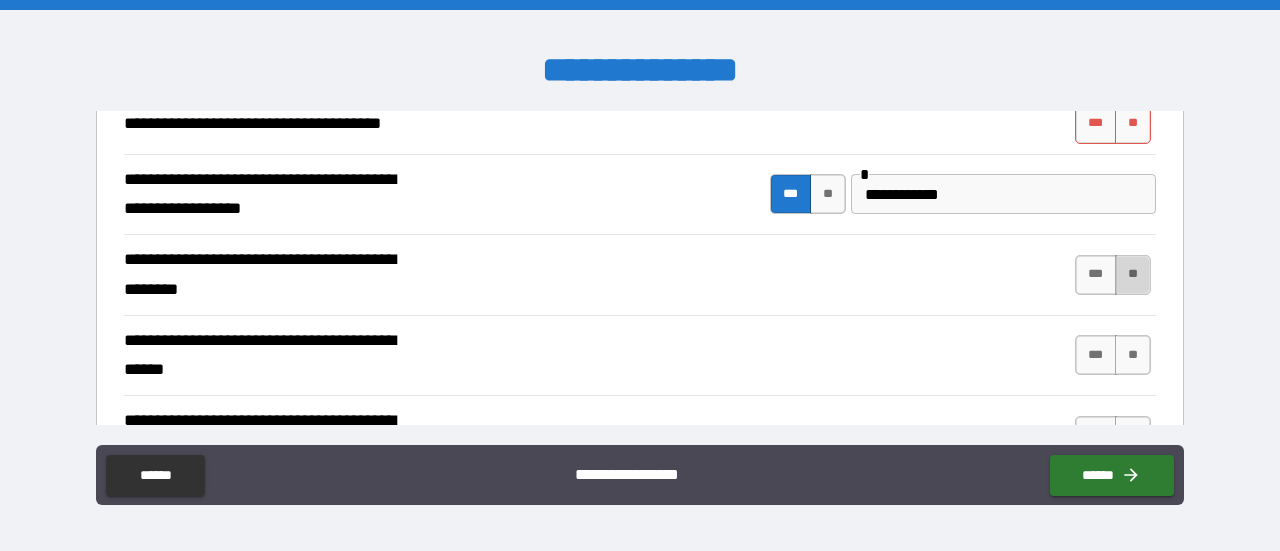 click on "**" at bounding box center [1133, 275] 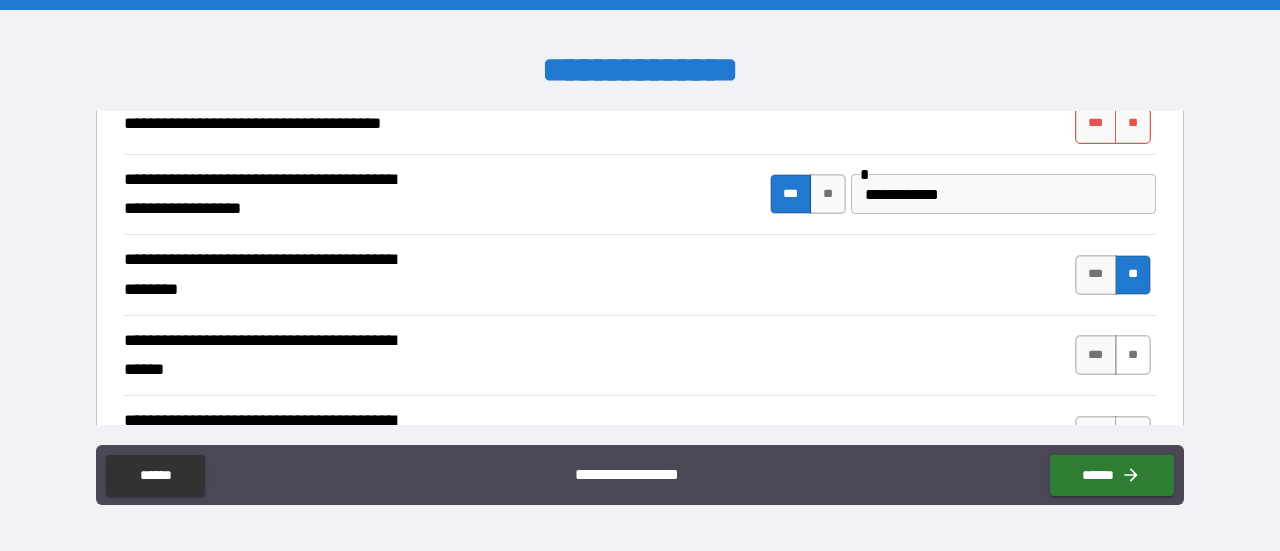 click on "**" at bounding box center [1133, 355] 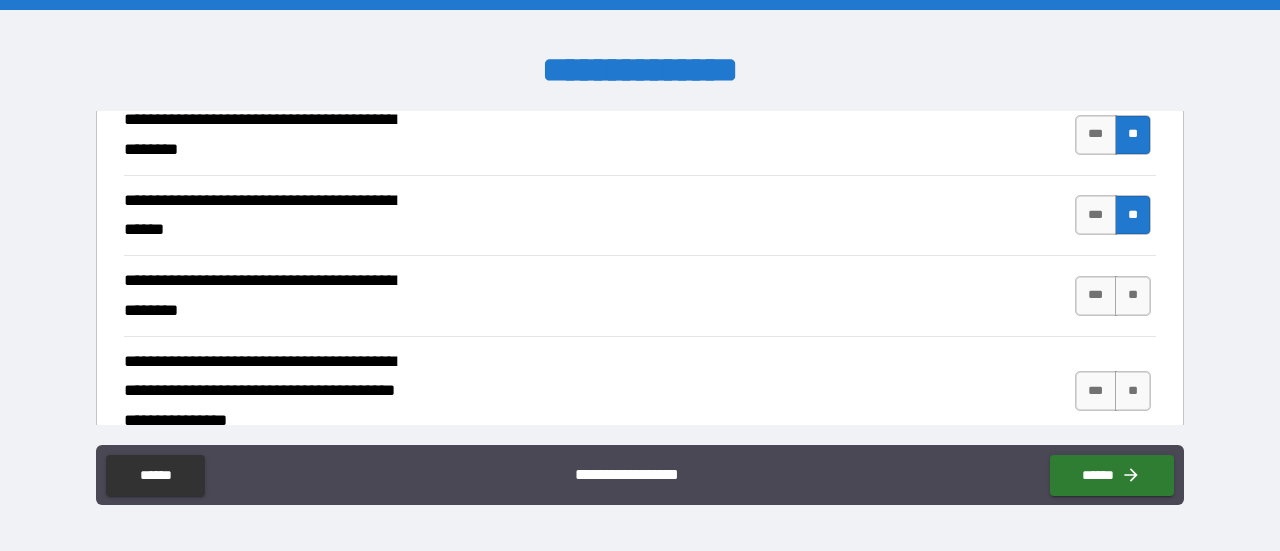 scroll, scrollTop: 384, scrollLeft: 0, axis: vertical 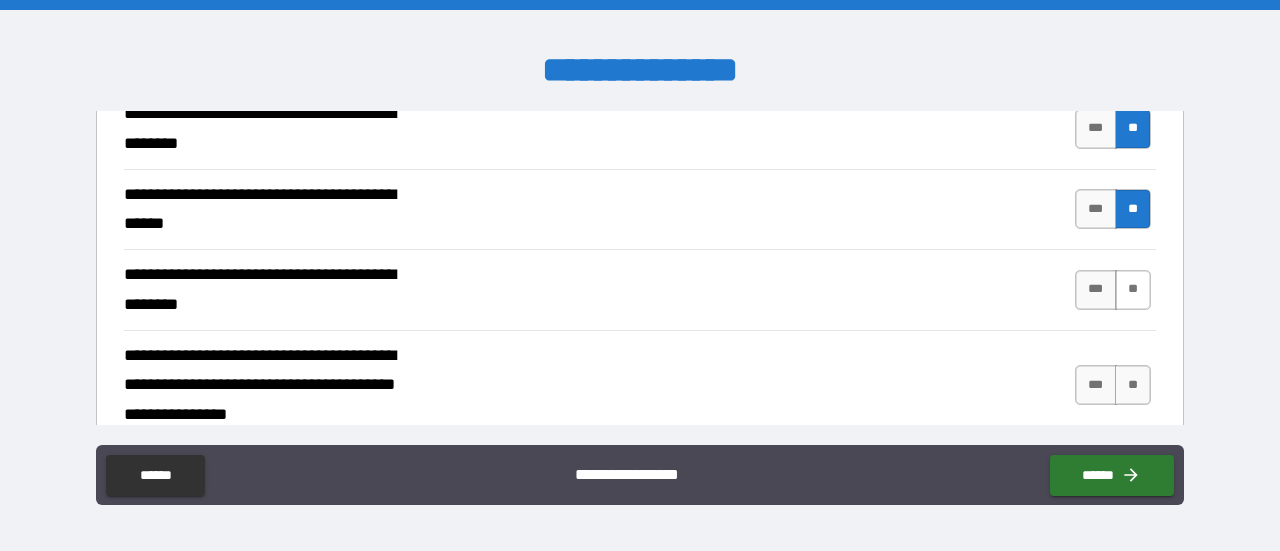 click on "**" at bounding box center (1133, 290) 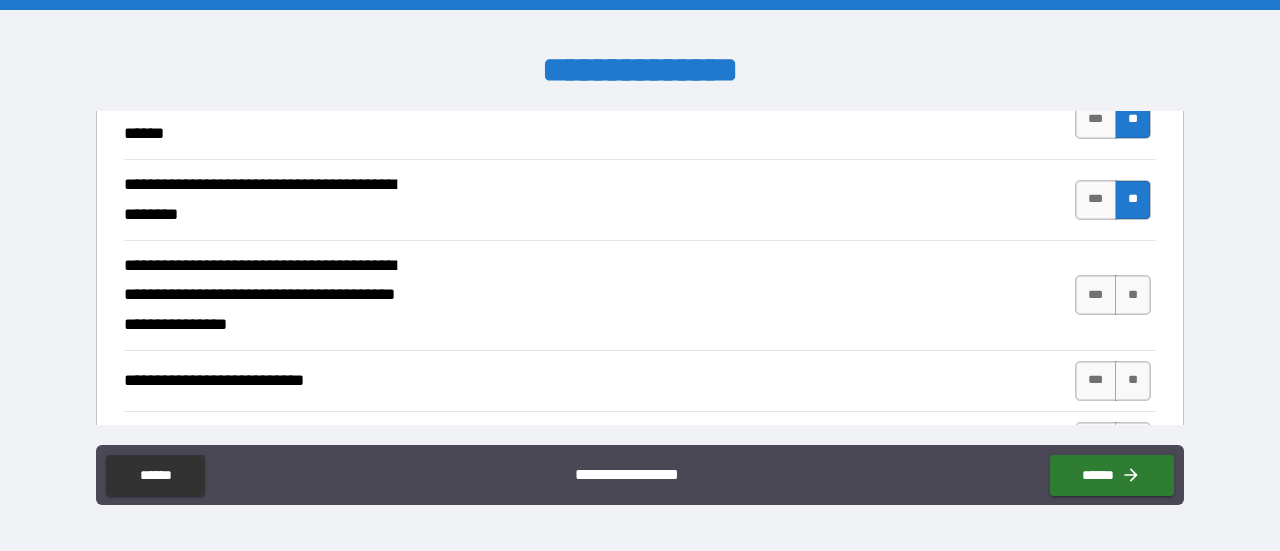 scroll, scrollTop: 492, scrollLeft: 0, axis: vertical 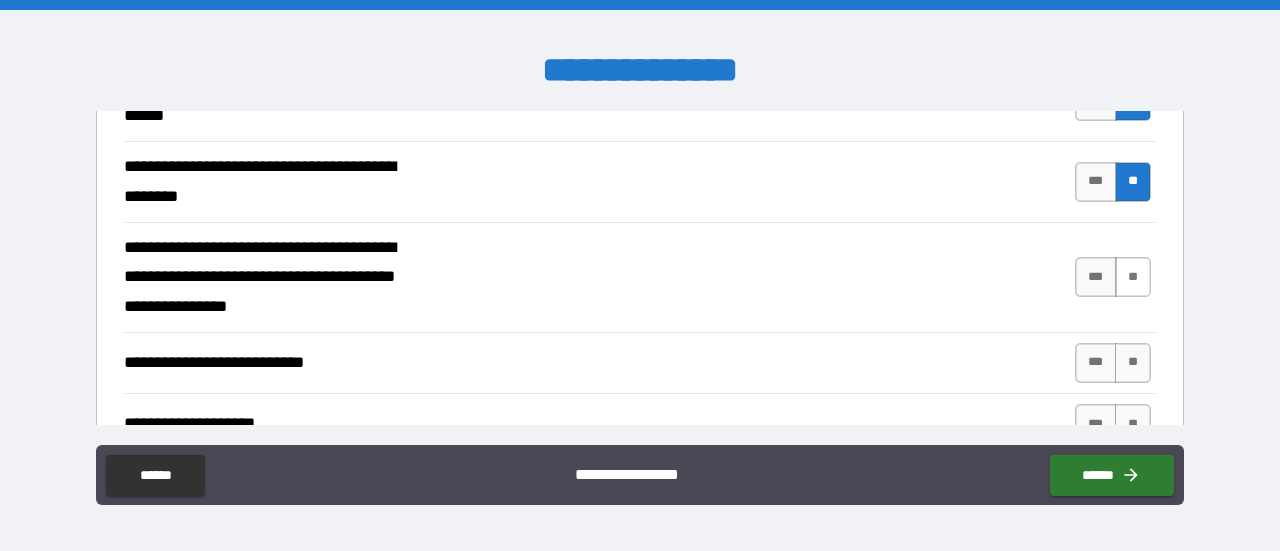 click on "**" at bounding box center [1133, 277] 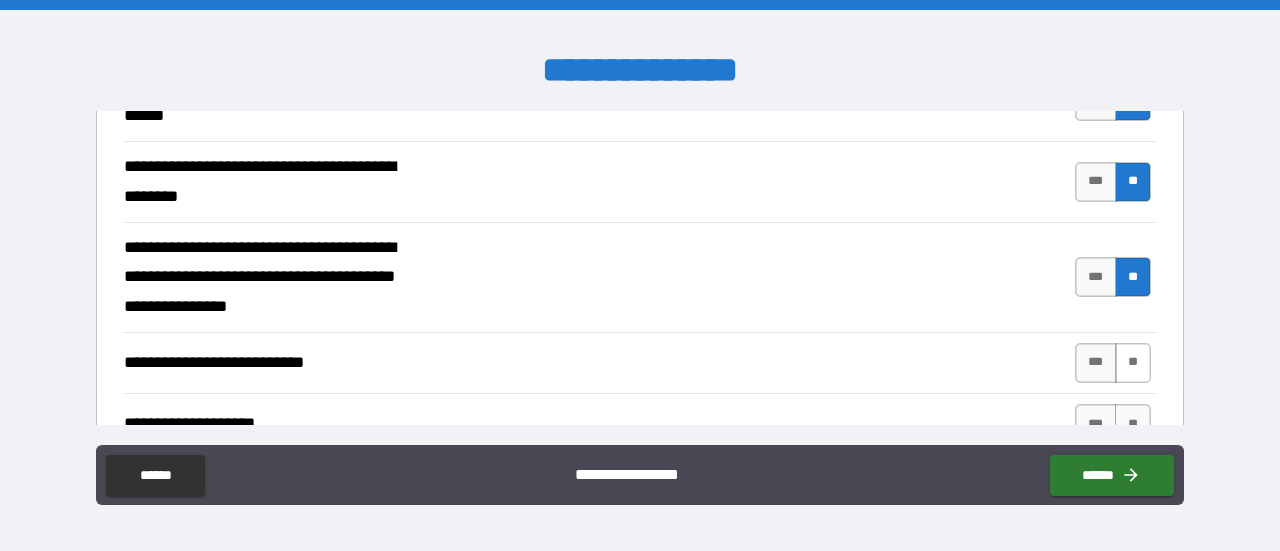 click on "**" at bounding box center (1133, 363) 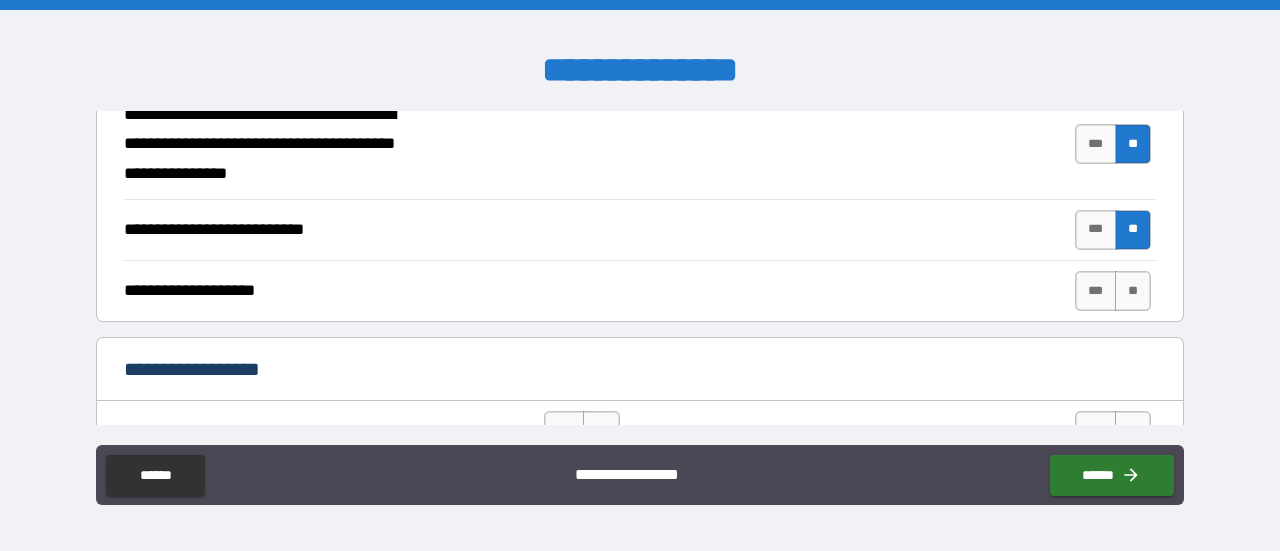 scroll, scrollTop: 629, scrollLeft: 0, axis: vertical 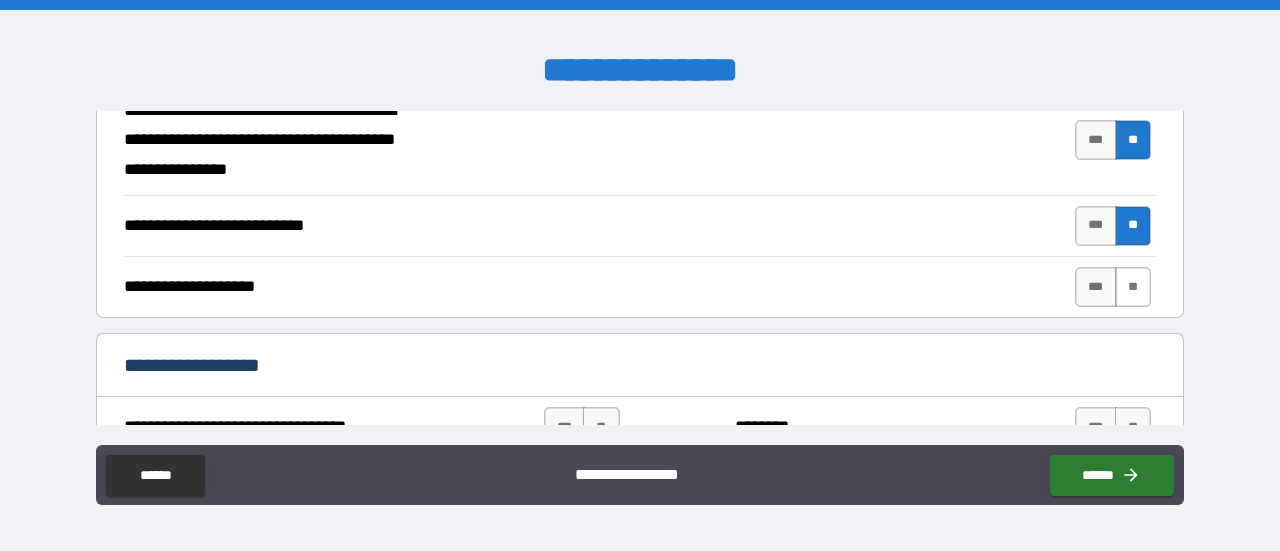 click on "**" at bounding box center (1133, 287) 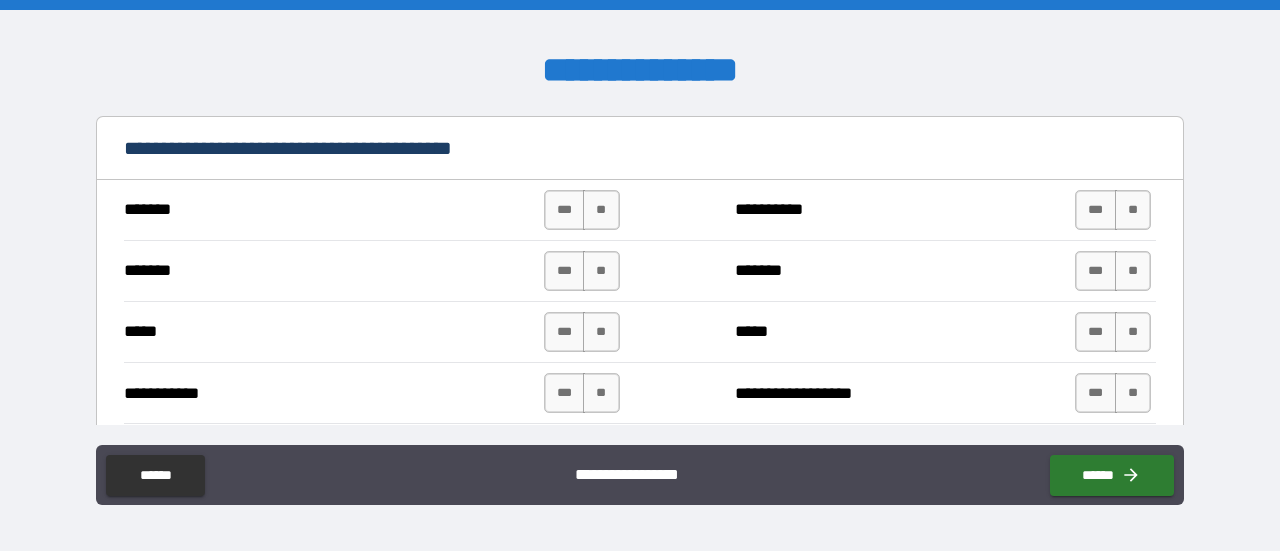 scroll, scrollTop: 1049, scrollLeft: 0, axis: vertical 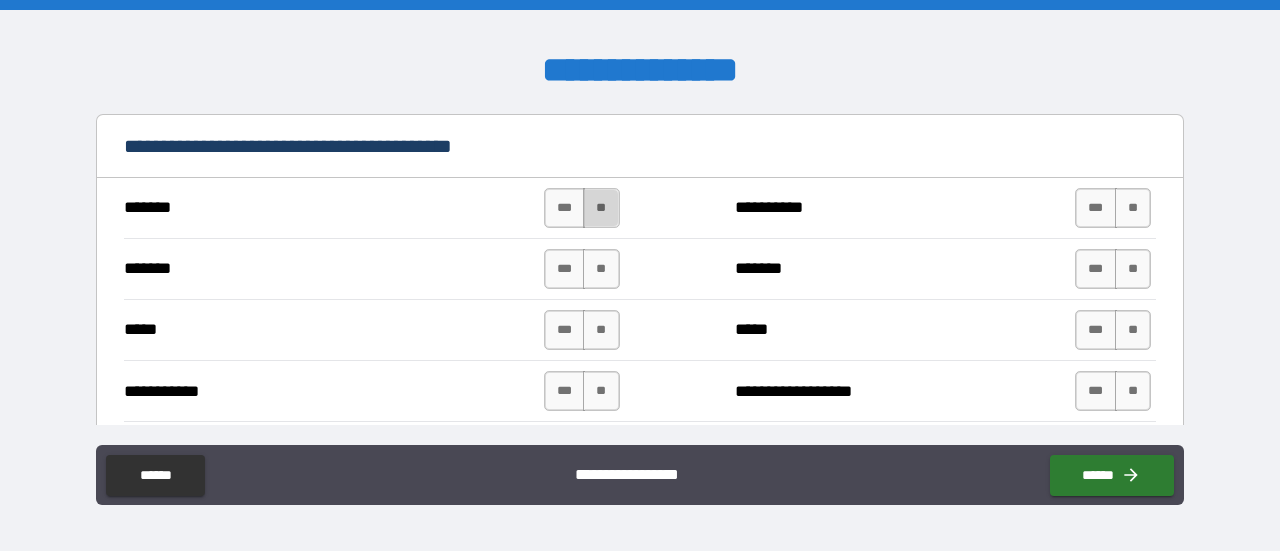 click on "**" at bounding box center [601, 208] 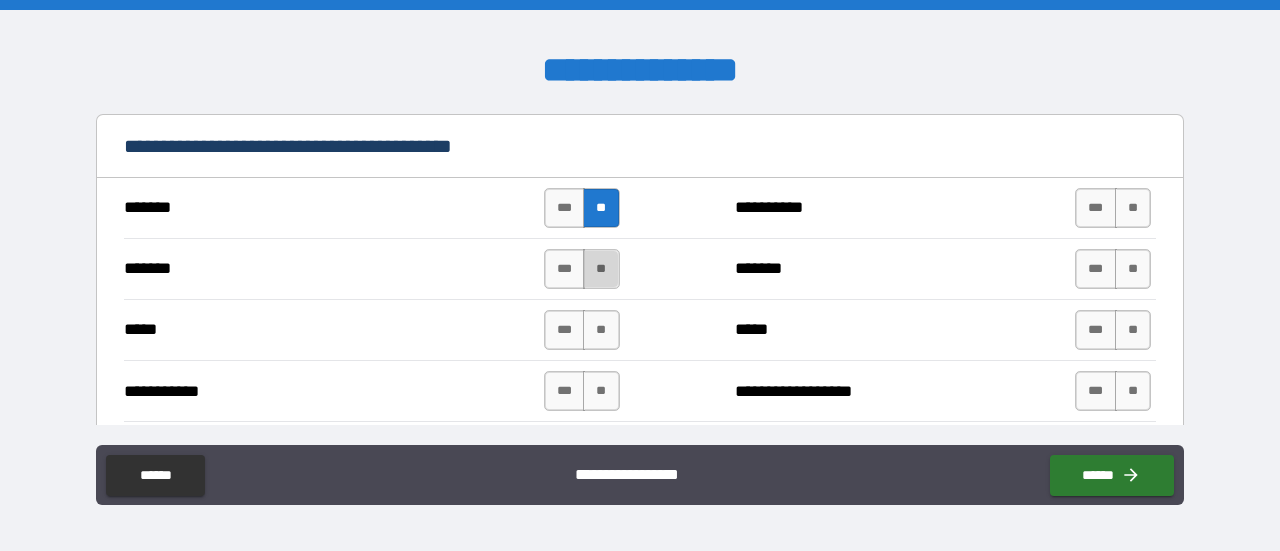 click on "**" at bounding box center [601, 269] 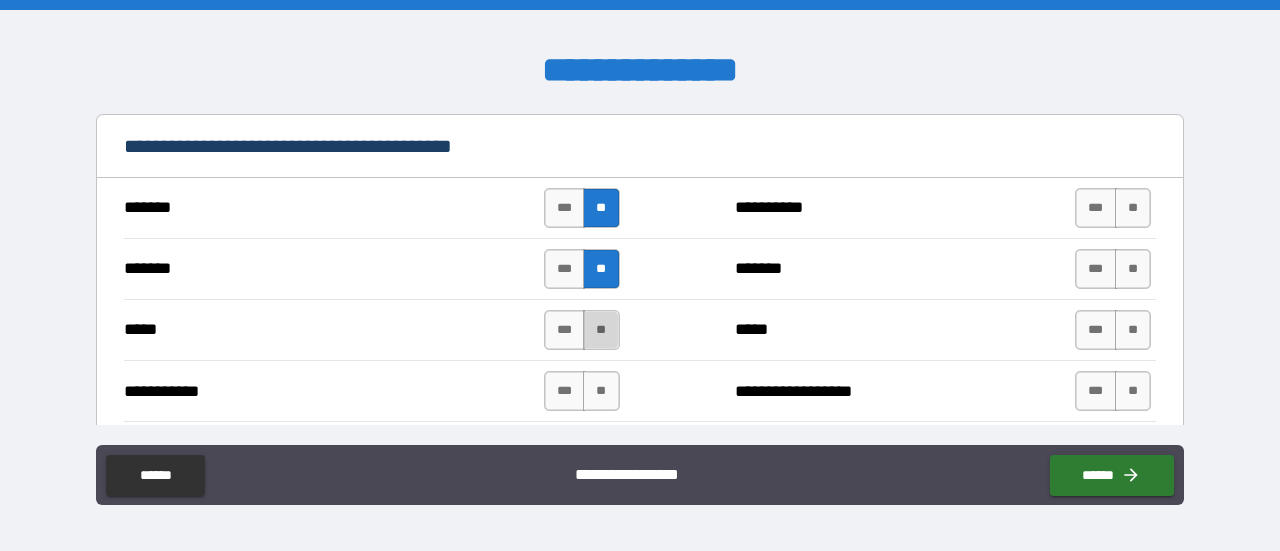 click on "**" at bounding box center (601, 330) 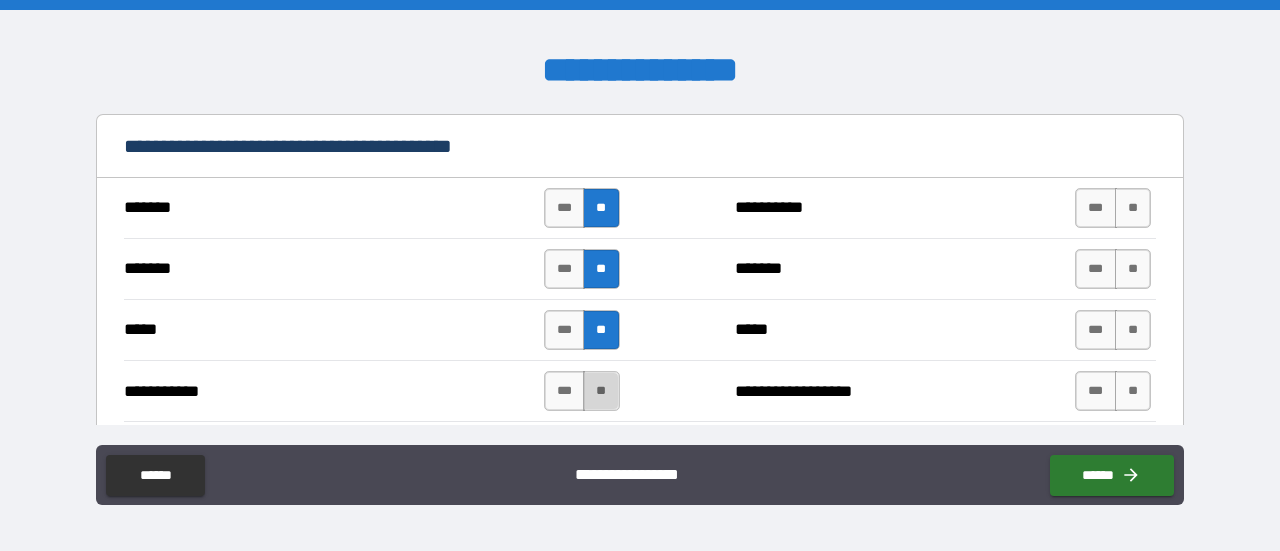 click on "**" at bounding box center [601, 391] 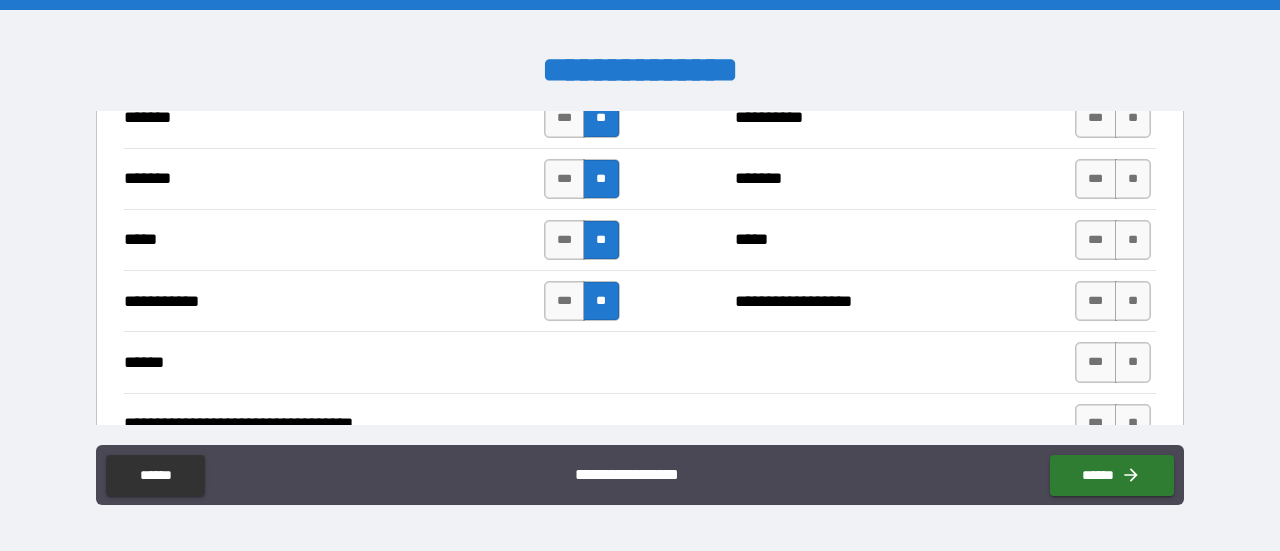 scroll, scrollTop: 1185, scrollLeft: 0, axis: vertical 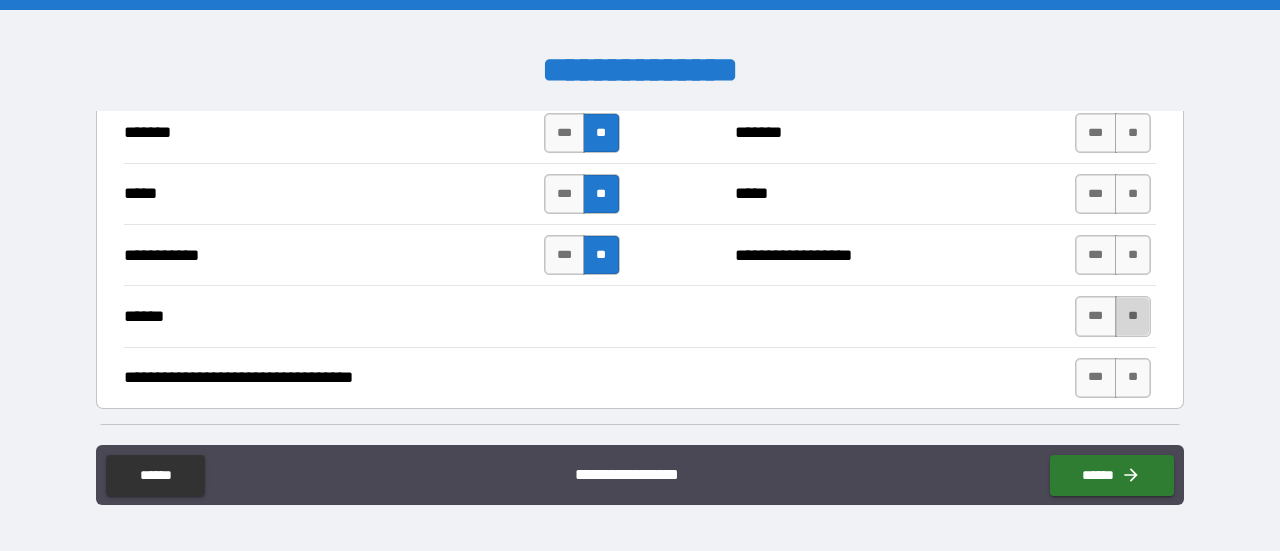 click on "**" at bounding box center [1133, 316] 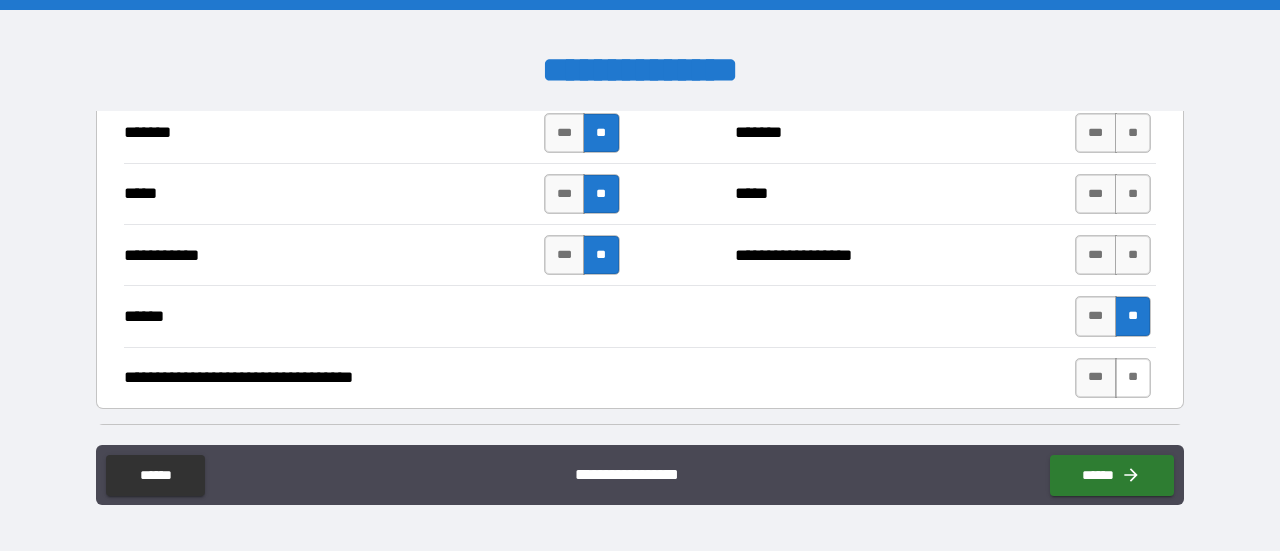 click on "**" at bounding box center [1133, 378] 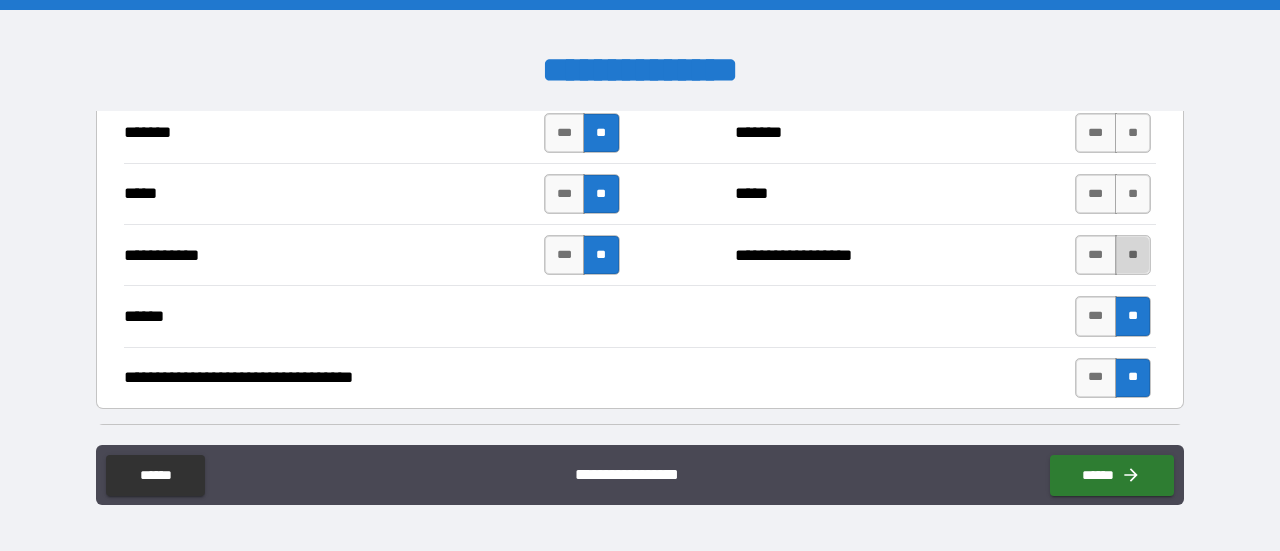 click on "**" at bounding box center (1133, 255) 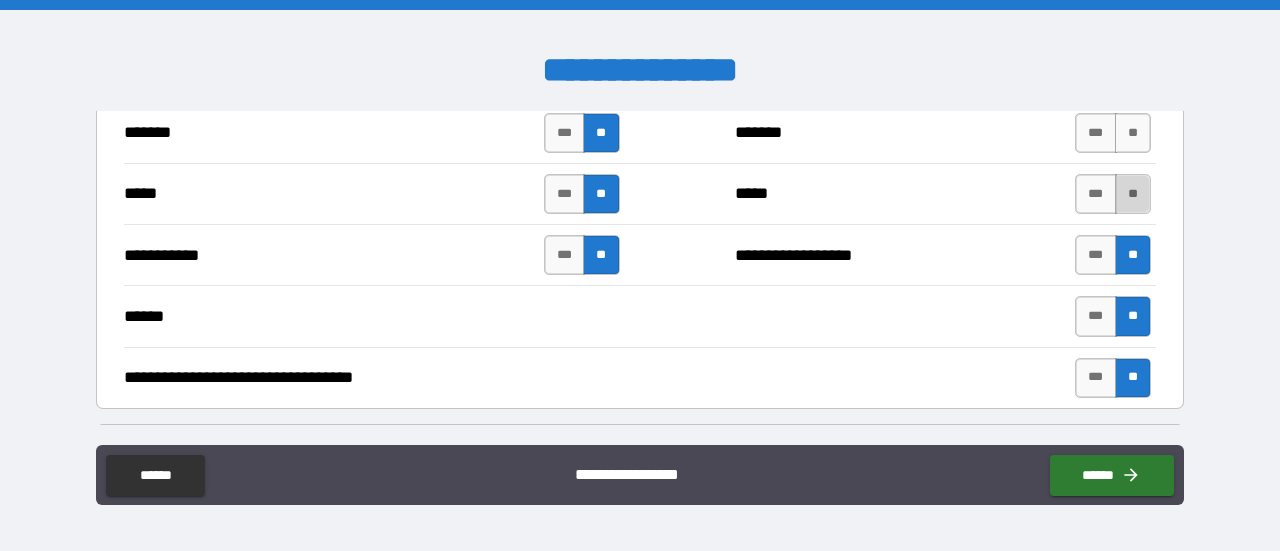 click on "**" at bounding box center (1133, 194) 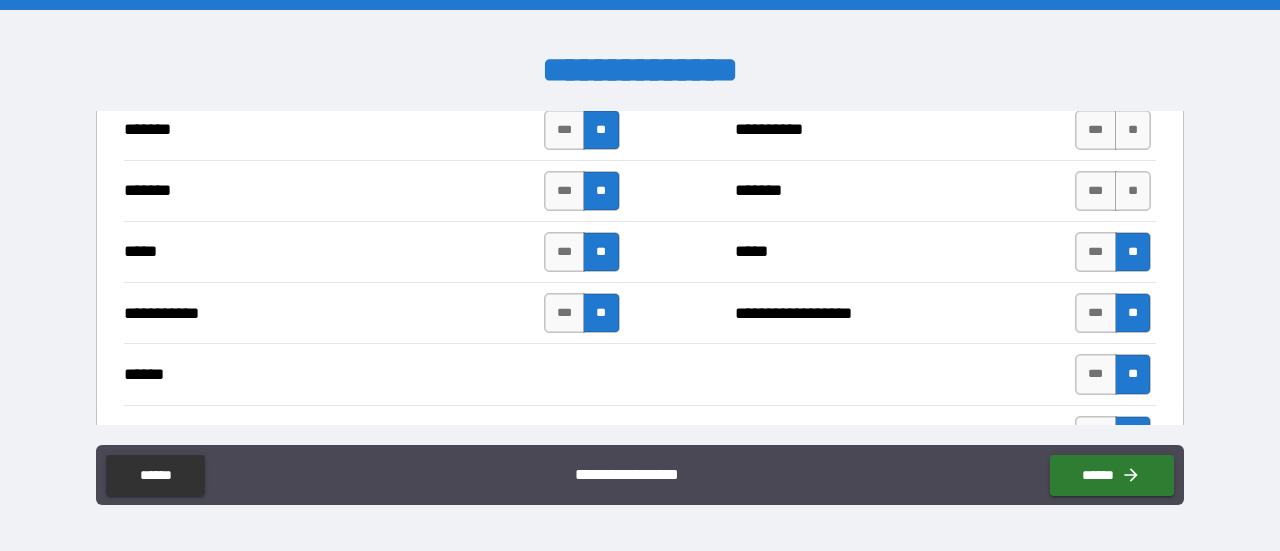 click on "**" at bounding box center [1133, 191] 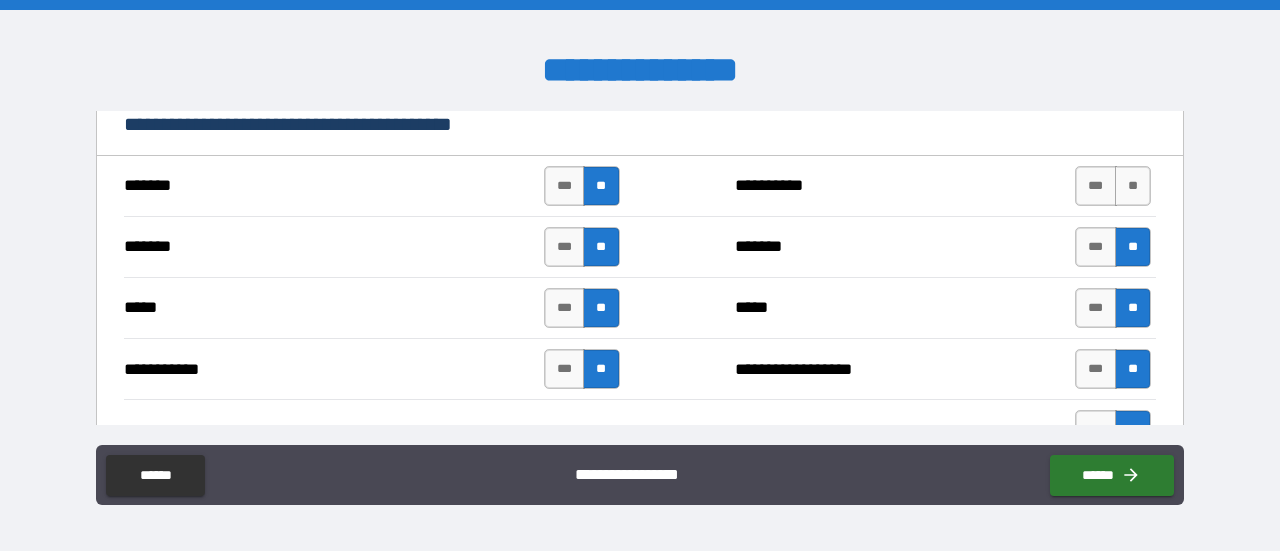 scroll, scrollTop: 1064, scrollLeft: 0, axis: vertical 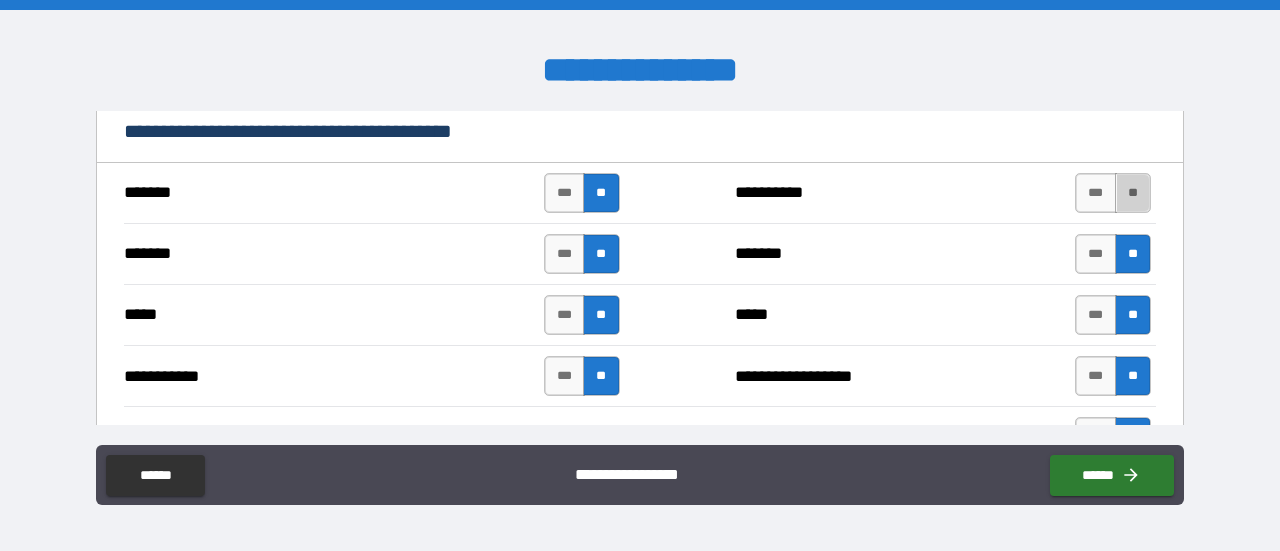 click on "**" at bounding box center [1133, 193] 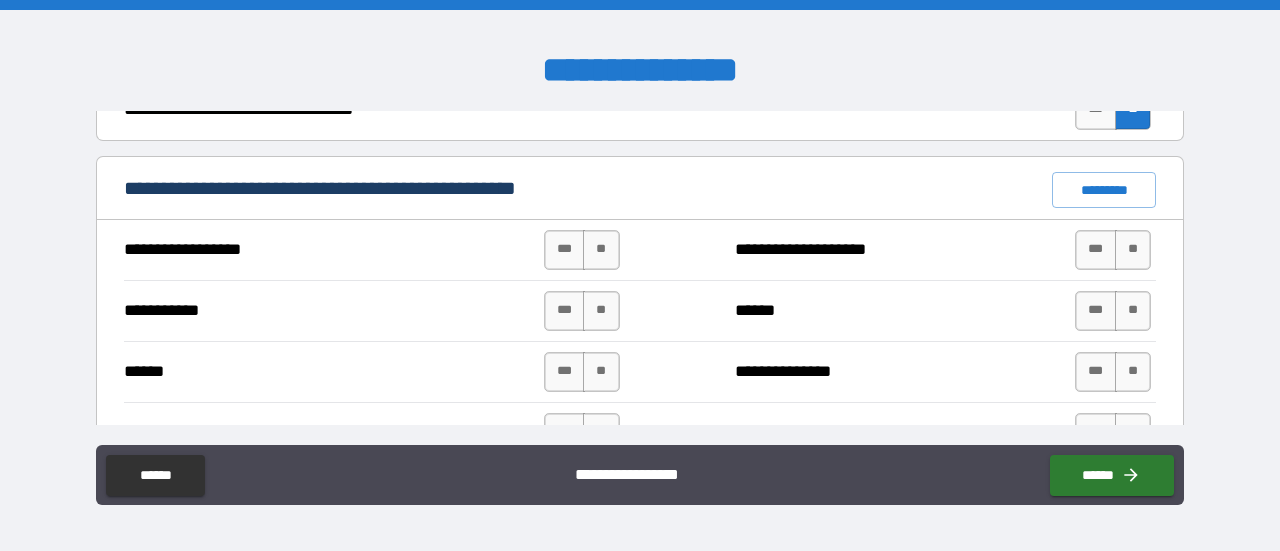 scroll, scrollTop: 1452, scrollLeft: 0, axis: vertical 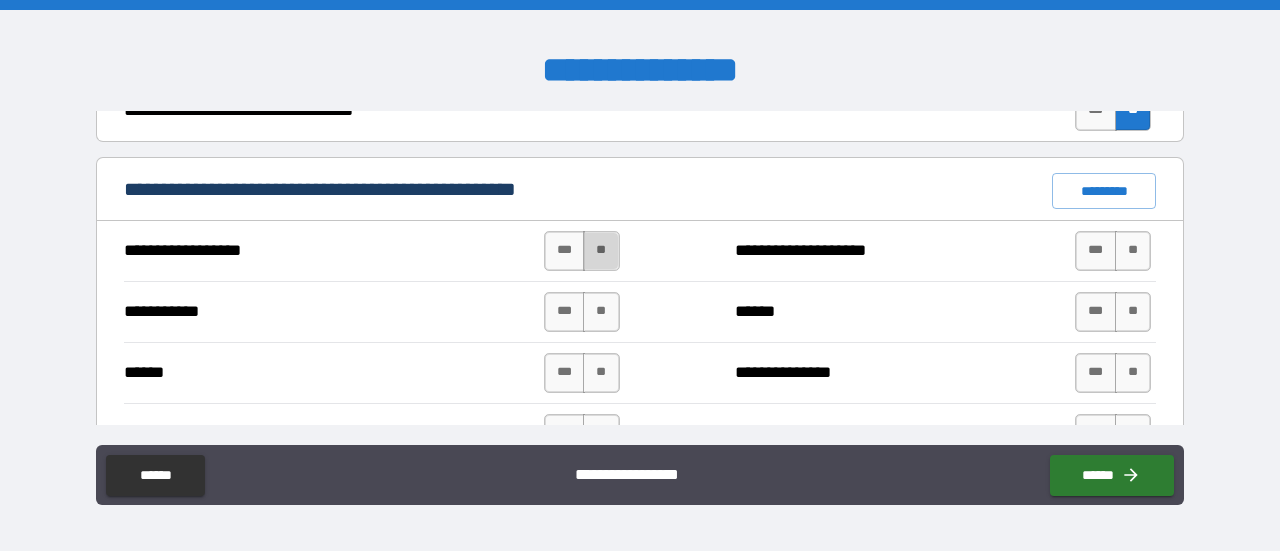 click on "**" at bounding box center [601, 251] 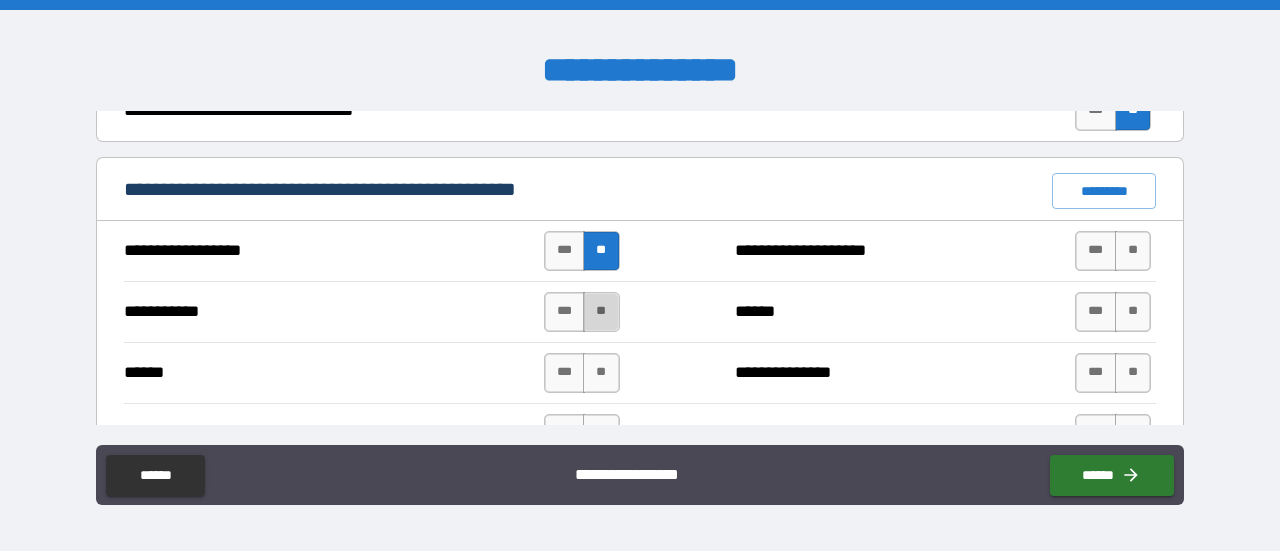 click on "**" at bounding box center (601, 312) 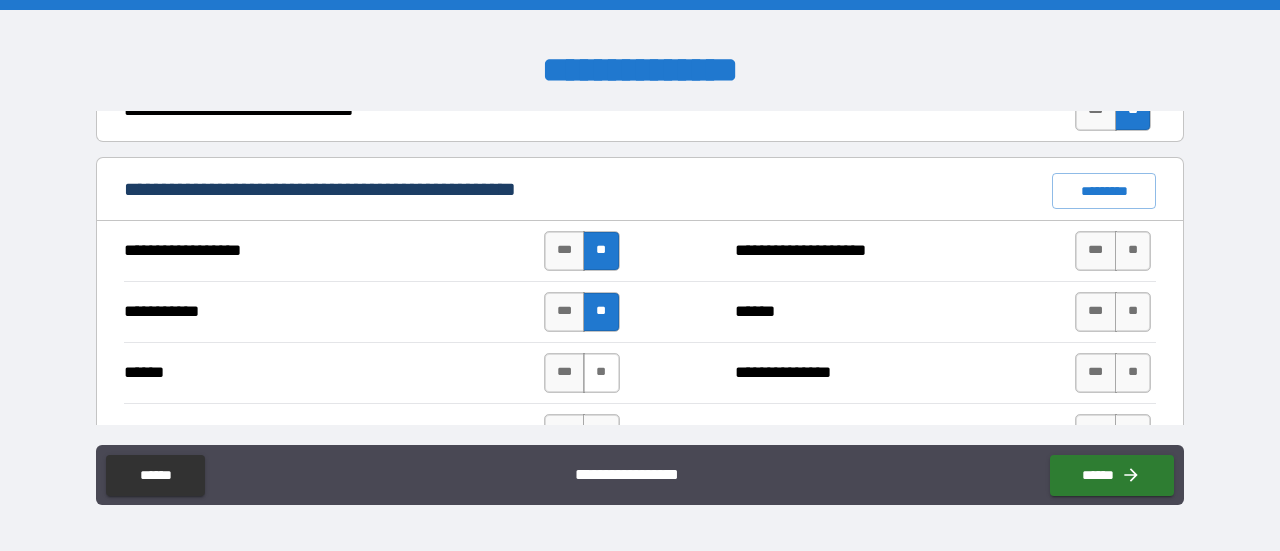 click on "**" at bounding box center [601, 373] 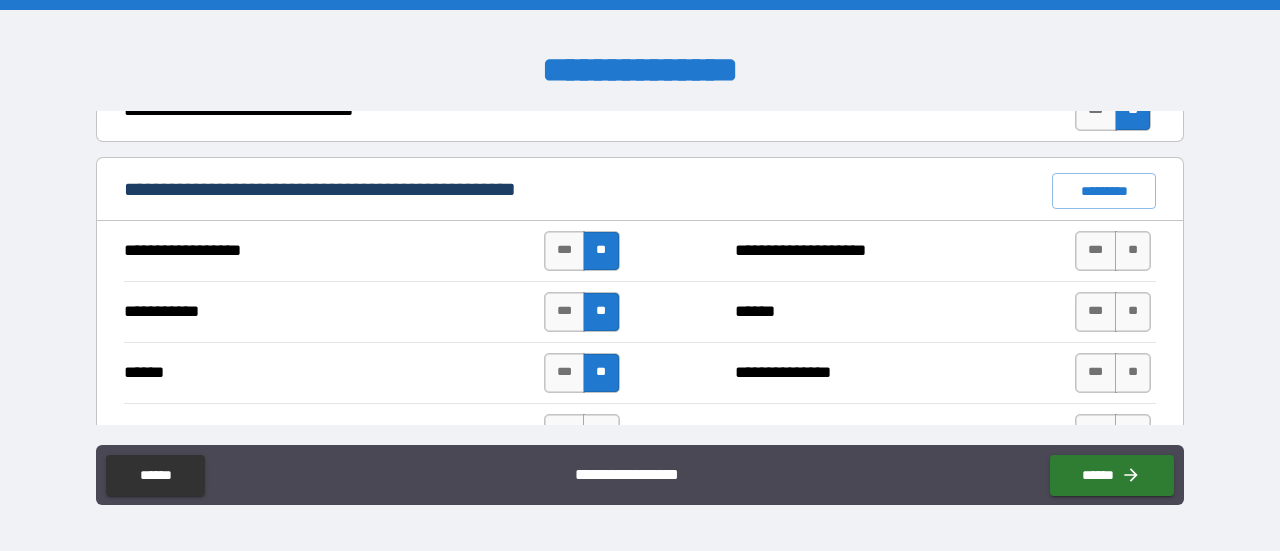 scroll, scrollTop: 1477, scrollLeft: 0, axis: vertical 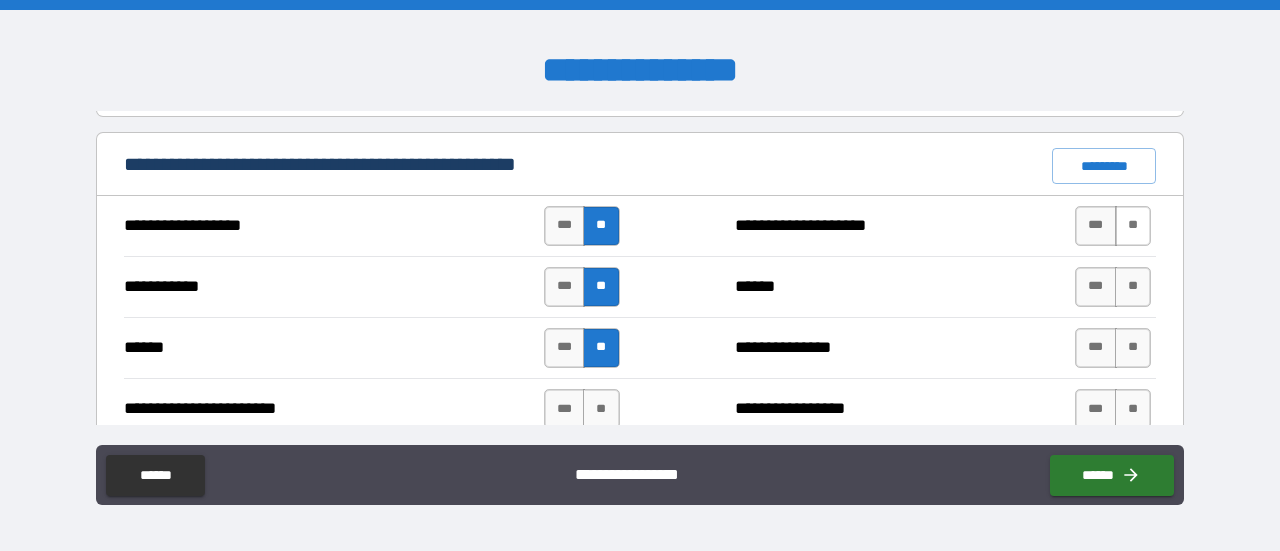 click on "**" at bounding box center [1133, 226] 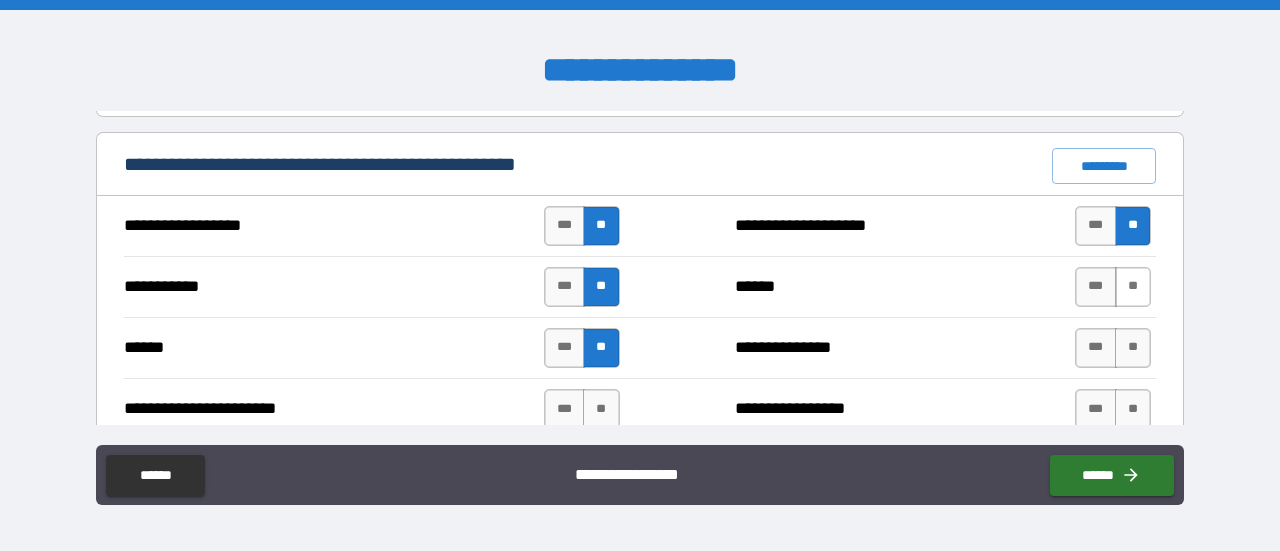 click on "**" at bounding box center (1133, 287) 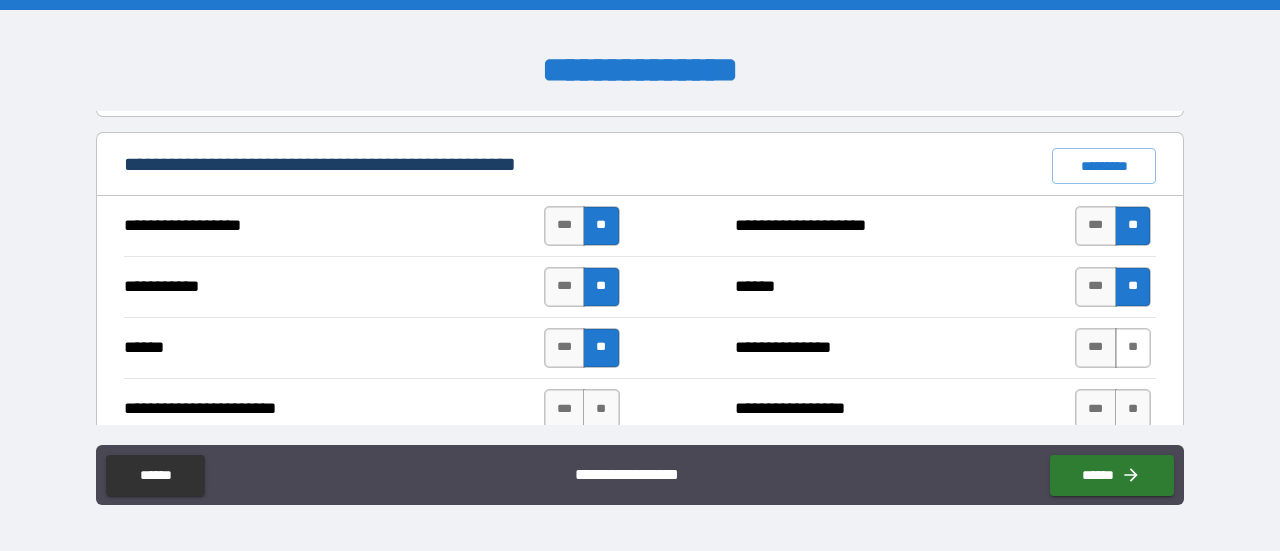 click on "**" at bounding box center [1133, 348] 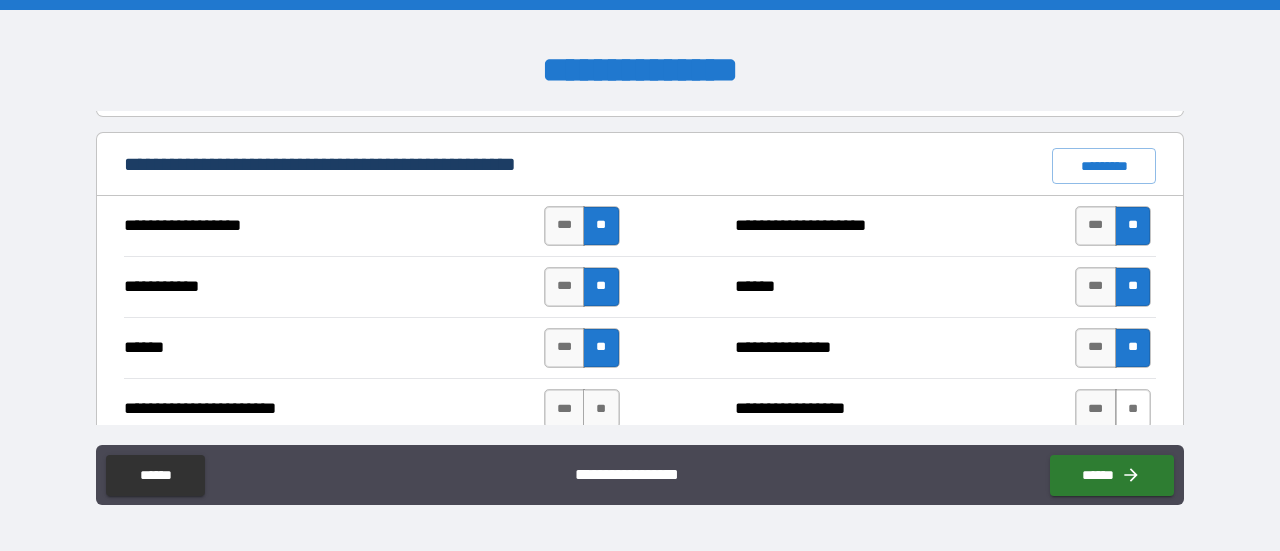 click on "**" at bounding box center (1133, 409) 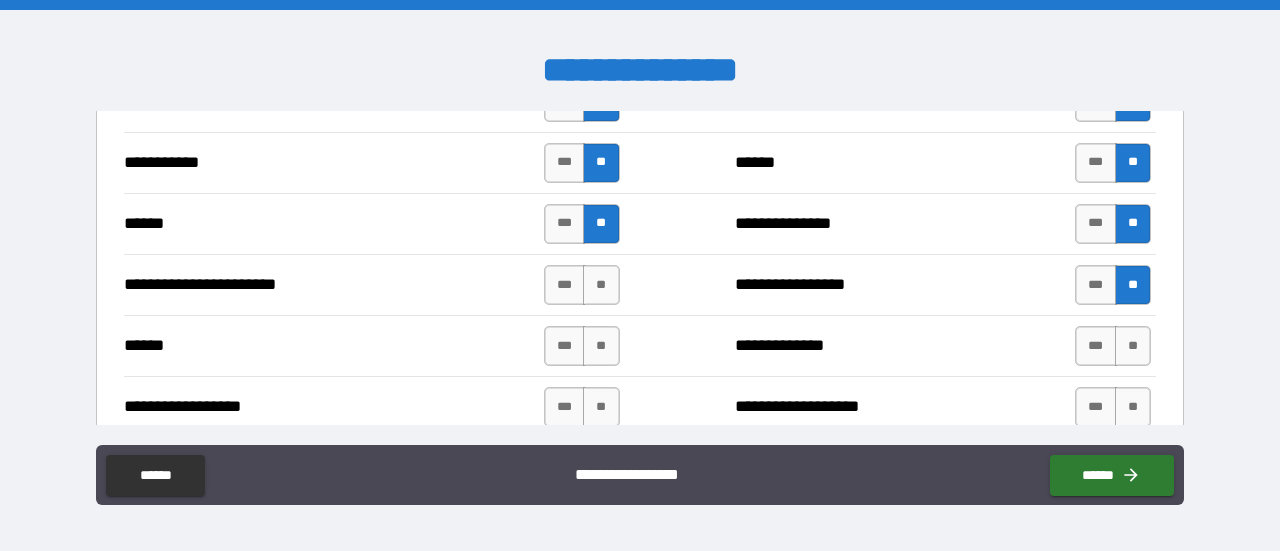 scroll, scrollTop: 1616, scrollLeft: 0, axis: vertical 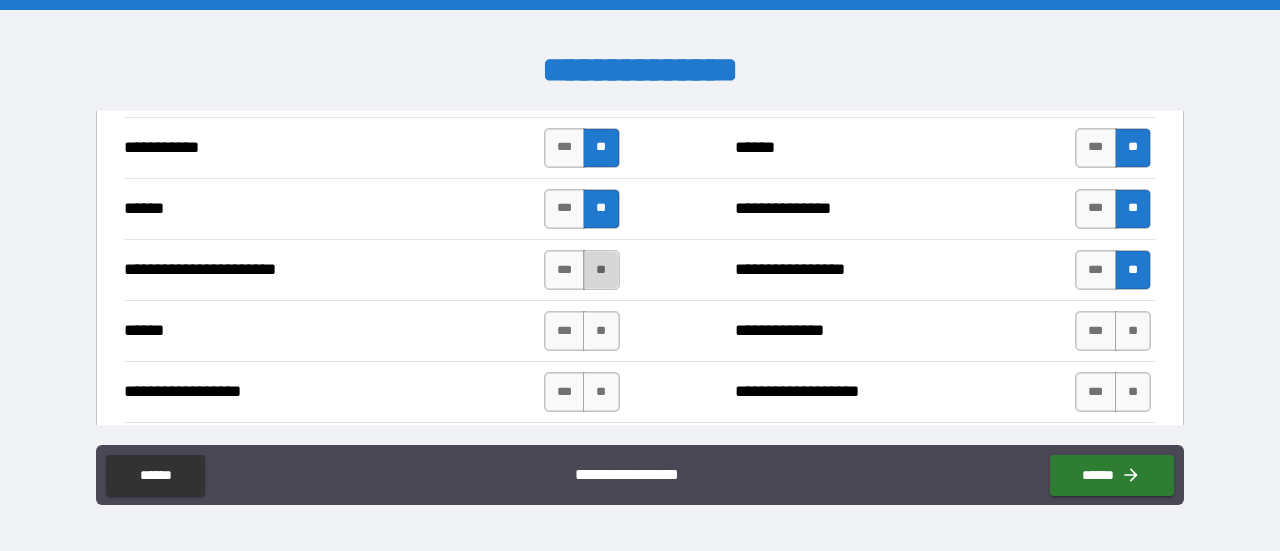 click on "**" at bounding box center [601, 270] 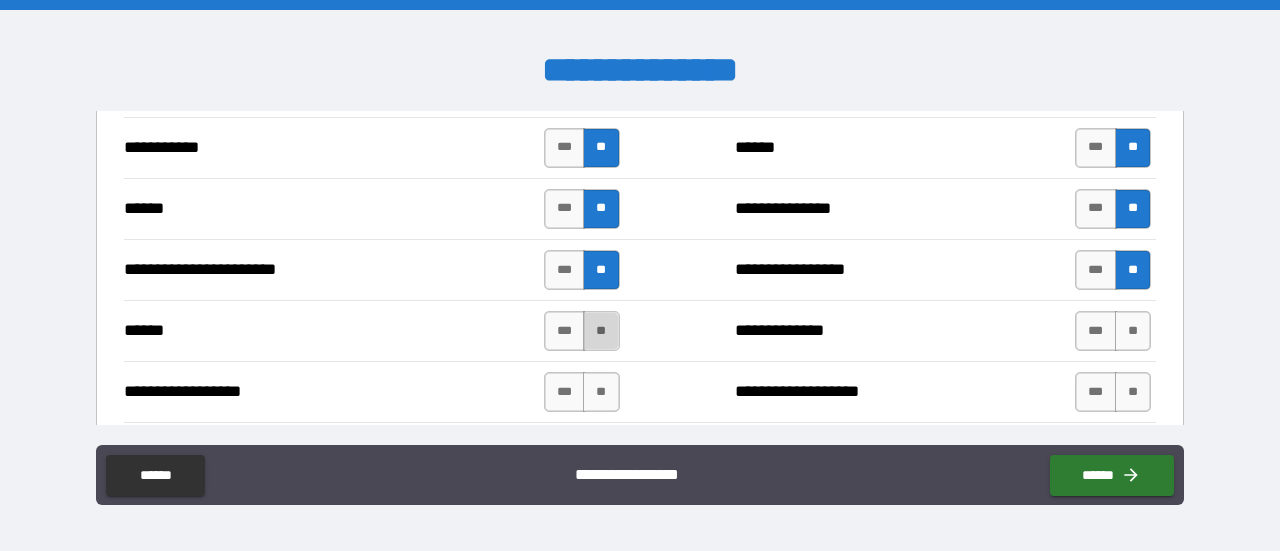 click on "**" at bounding box center [601, 331] 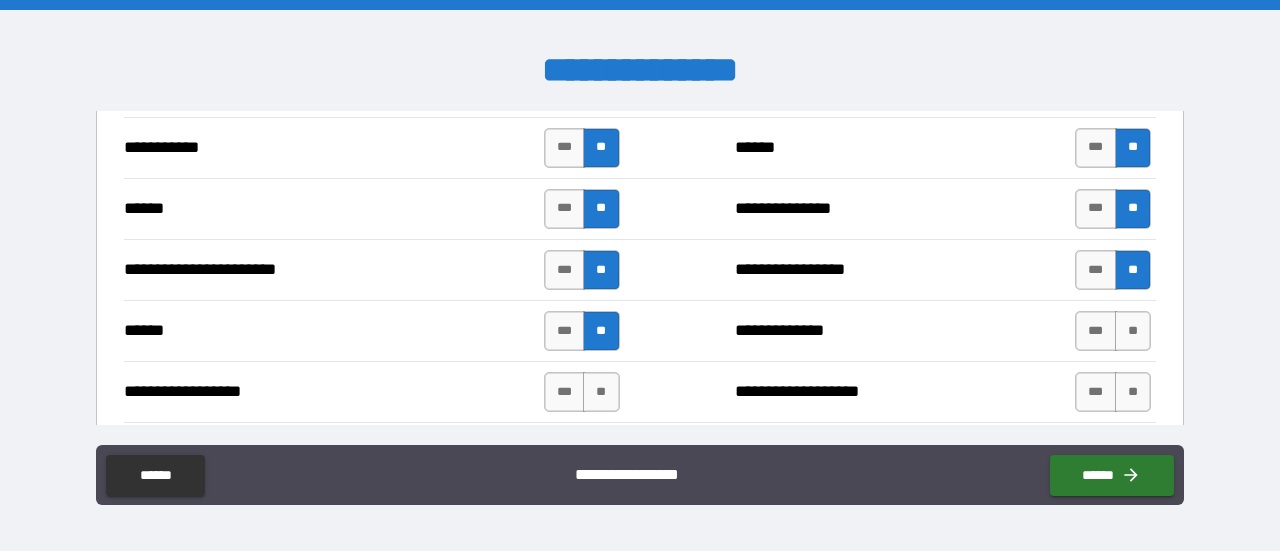 click on "*** **" at bounding box center [1115, 331] 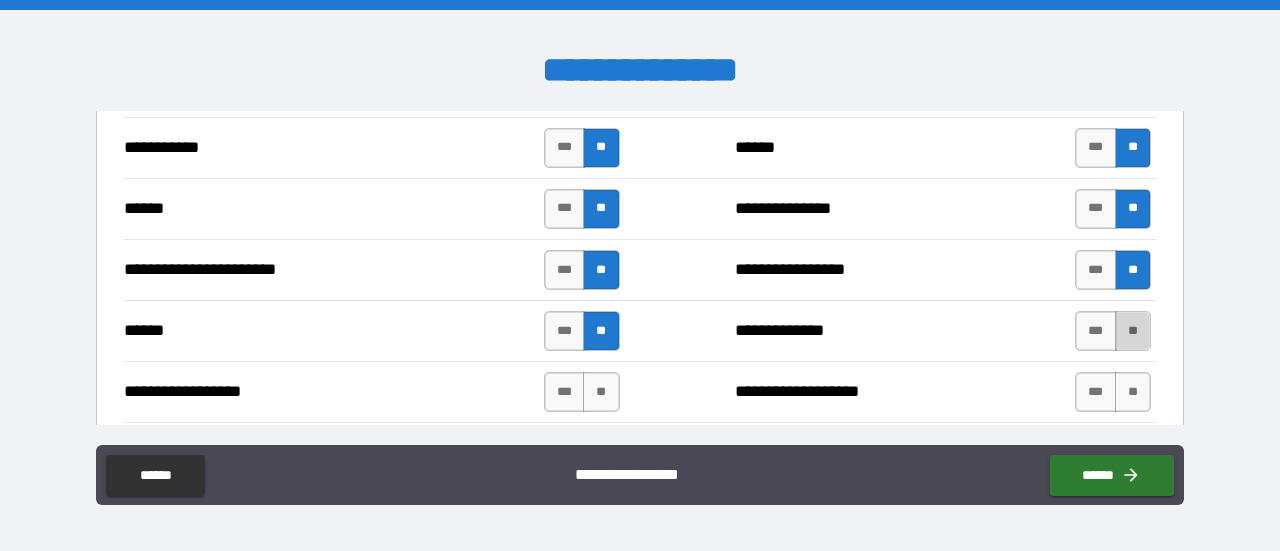 click on "**" at bounding box center [1133, 331] 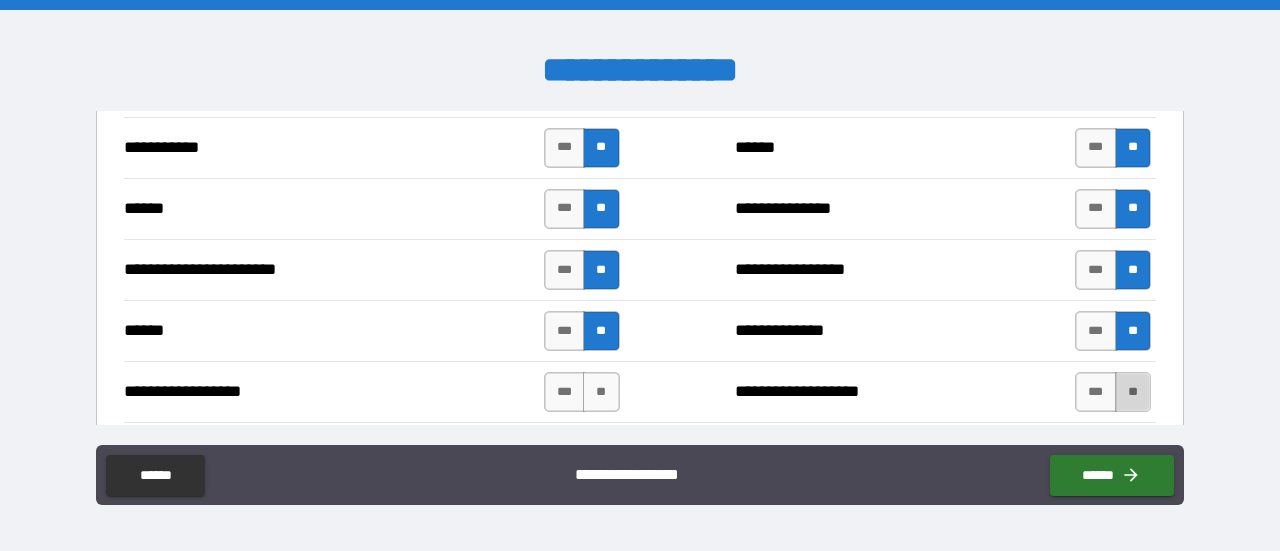 click on "**" at bounding box center (1133, 392) 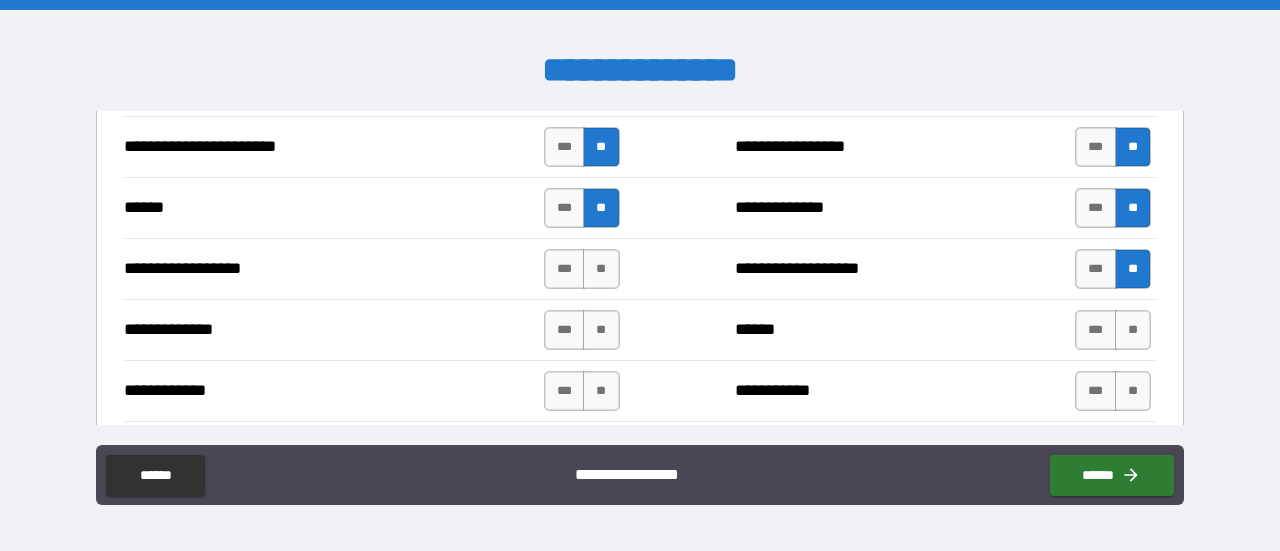 scroll, scrollTop: 1741, scrollLeft: 0, axis: vertical 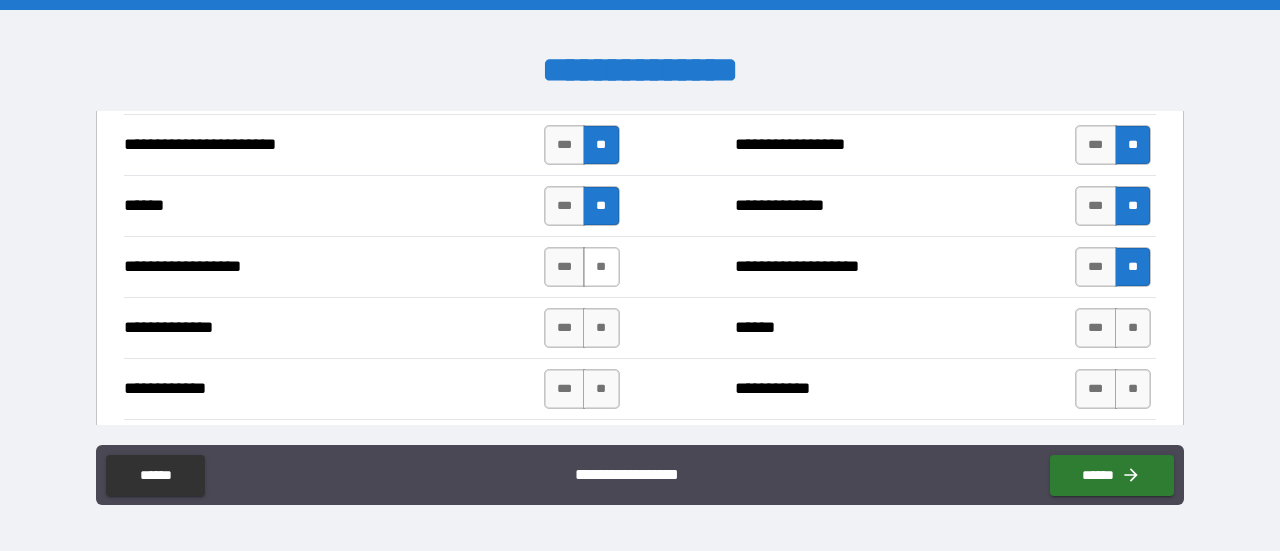 click on "**" at bounding box center (601, 267) 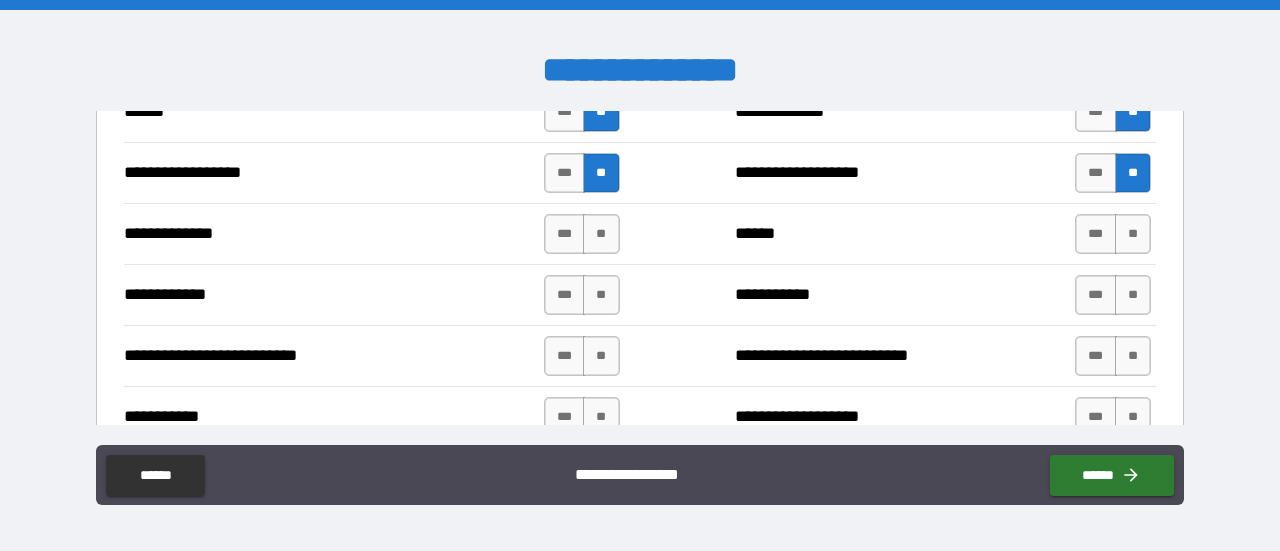 scroll, scrollTop: 1839, scrollLeft: 0, axis: vertical 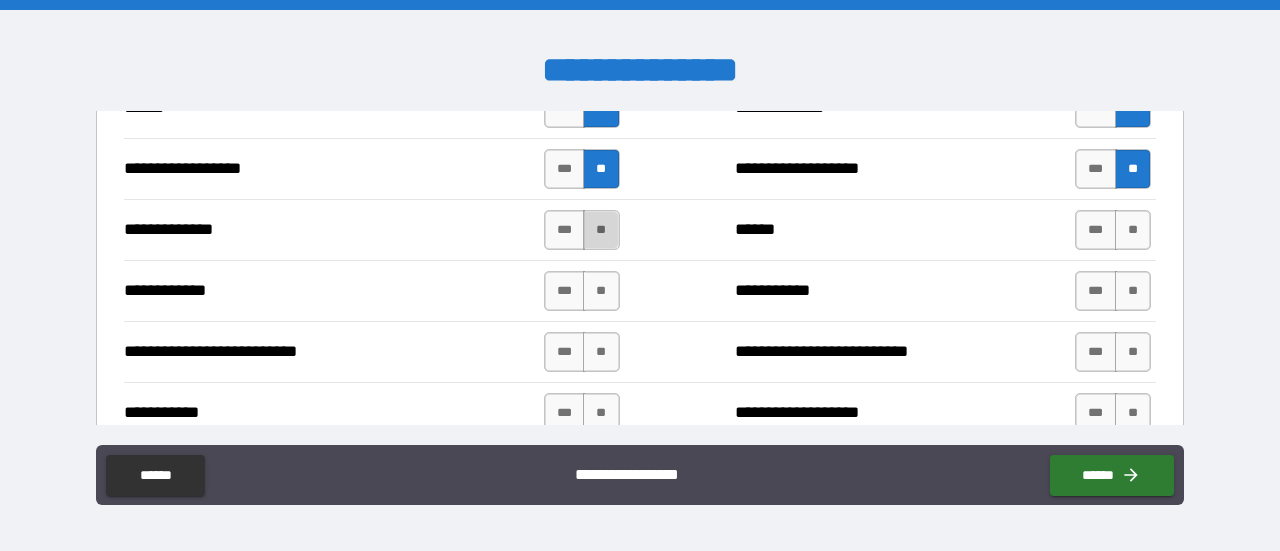 click on "**" at bounding box center (601, 230) 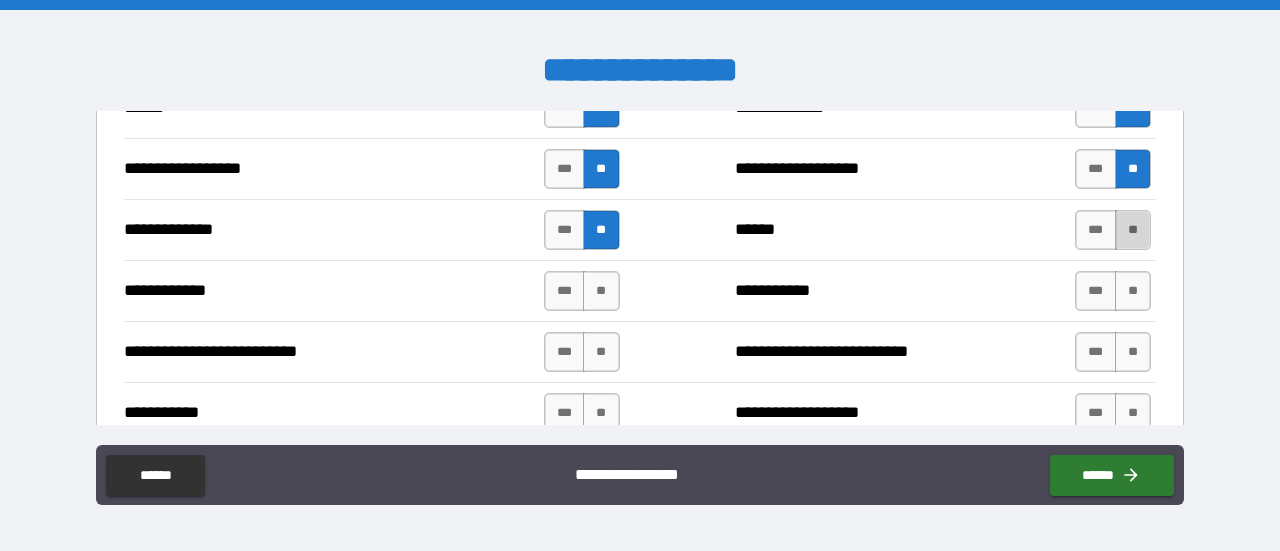 click on "**" at bounding box center [1133, 230] 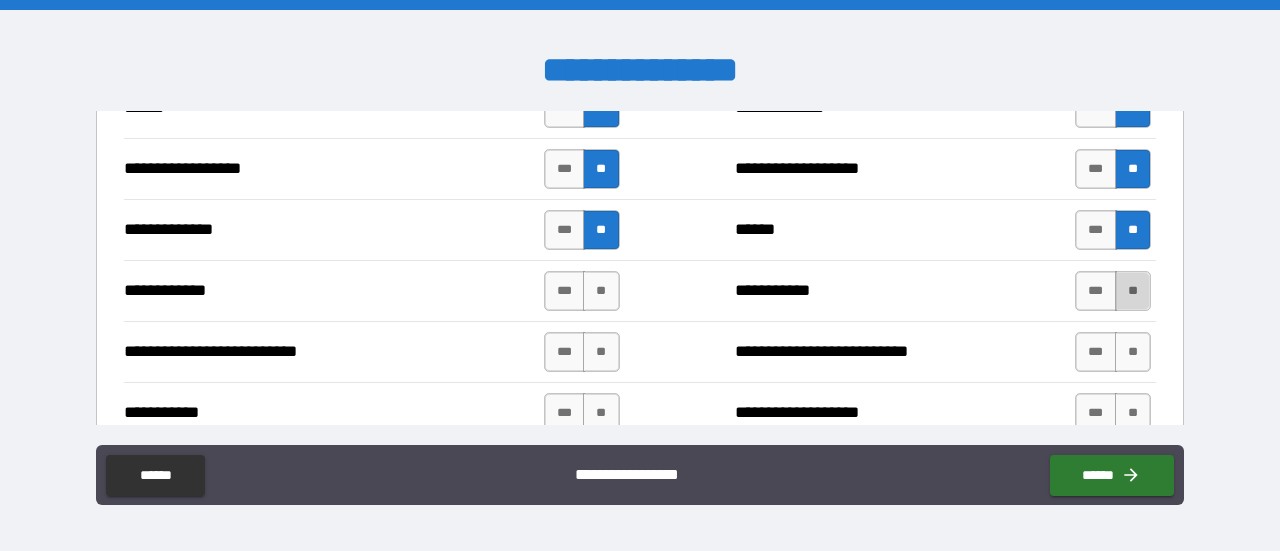 click on "**" at bounding box center (1133, 291) 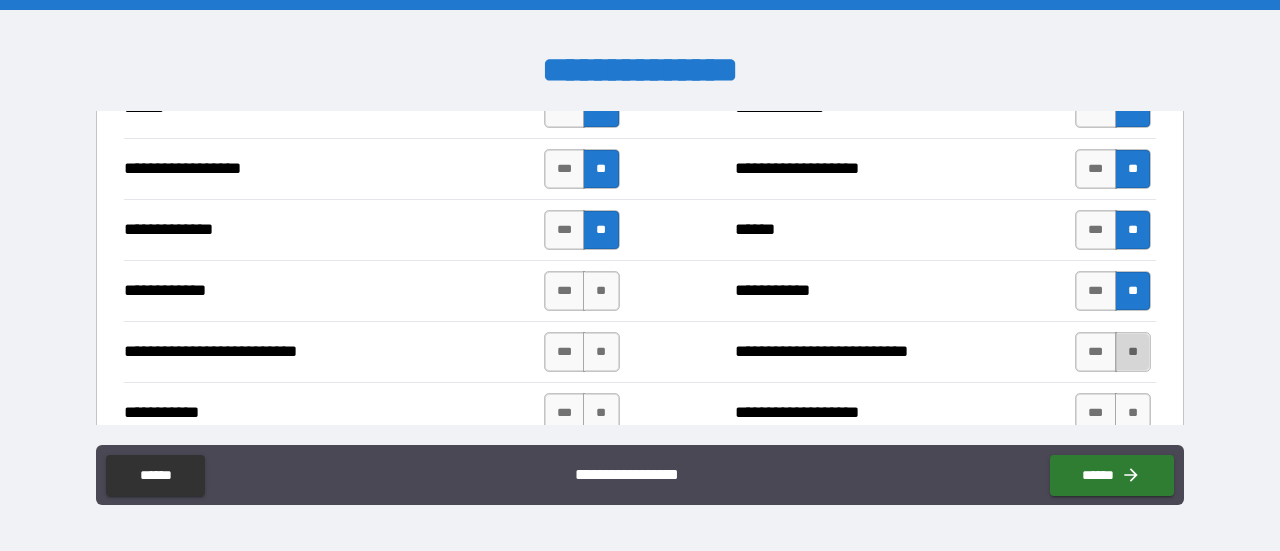 click on "**" at bounding box center (1133, 352) 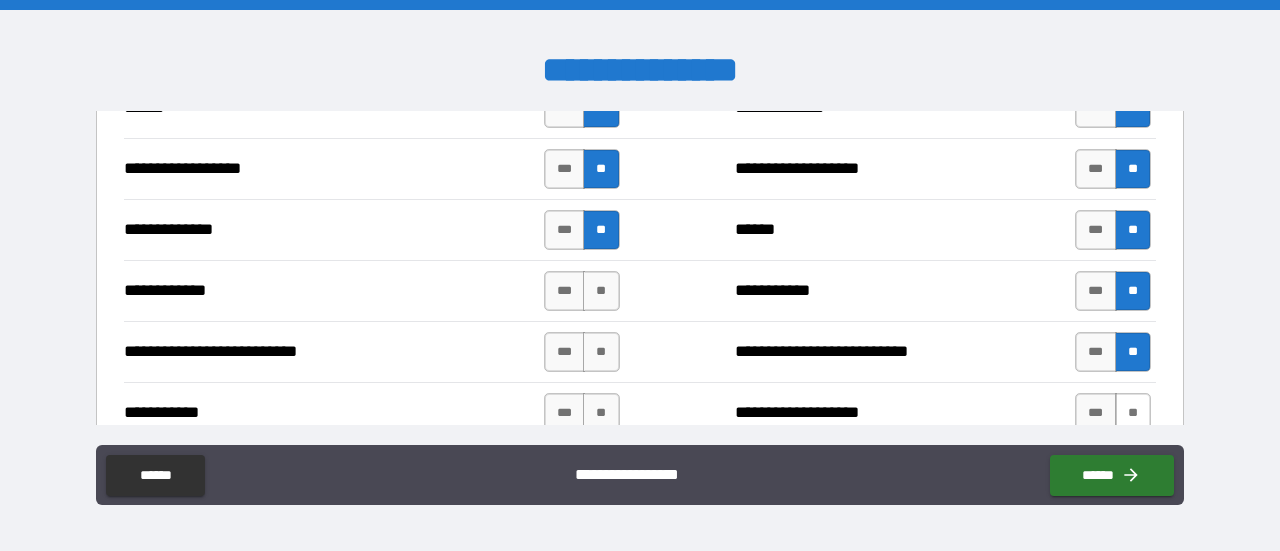 click on "**" at bounding box center [1133, 413] 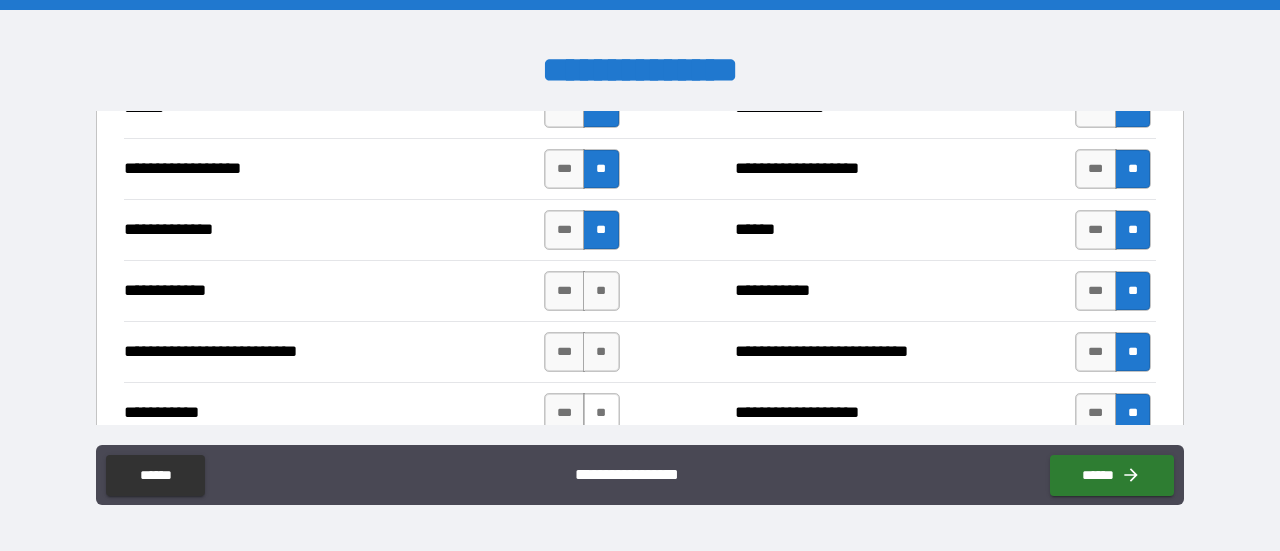 click on "**" at bounding box center (601, 413) 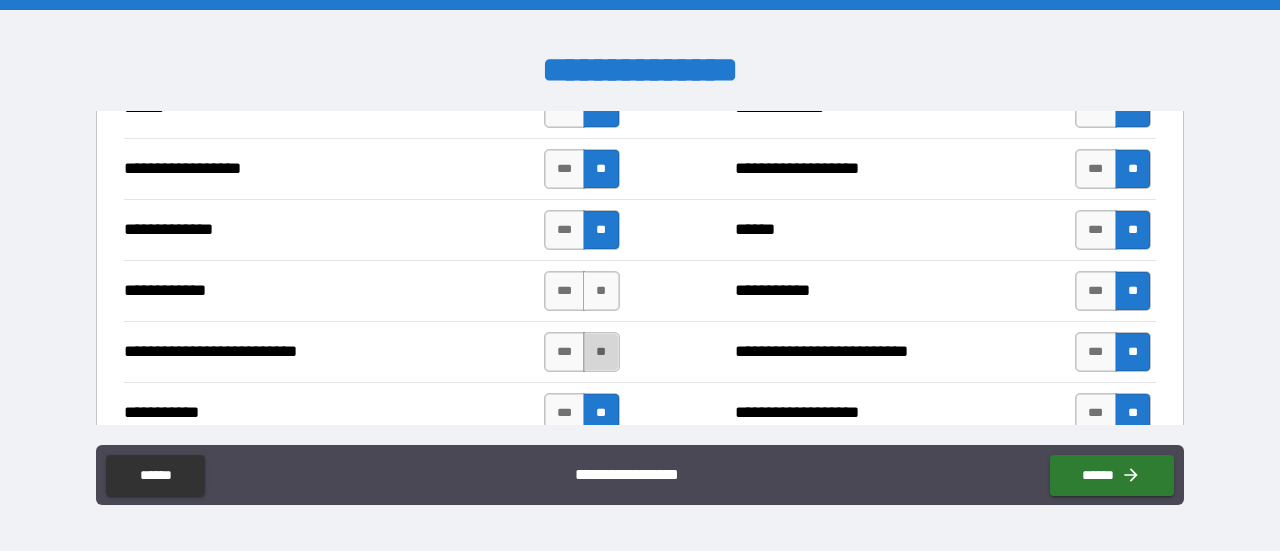 click on "**" at bounding box center (601, 352) 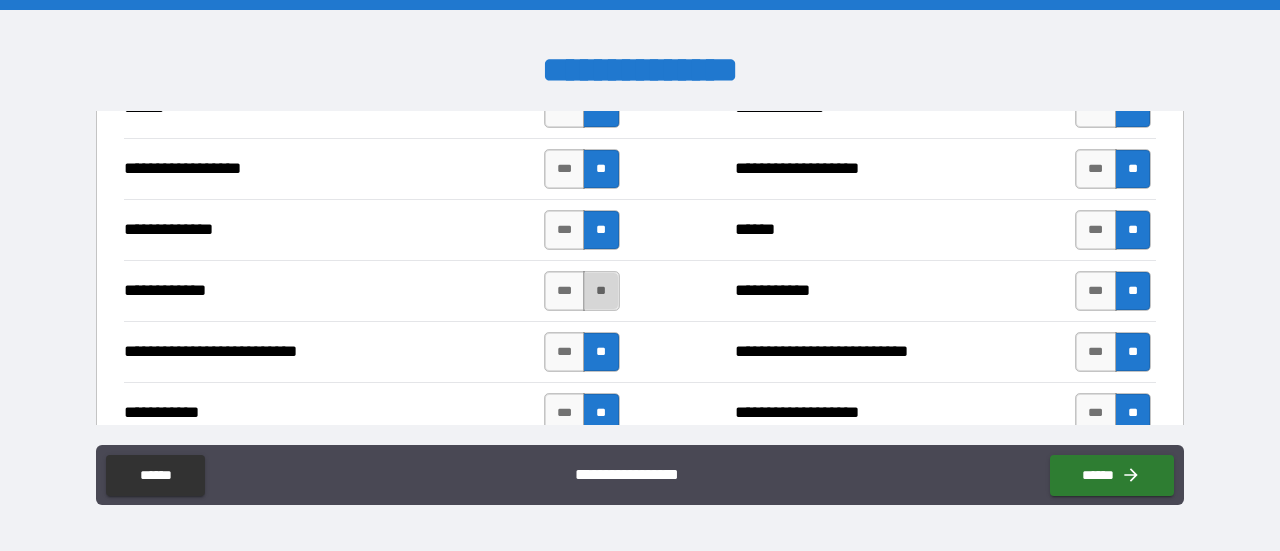 click on "**" at bounding box center [601, 291] 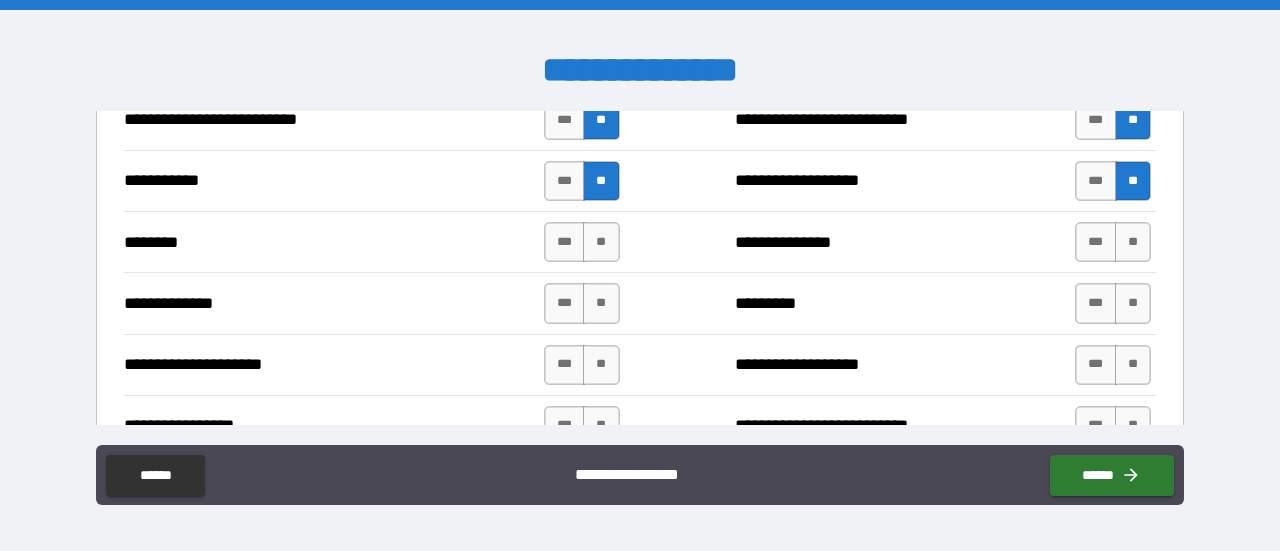 scroll, scrollTop: 2077, scrollLeft: 0, axis: vertical 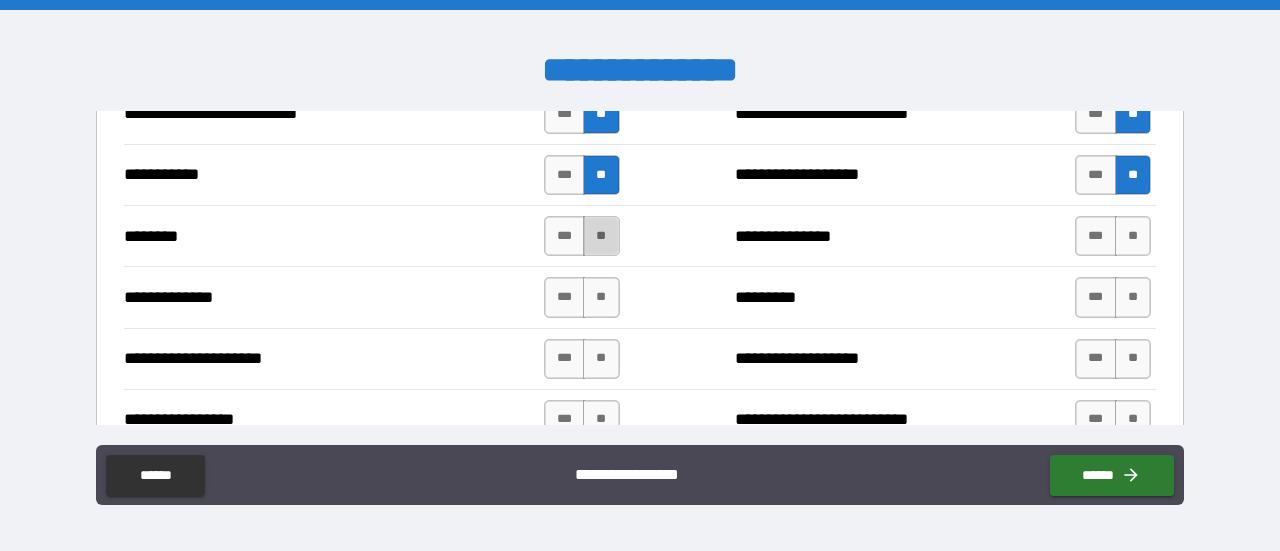 click on "**" at bounding box center (601, 236) 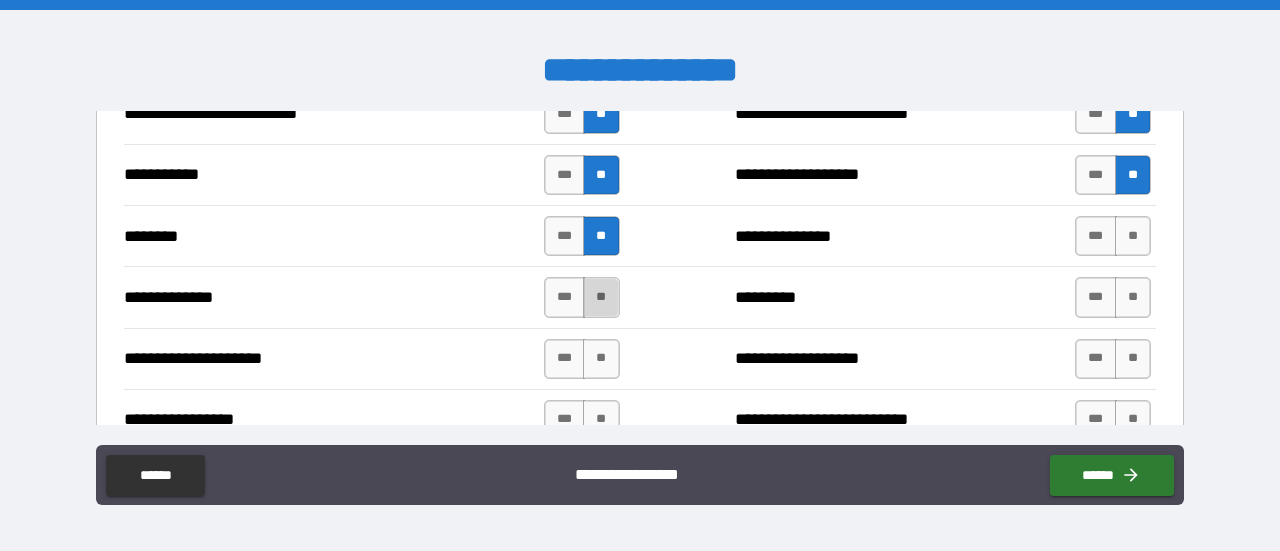 click on "**" at bounding box center (601, 297) 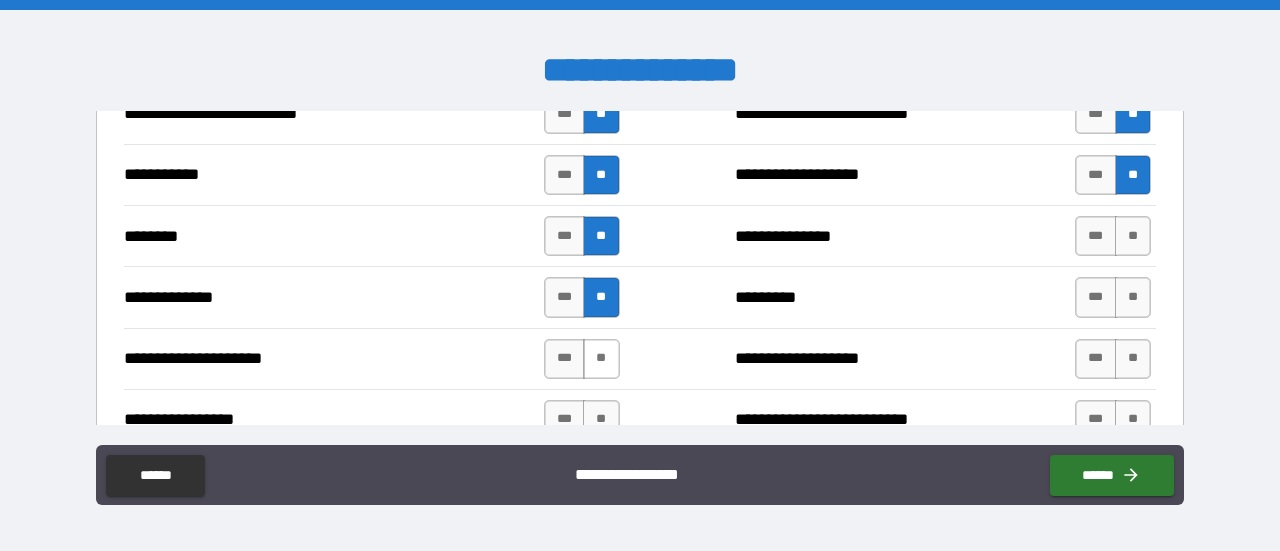 click on "**" at bounding box center [601, 359] 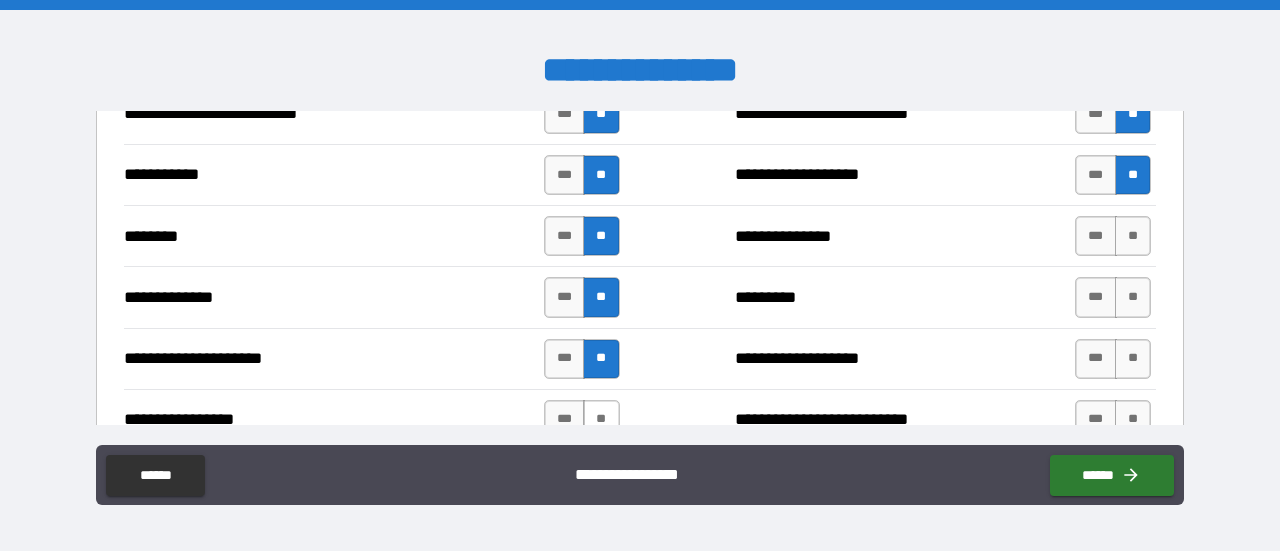 click on "**" at bounding box center (601, 420) 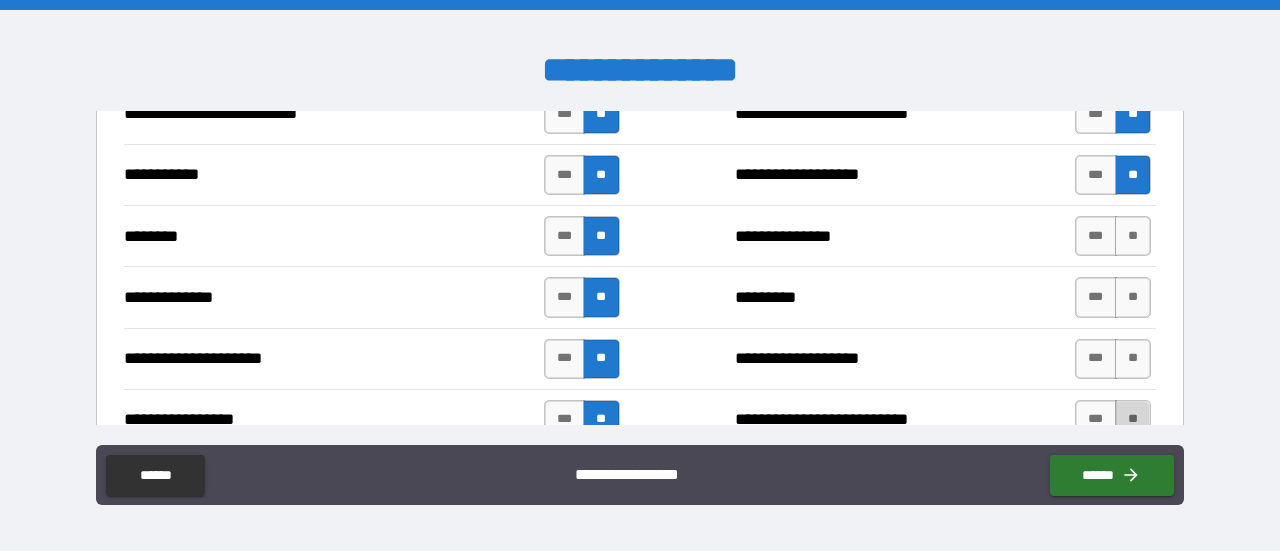 click on "**" at bounding box center [1133, 420] 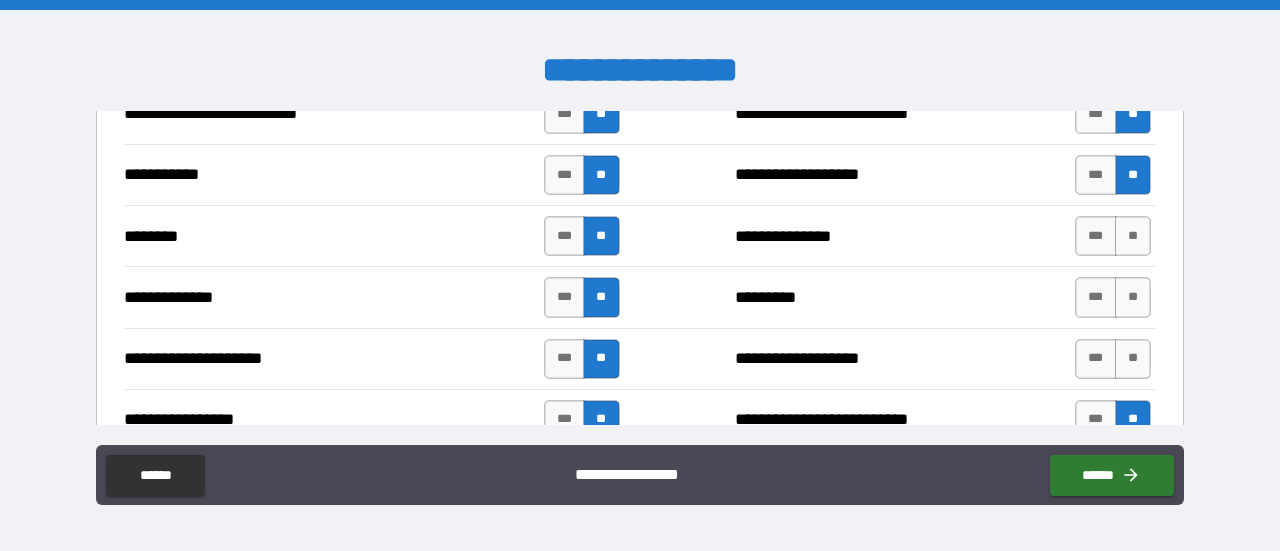 click on "**********" at bounding box center [640, 358] 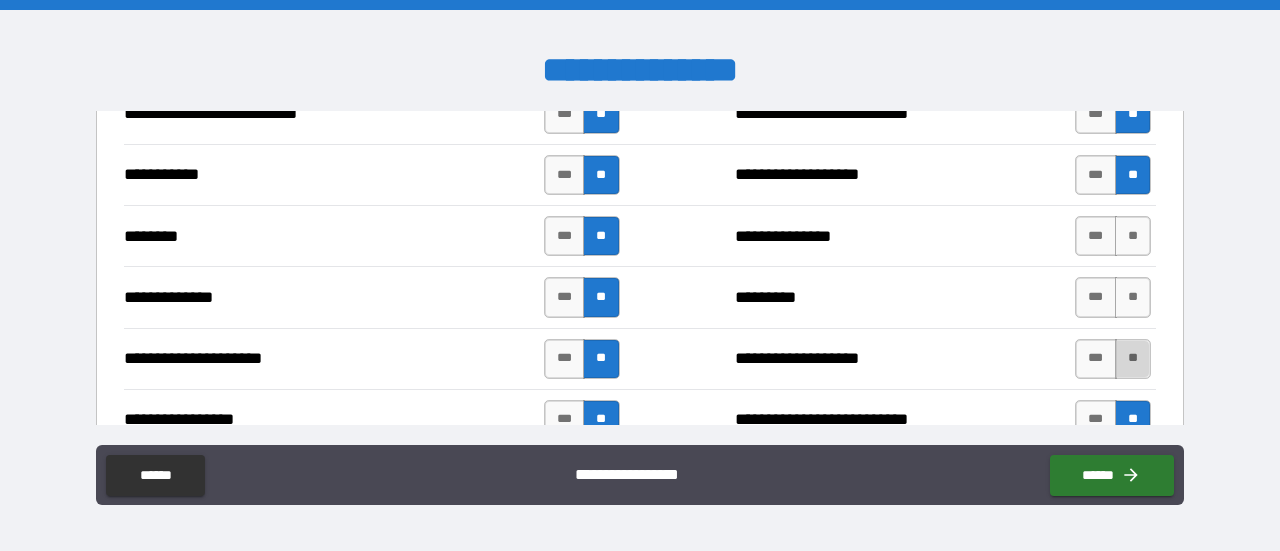 click on "**" at bounding box center (1133, 359) 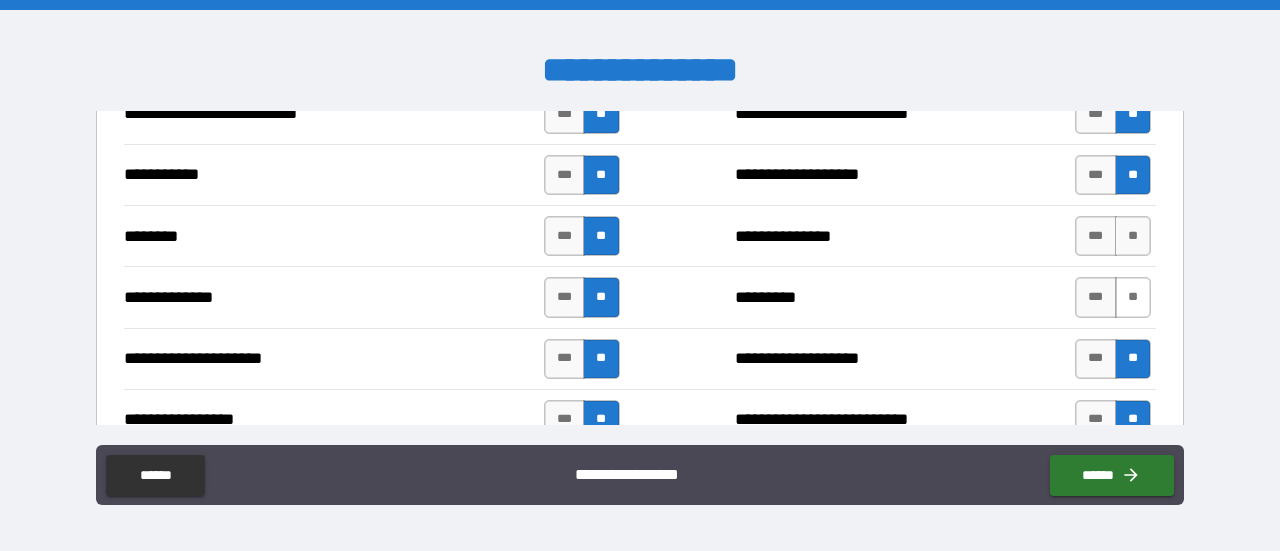 click on "**" at bounding box center [1133, 297] 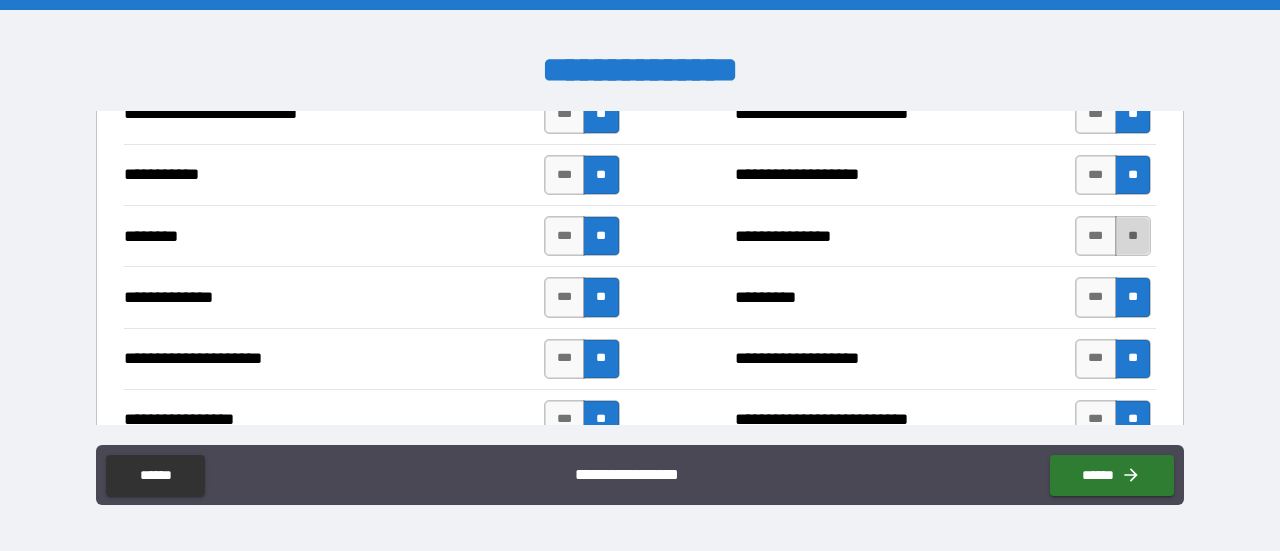 click on "**" at bounding box center [1133, 236] 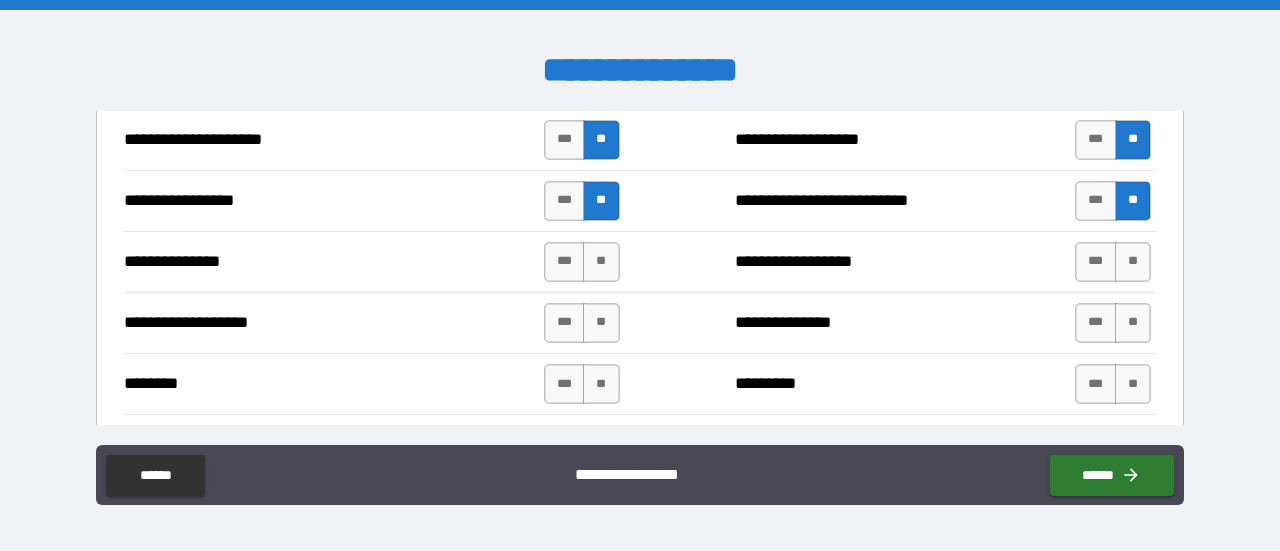 scroll, scrollTop: 2297, scrollLeft: 0, axis: vertical 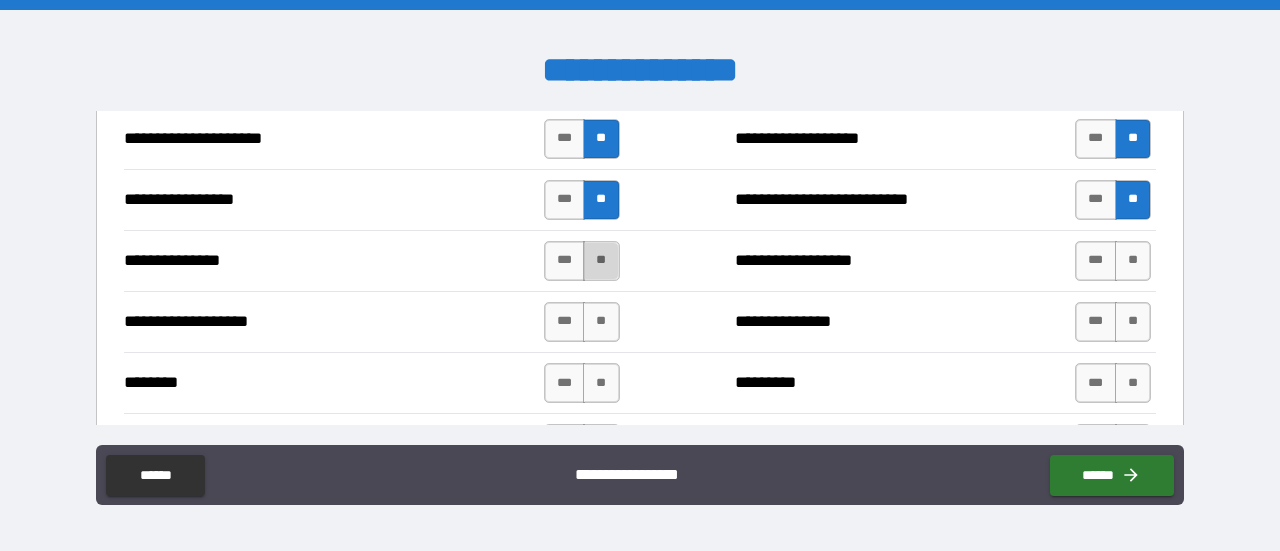 click on "**" at bounding box center [601, 261] 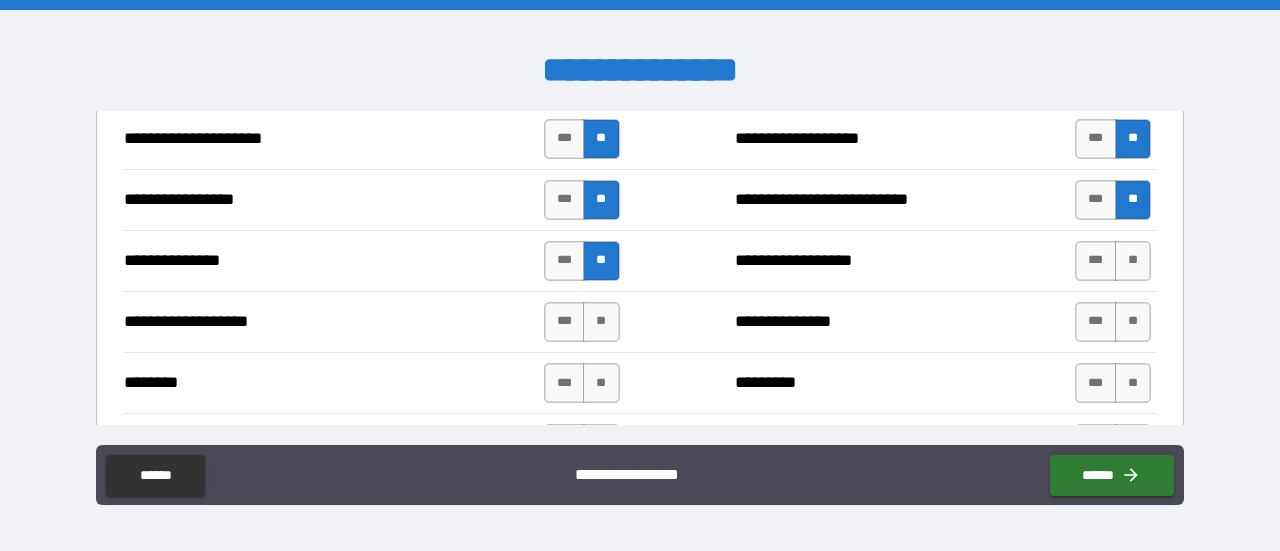 click on "******** *** ** ********* *** **" at bounding box center (640, 382) 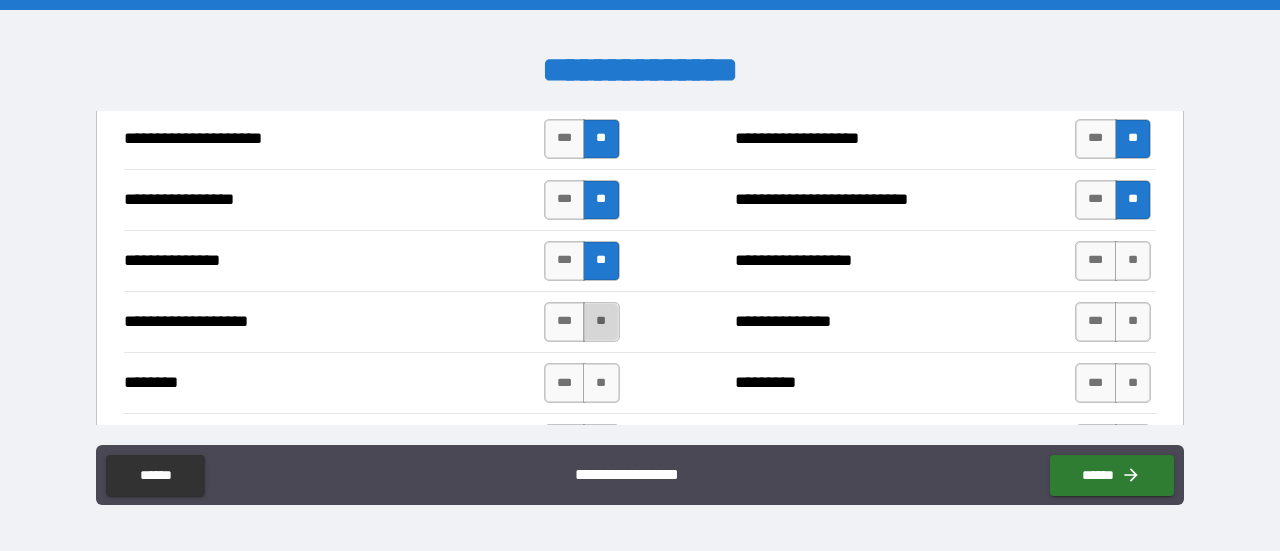 click on "**" at bounding box center (601, 322) 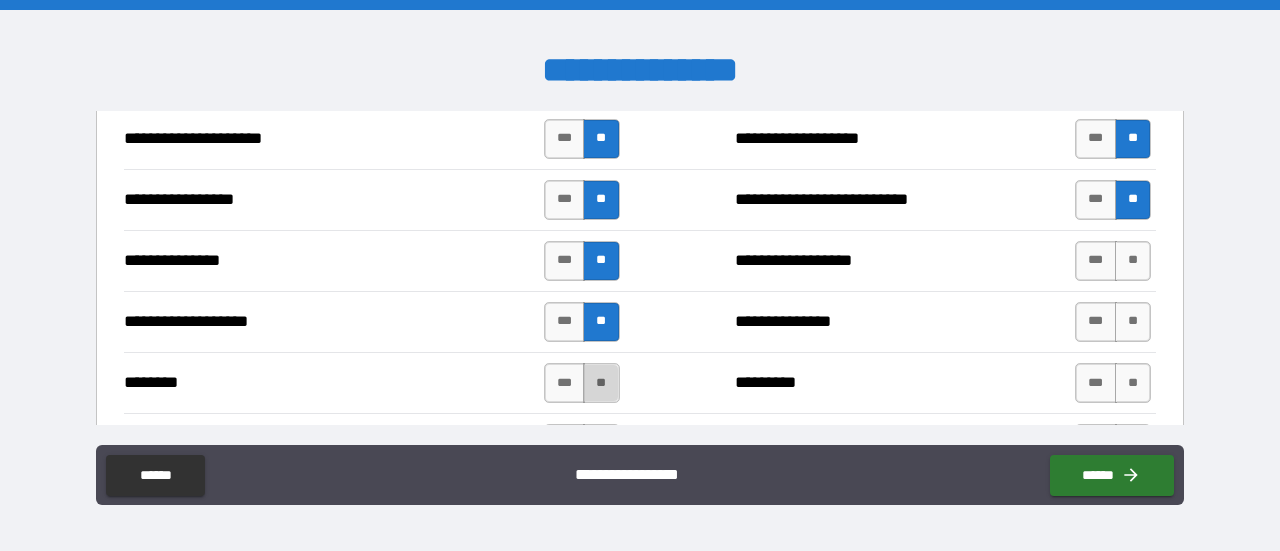 click on "**" at bounding box center [601, 383] 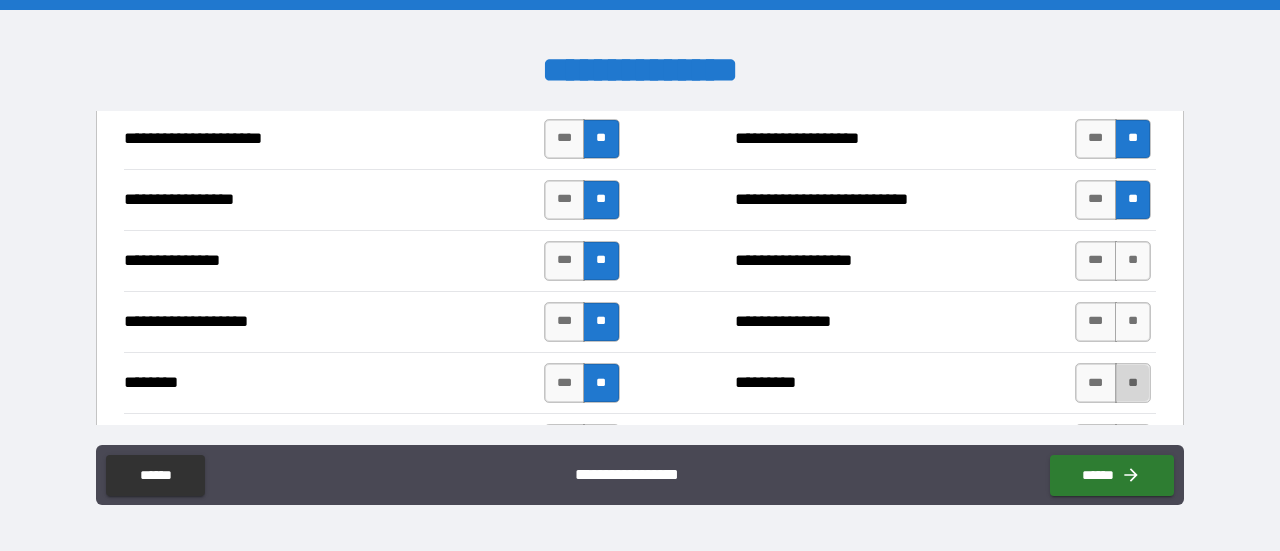 click on "**" at bounding box center [1133, 383] 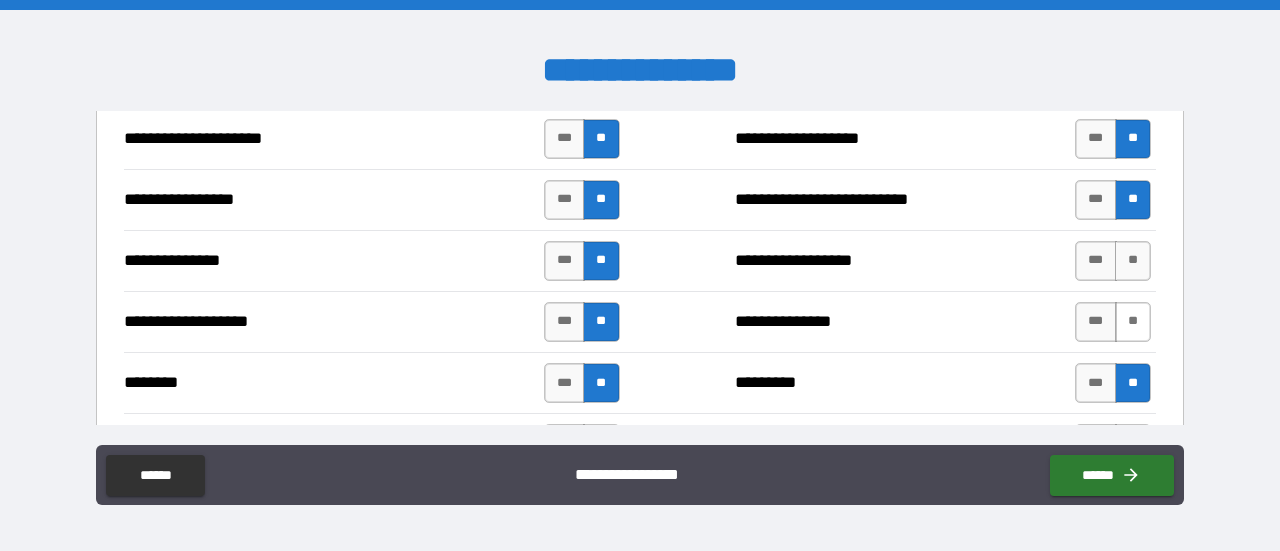 click on "**" at bounding box center (1133, 322) 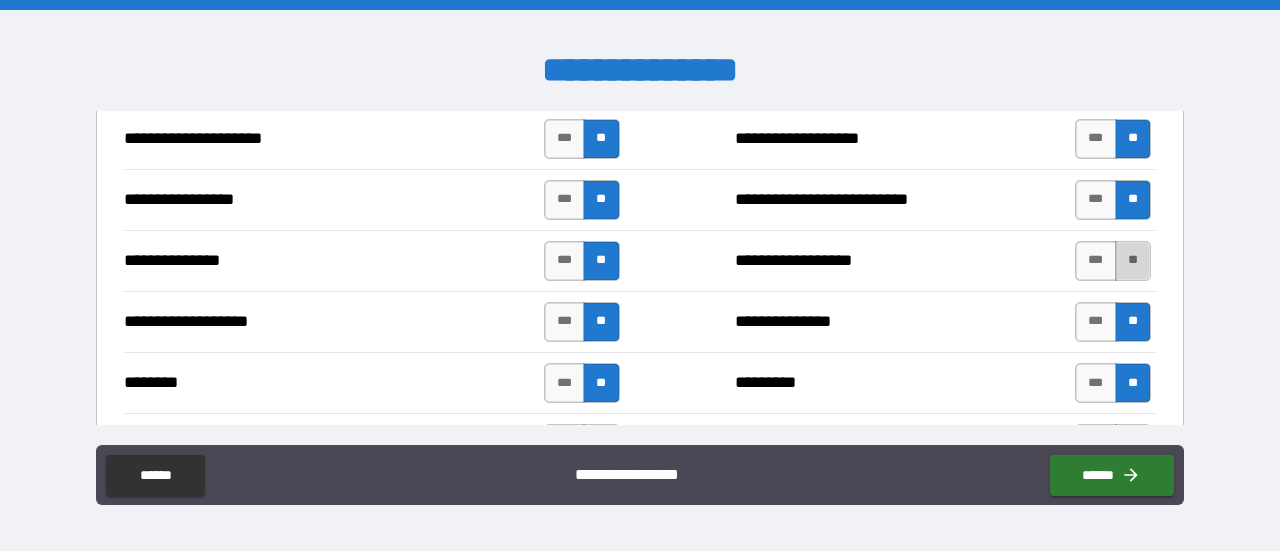 click on "**" at bounding box center [1133, 261] 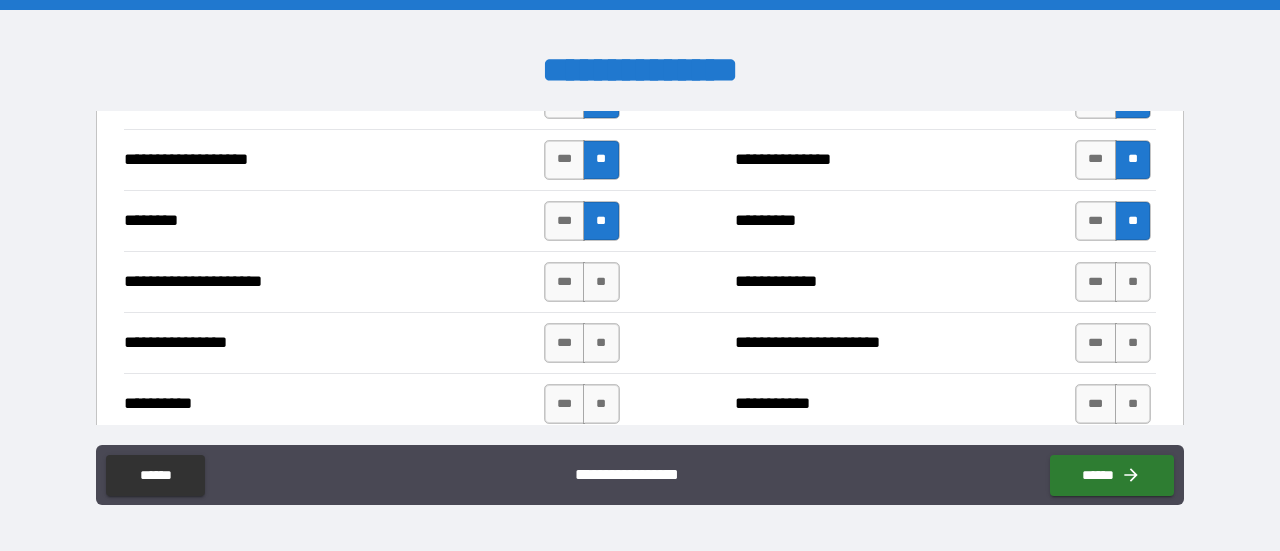 scroll, scrollTop: 2473, scrollLeft: 0, axis: vertical 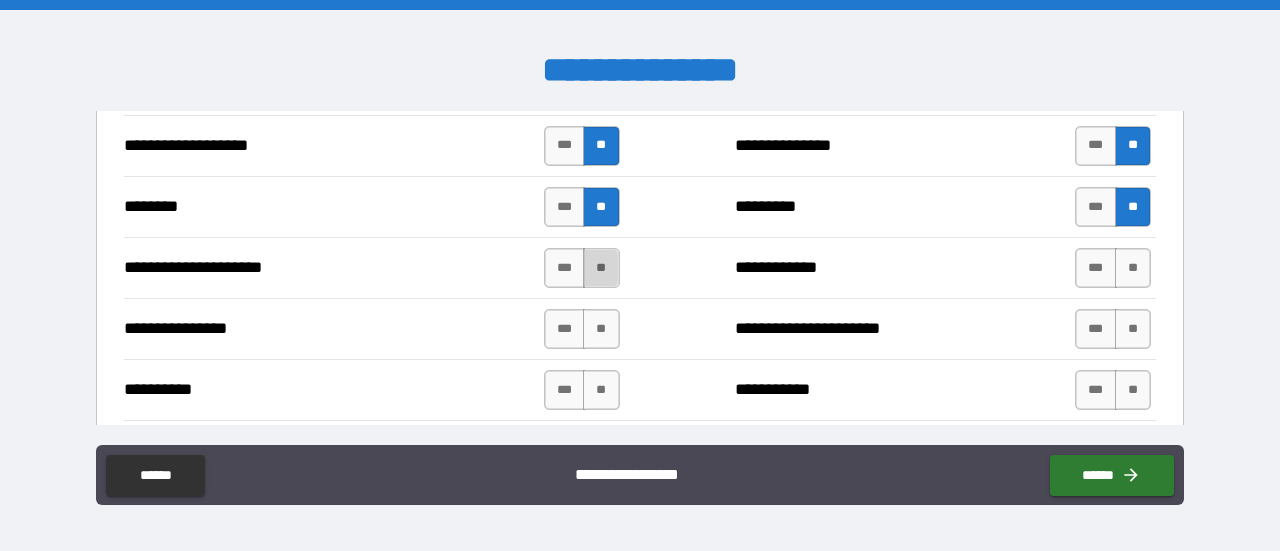 click on "**" at bounding box center [601, 268] 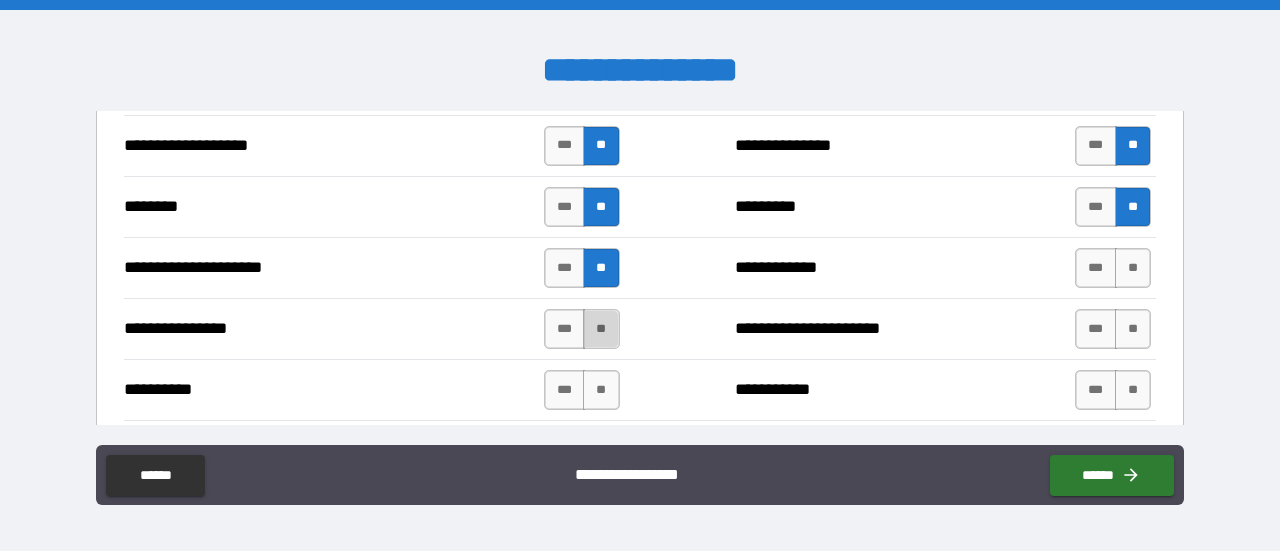 click on "**" at bounding box center [601, 329] 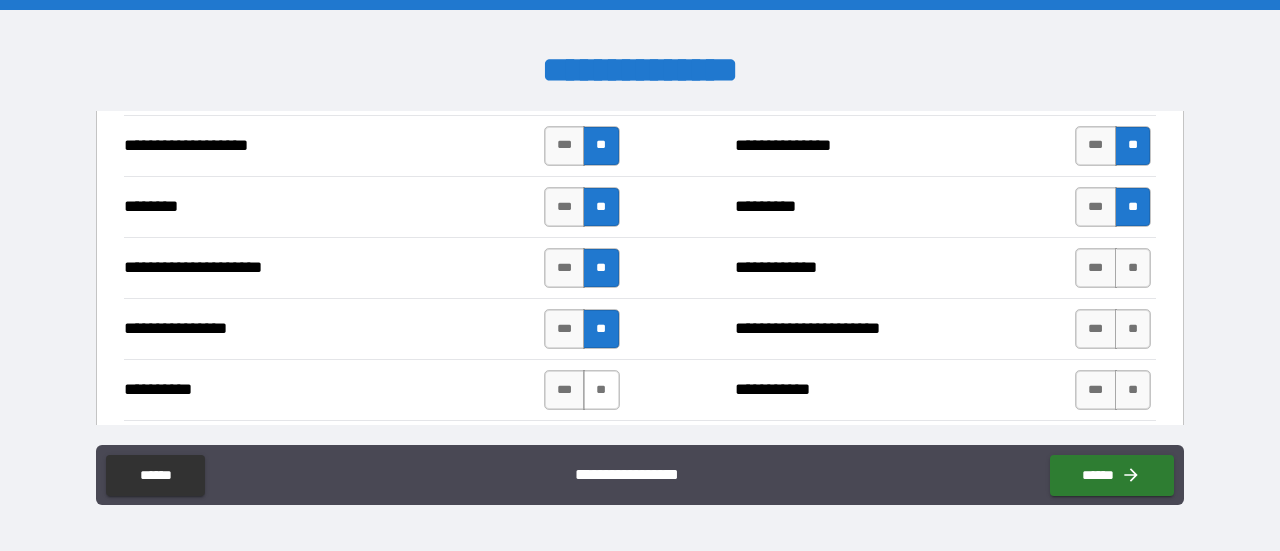 click on "**" at bounding box center [601, 390] 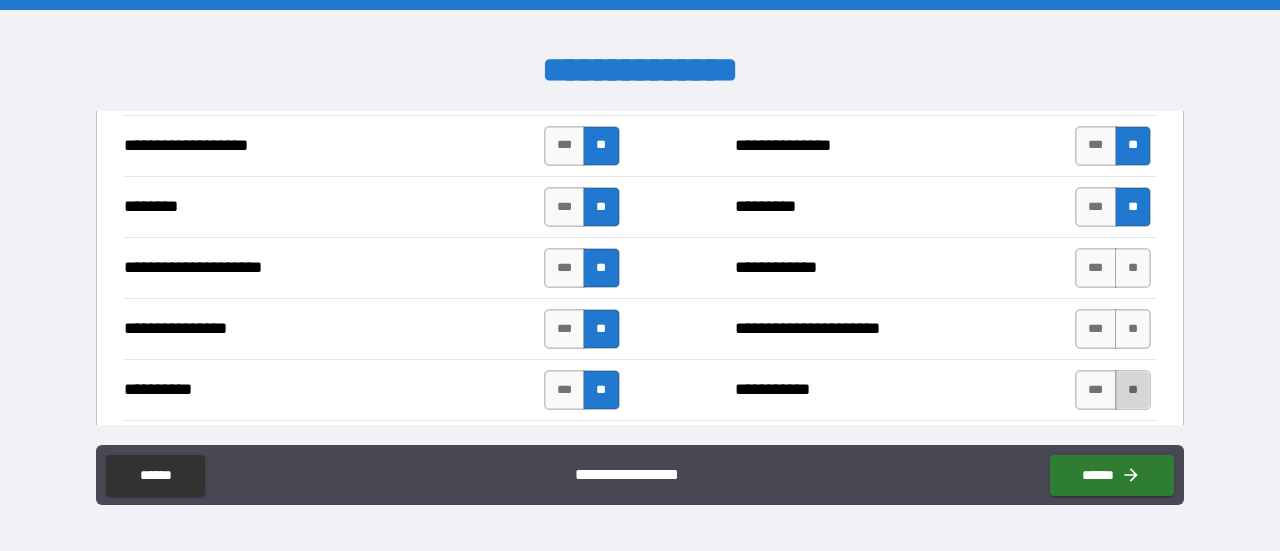 click on "**" at bounding box center (1133, 390) 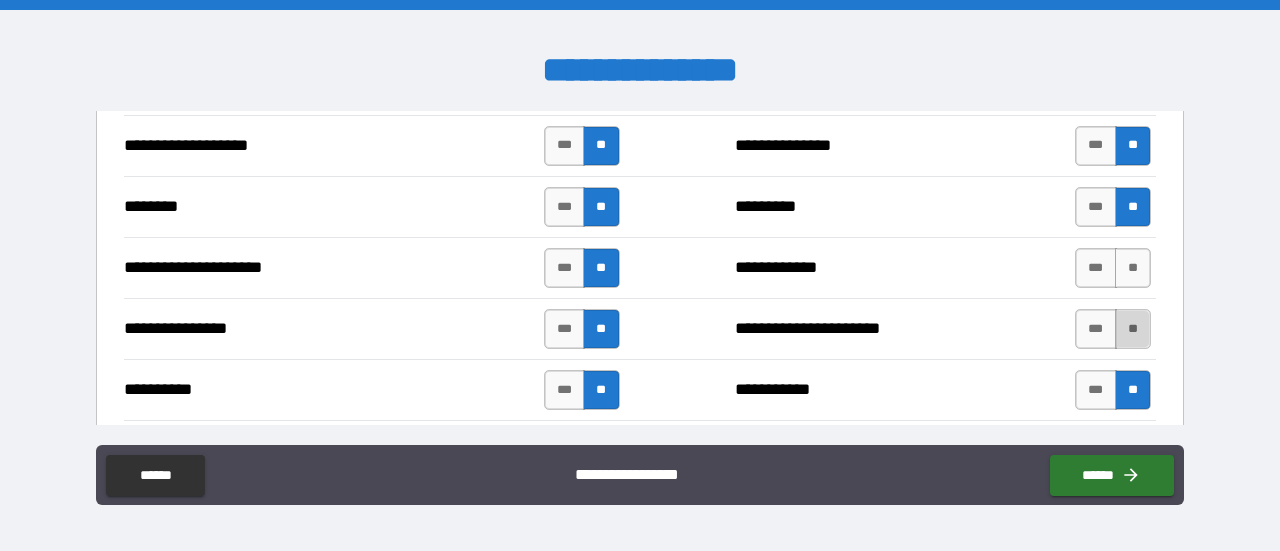 click on "**" at bounding box center [1133, 329] 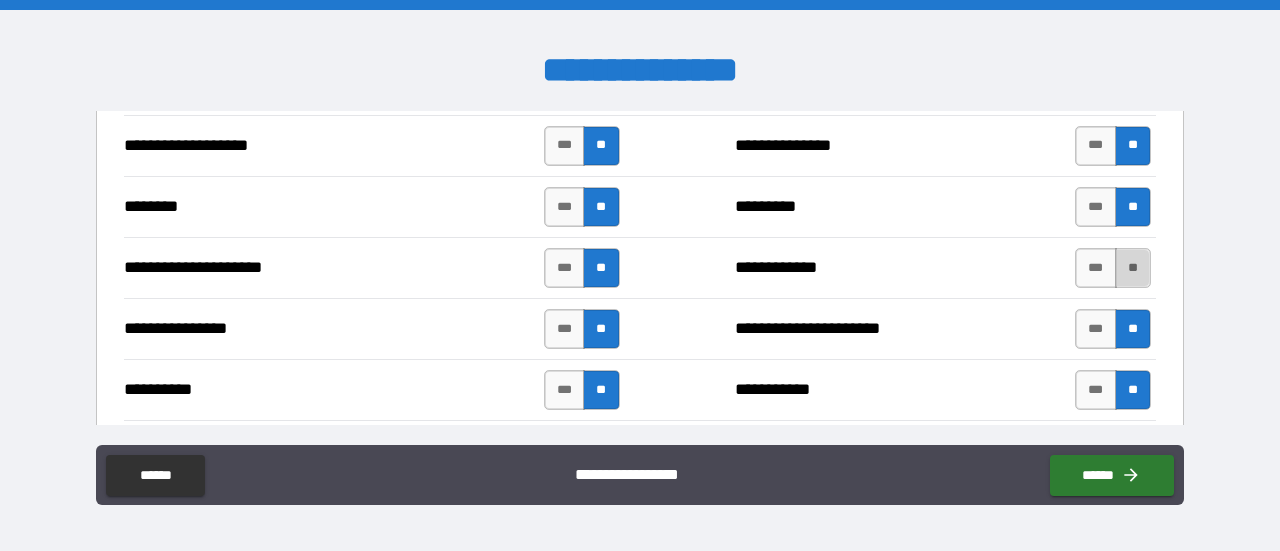 click on "**" at bounding box center [1133, 268] 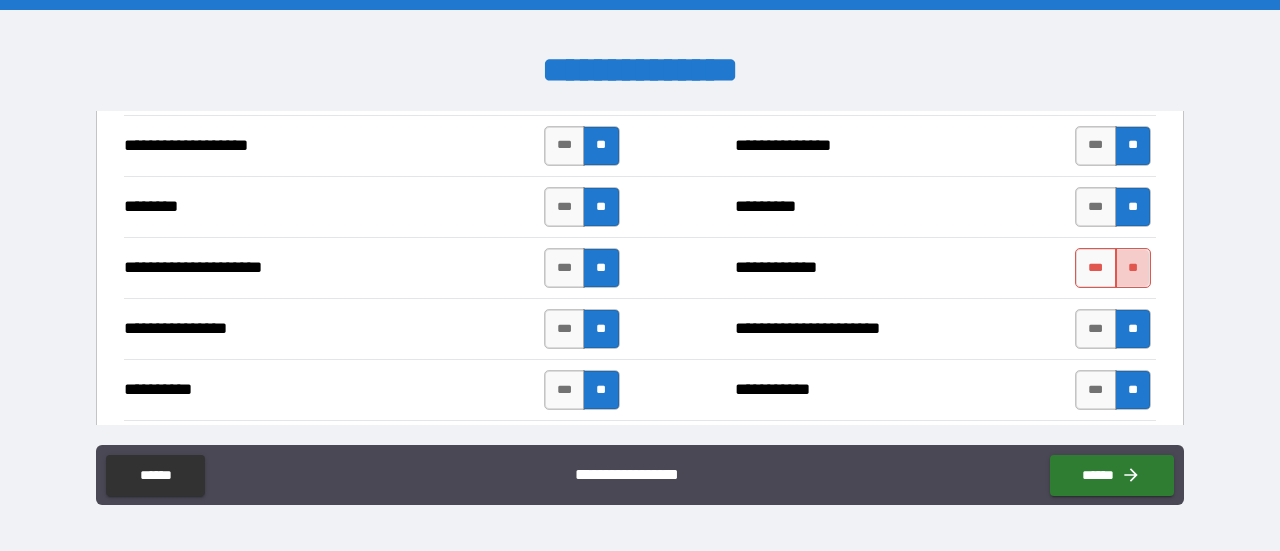 click on "**" at bounding box center [1133, 268] 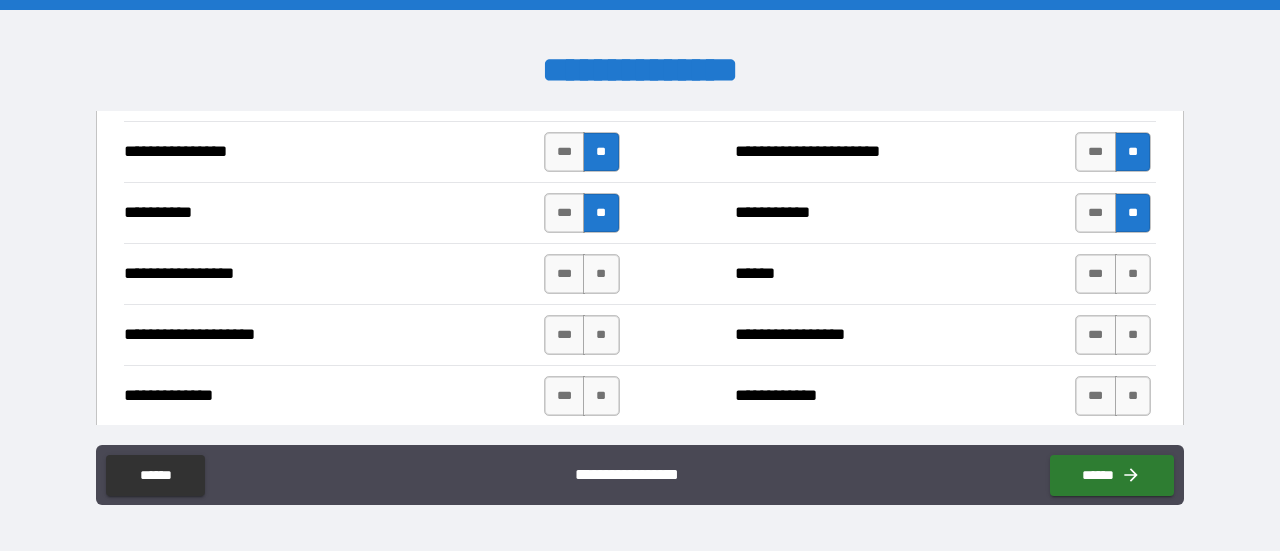 scroll, scrollTop: 2651, scrollLeft: 0, axis: vertical 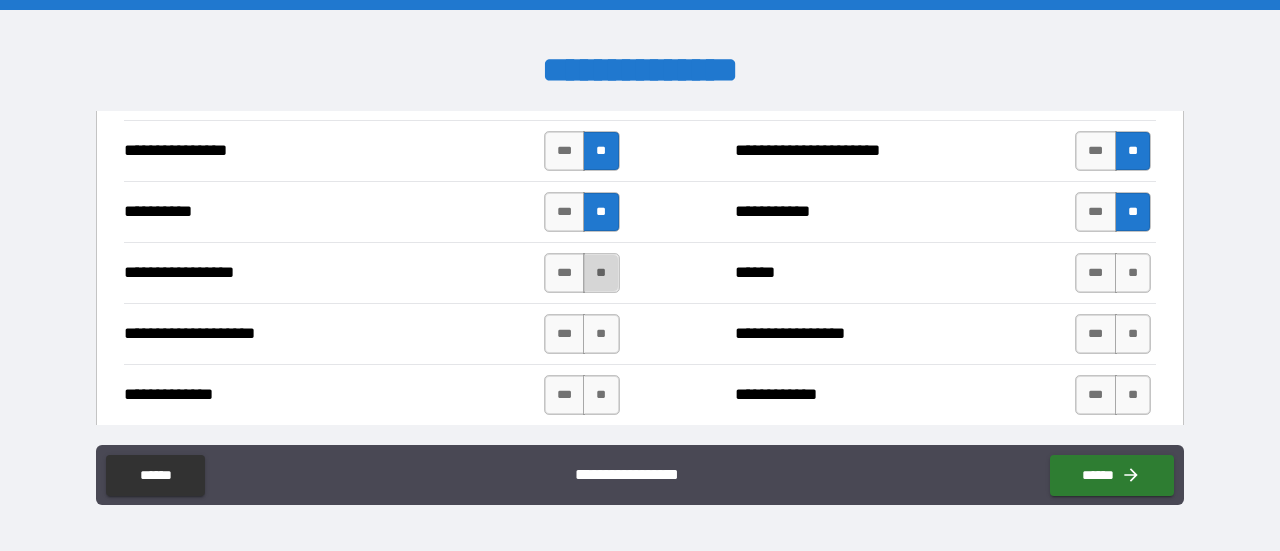click on "**" at bounding box center (601, 273) 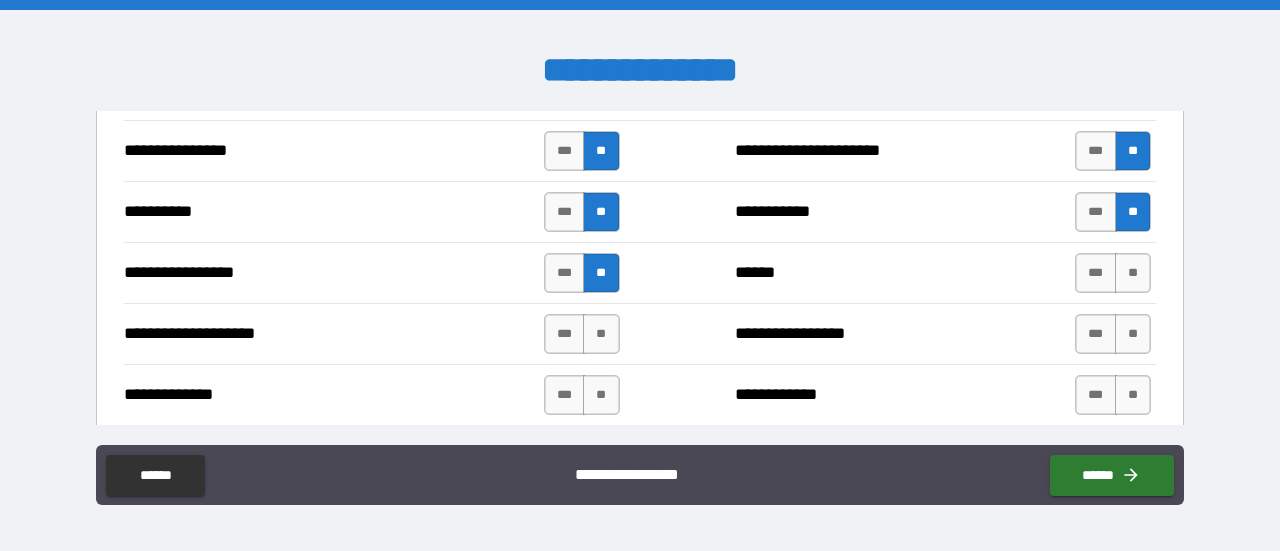click on "*** **" at bounding box center [582, 334] 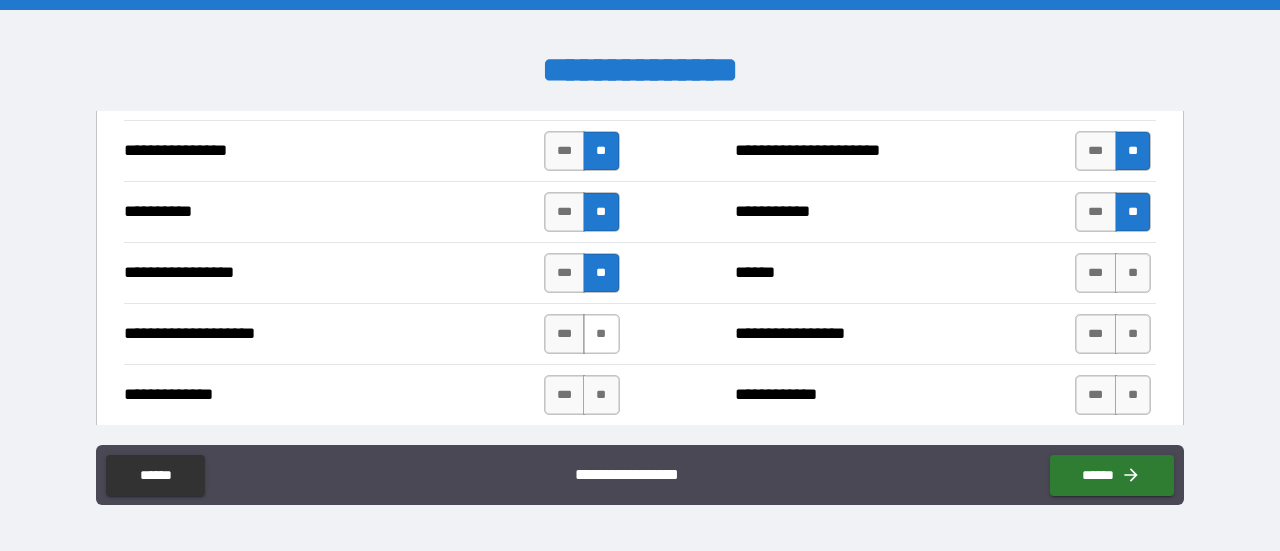 click on "**" at bounding box center [601, 334] 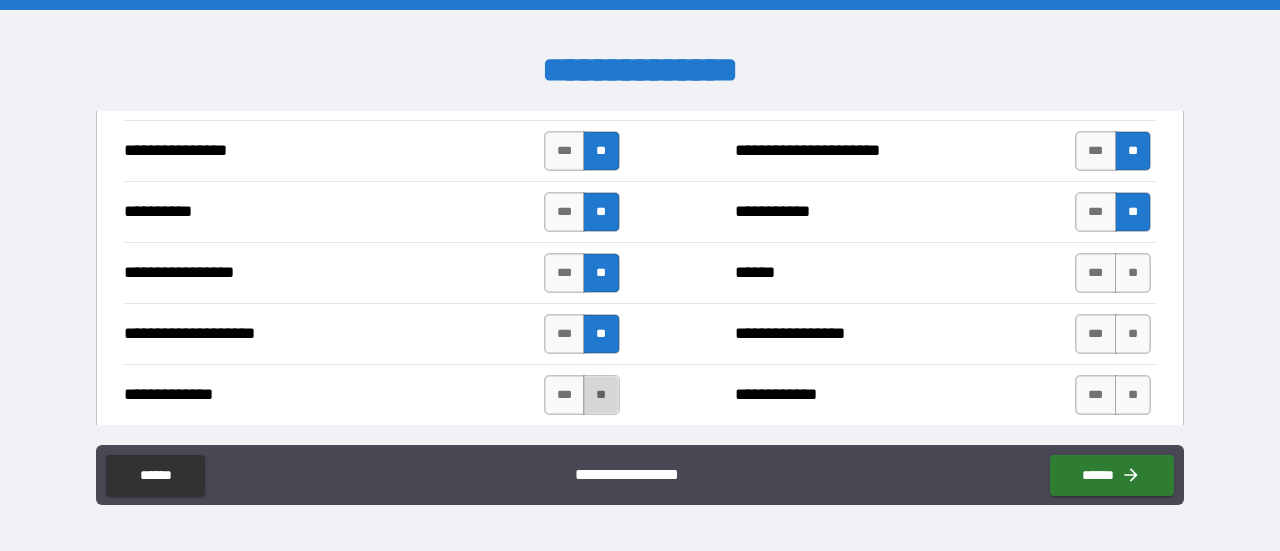 click on "**" at bounding box center [601, 395] 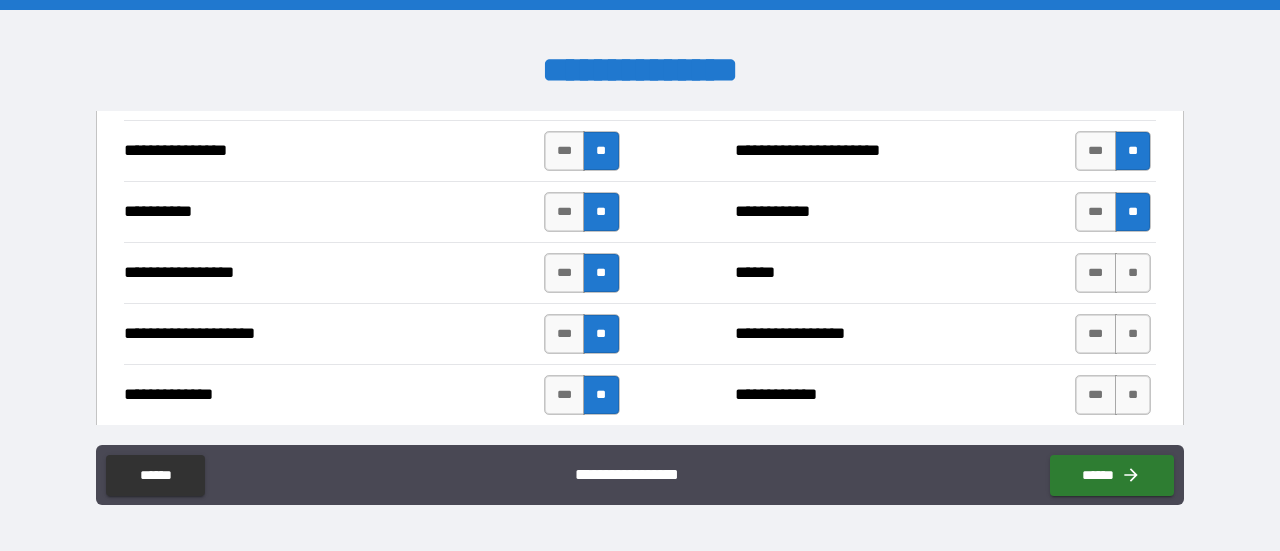 click on "*** **" at bounding box center [1113, 395] 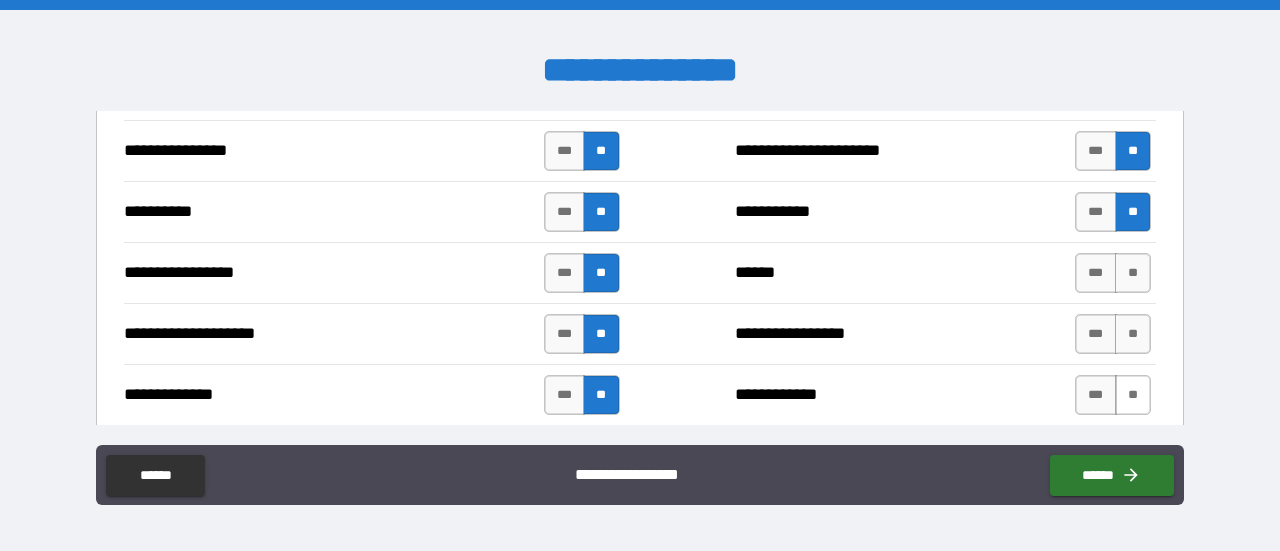click on "**" at bounding box center (1133, 395) 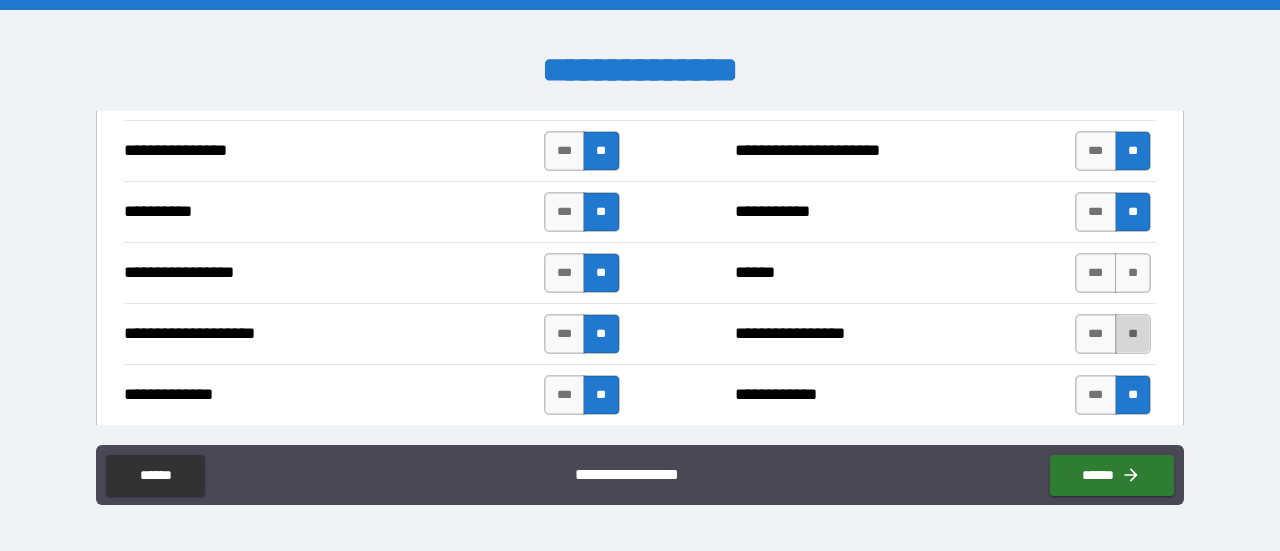 click on "**" at bounding box center [1133, 334] 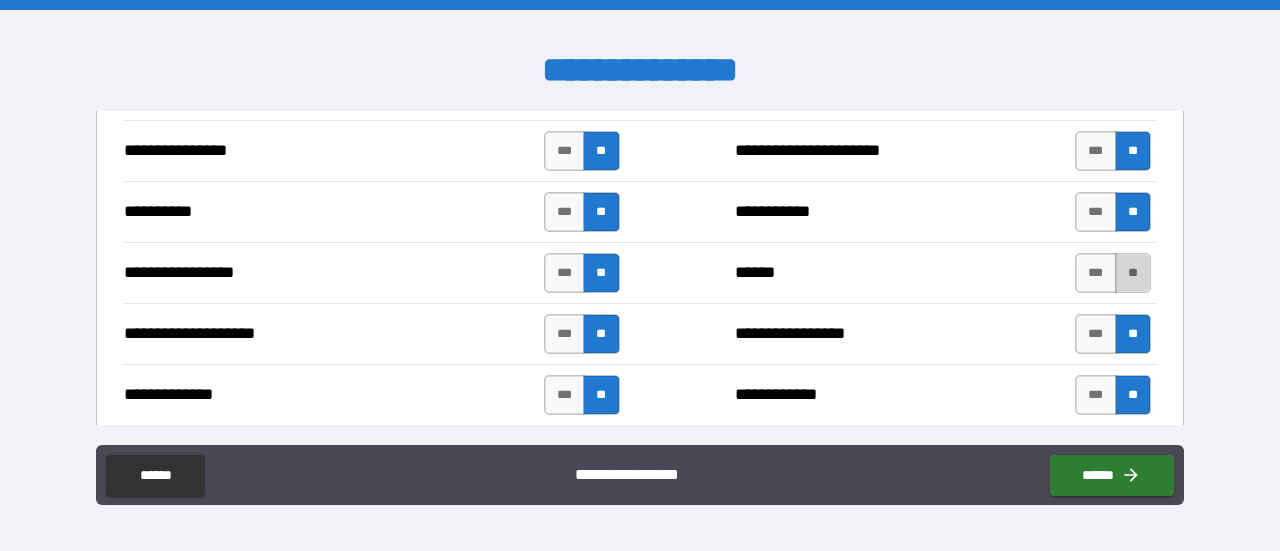 click on "**" at bounding box center (1133, 273) 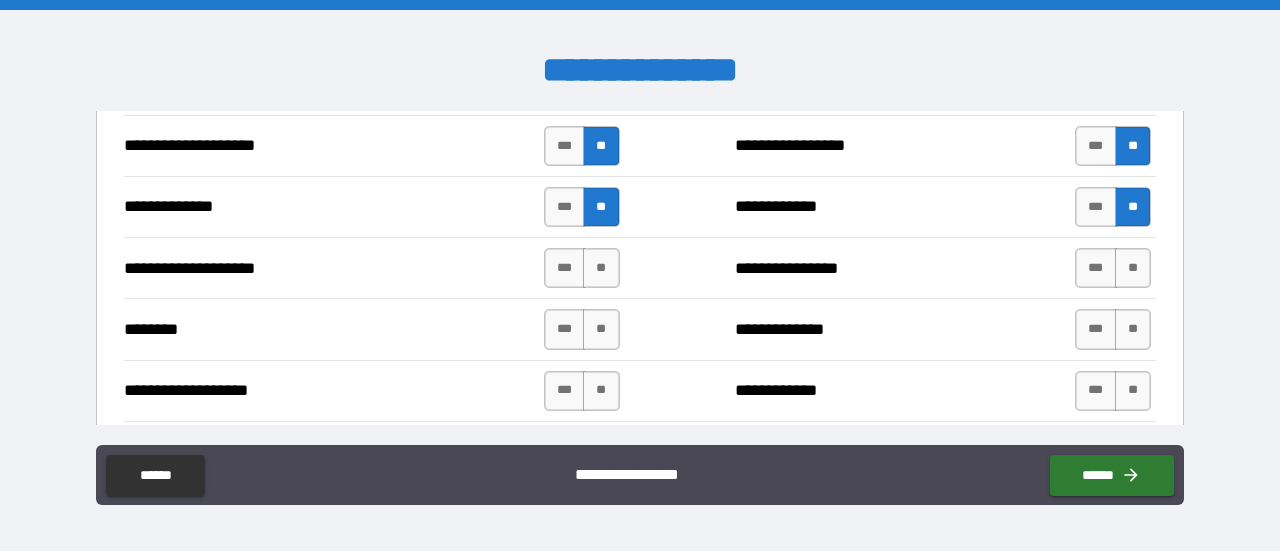 scroll, scrollTop: 2840, scrollLeft: 0, axis: vertical 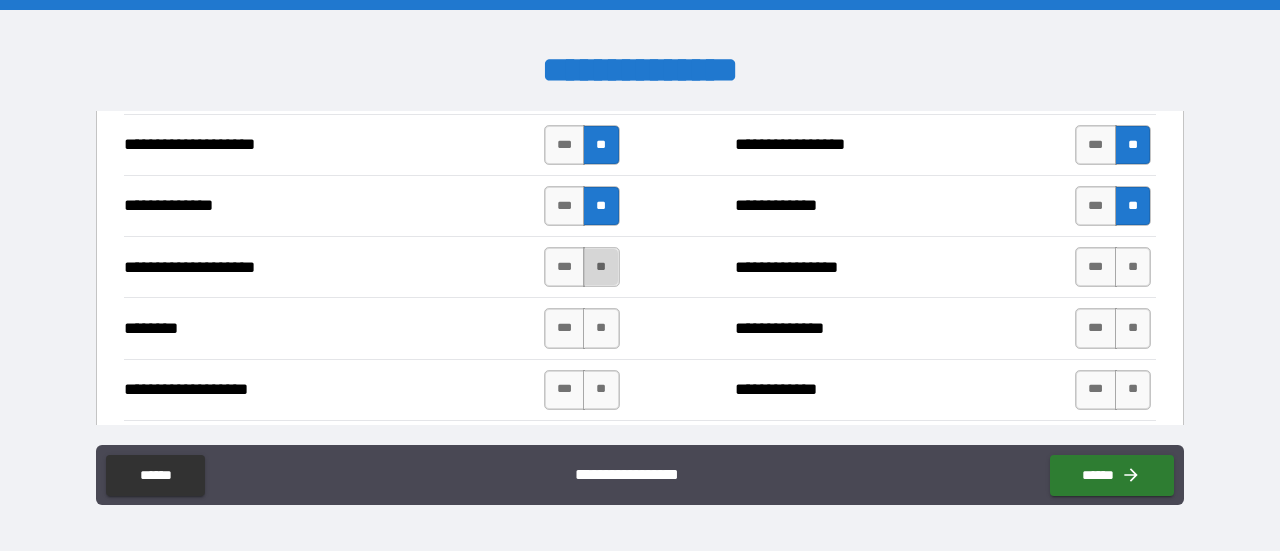 click on "**" at bounding box center [601, 267] 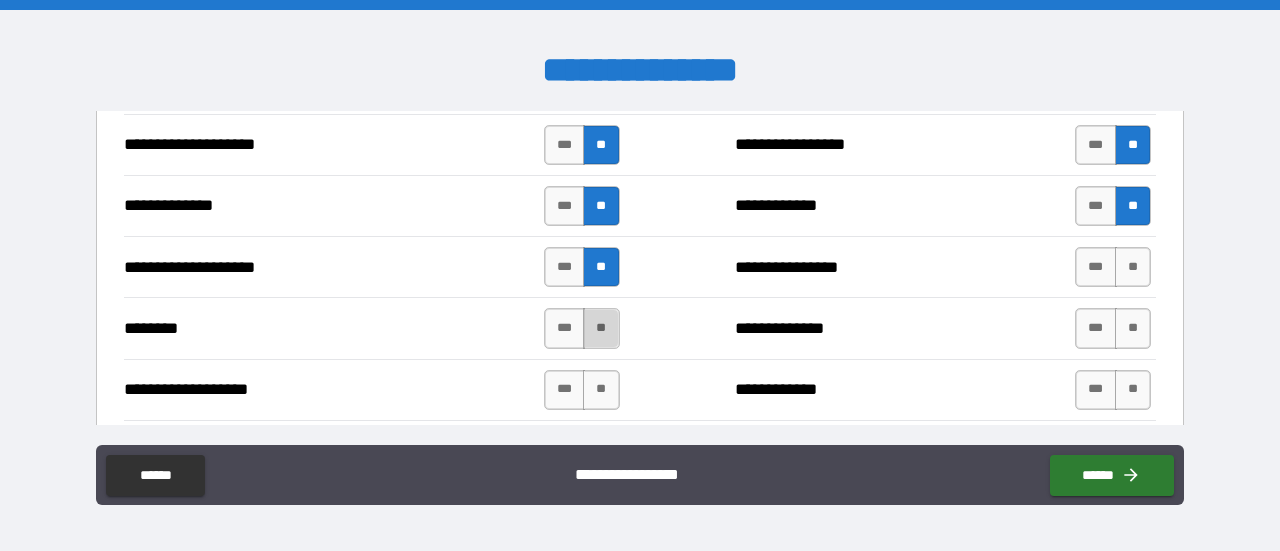 click on "**" at bounding box center [601, 328] 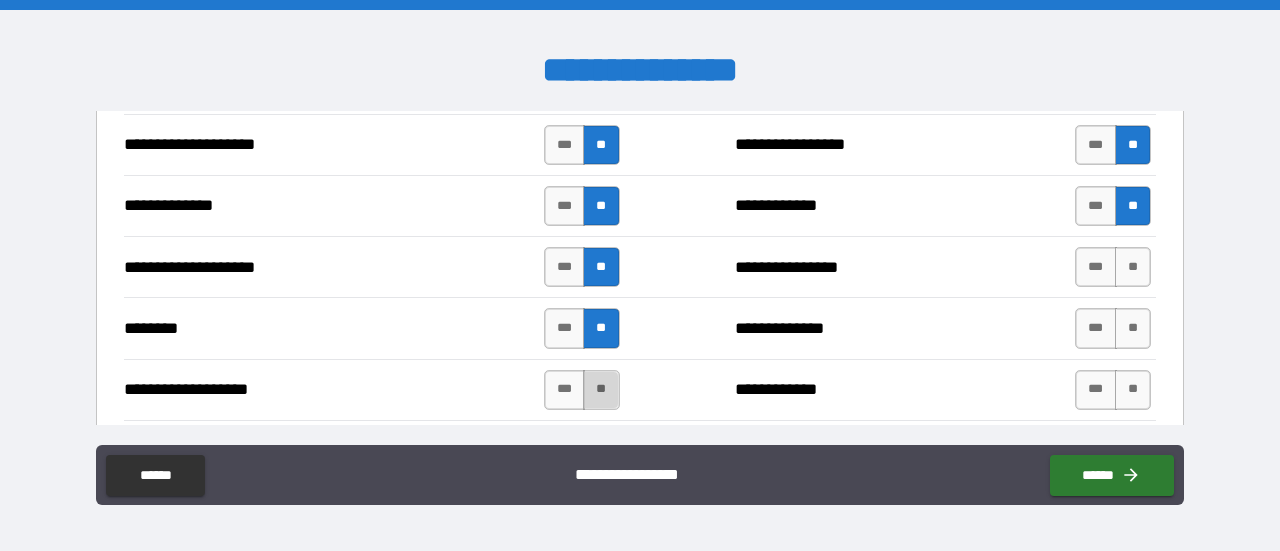 click on "**" at bounding box center [601, 390] 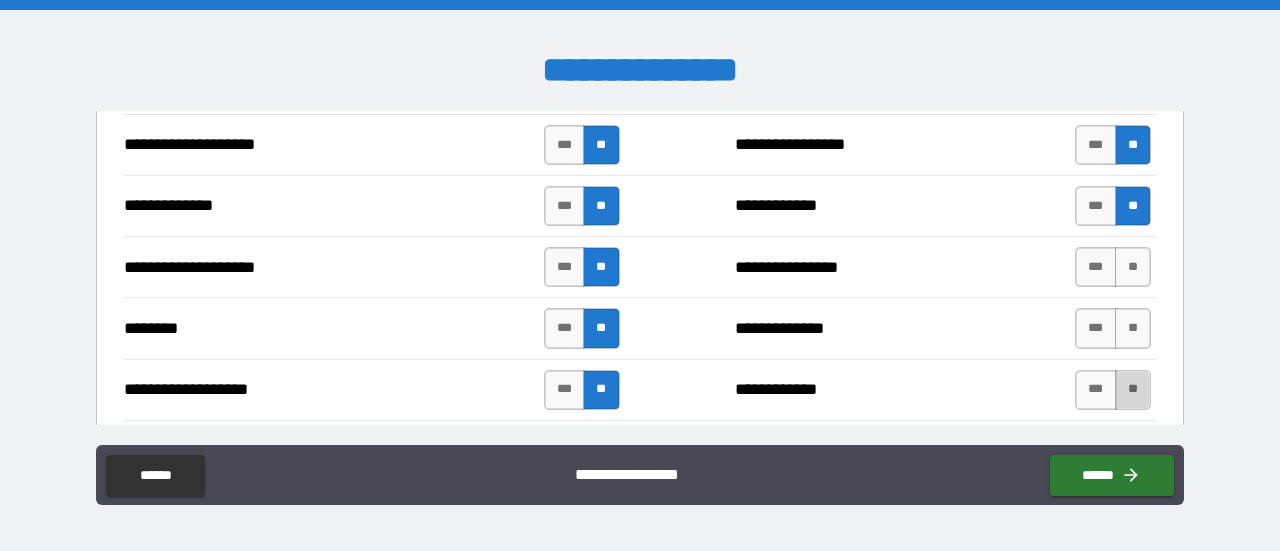 click on "**" at bounding box center (1133, 390) 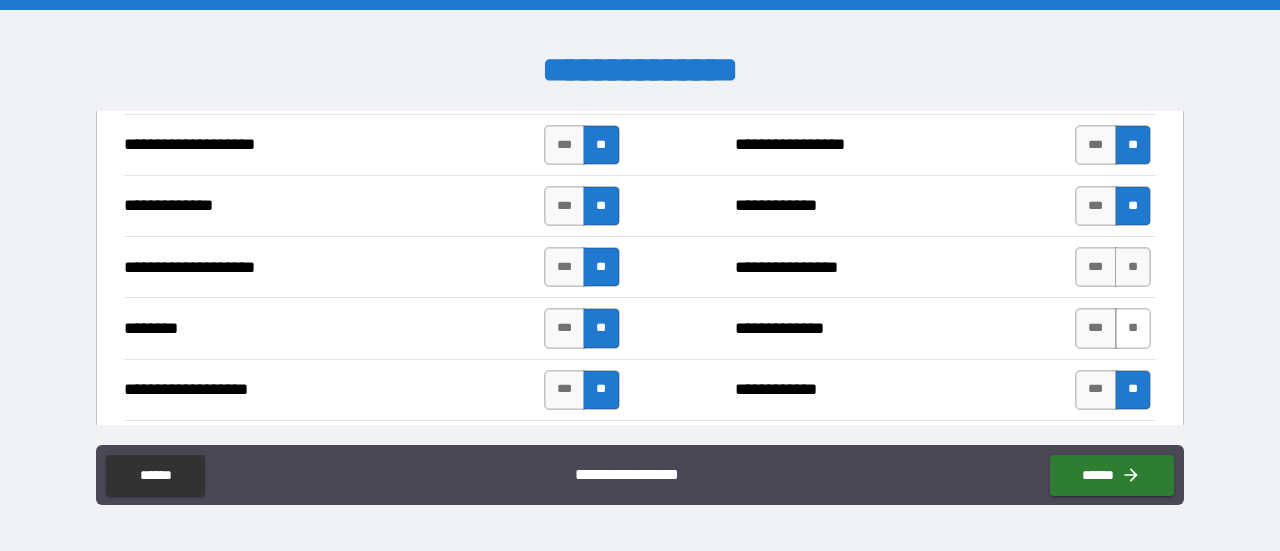 click on "**" at bounding box center [1133, 328] 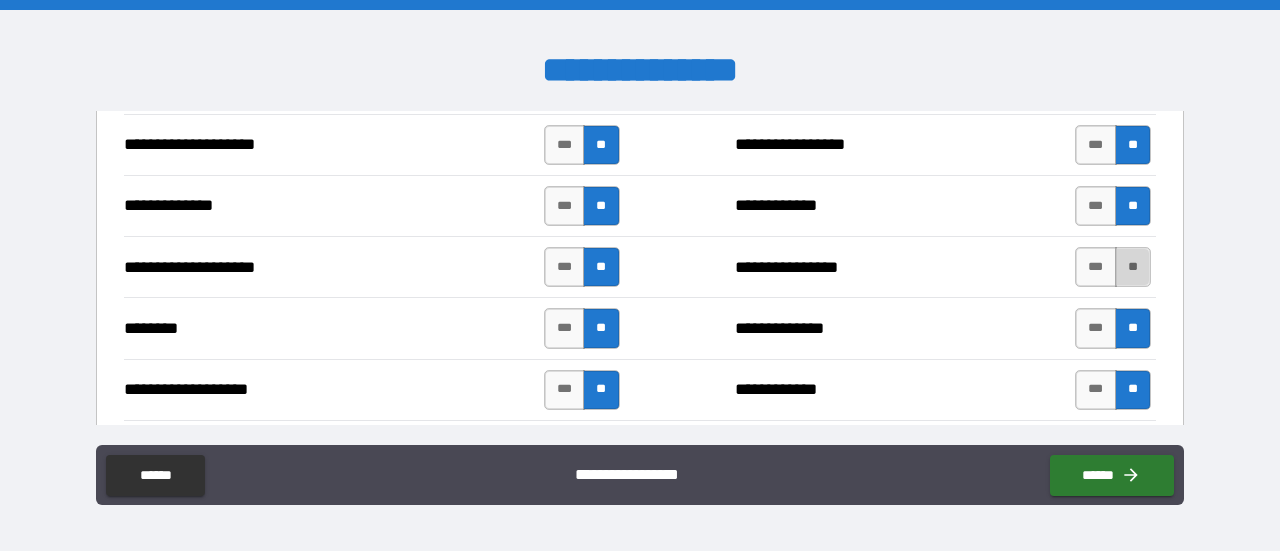 click on "**" at bounding box center [1133, 267] 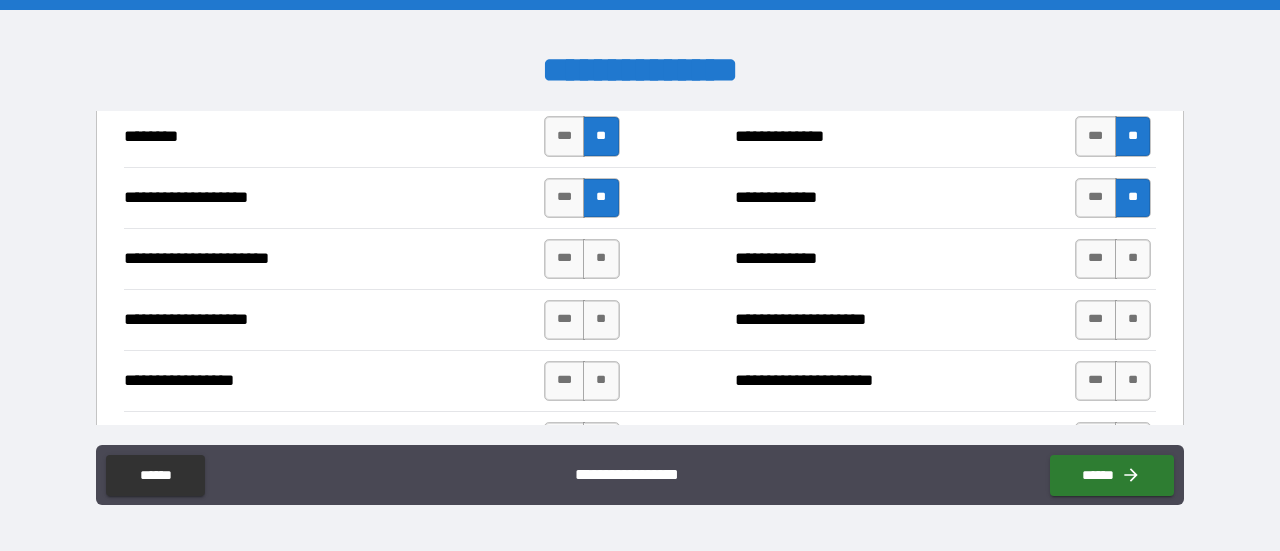 scroll, scrollTop: 3034, scrollLeft: 0, axis: vertical 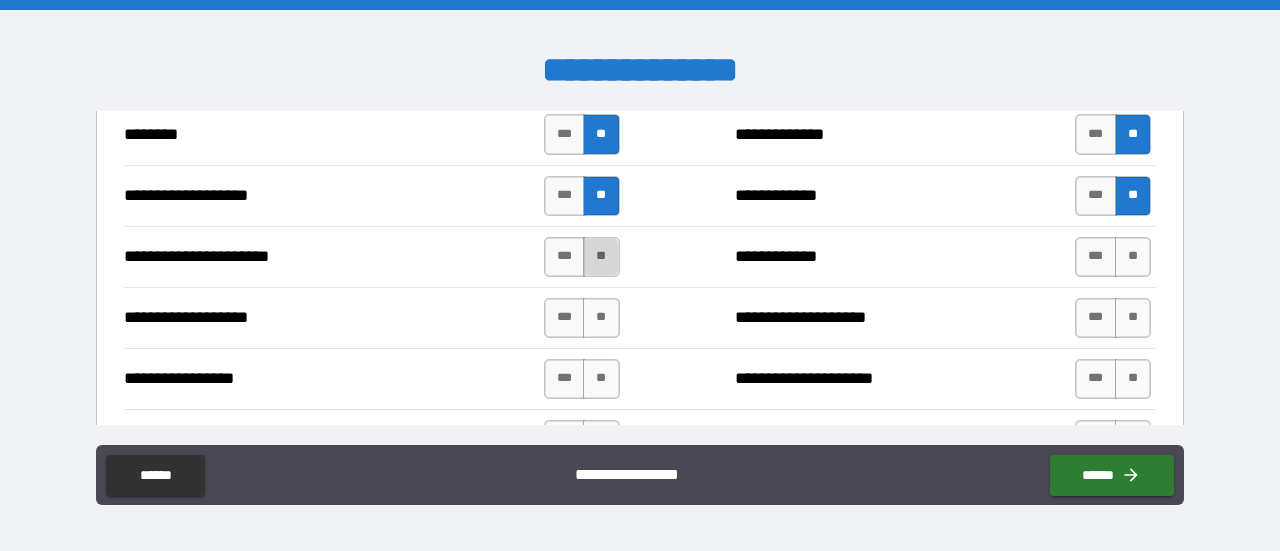 click on "**" at bounding box center [601, 257] 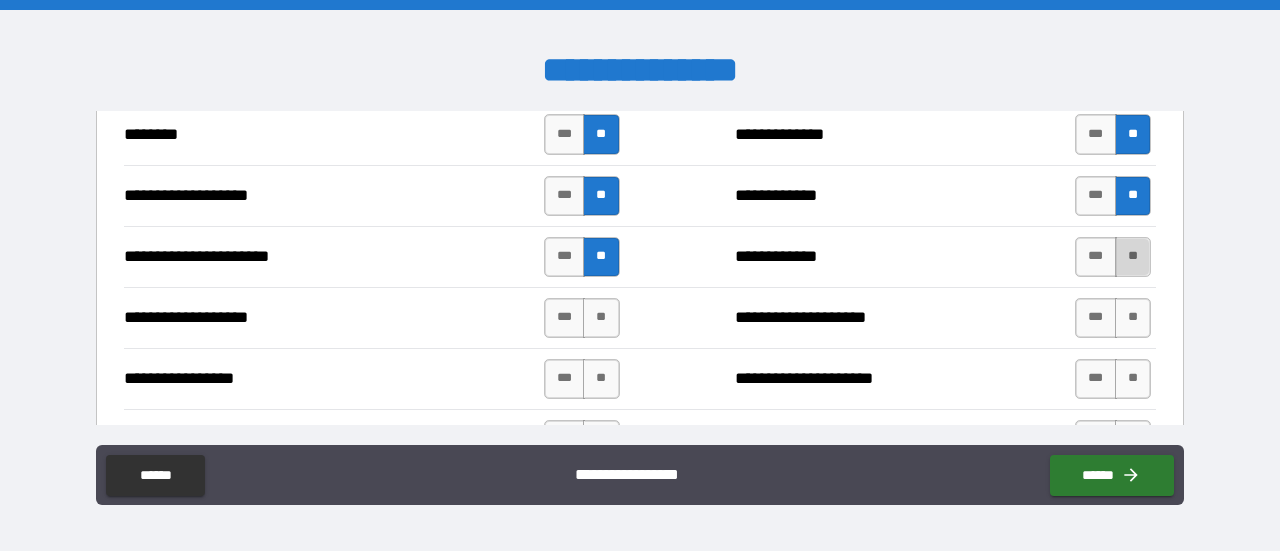 click on "**" at bounding box center (1133, 257) 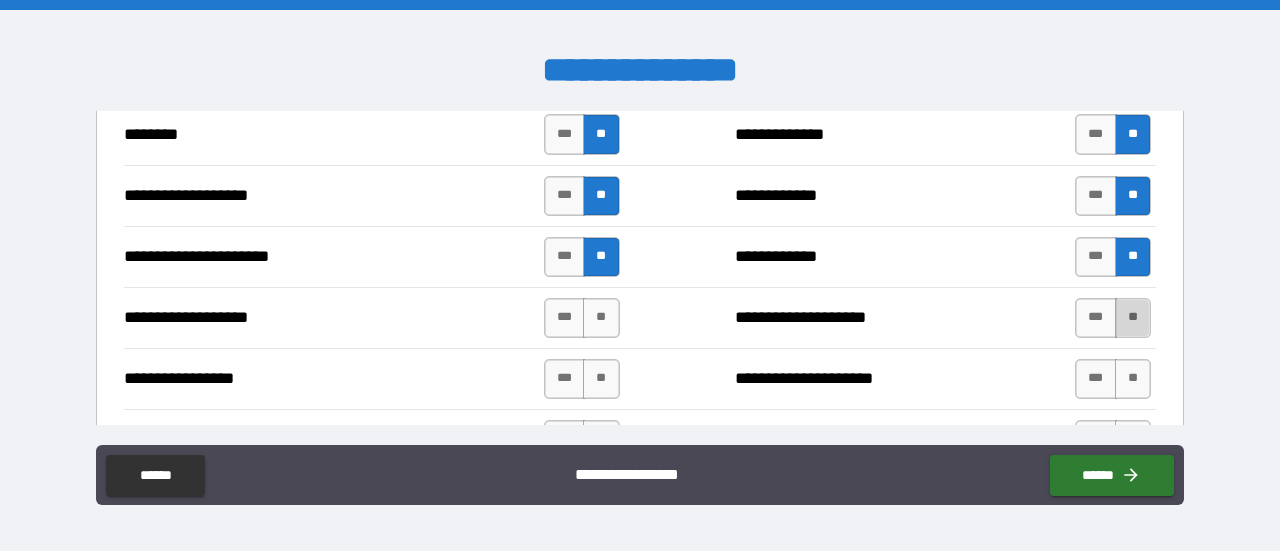 click on "**" at bounding box center [1133, 318] 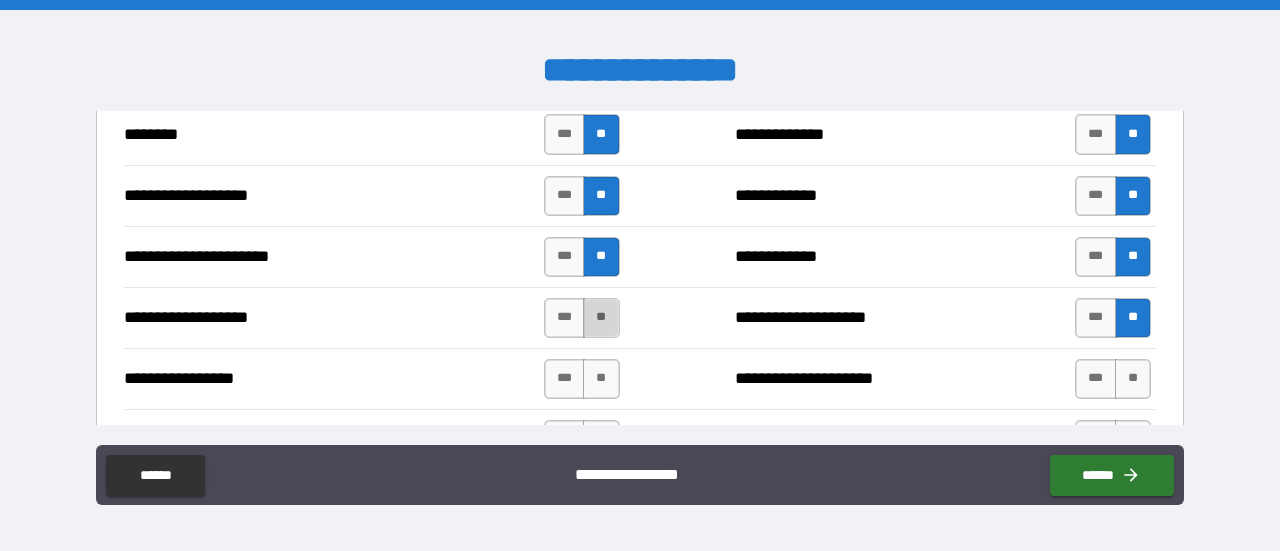 click on "**" at bounding box center [601, 318] 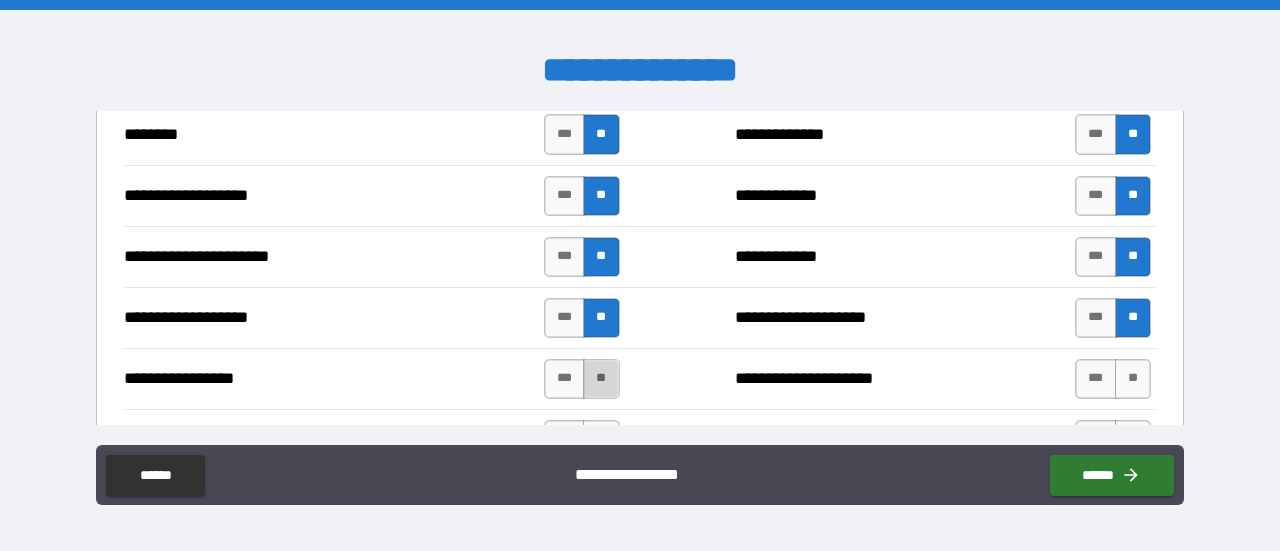click on "**" at bounding box center [601, 379] 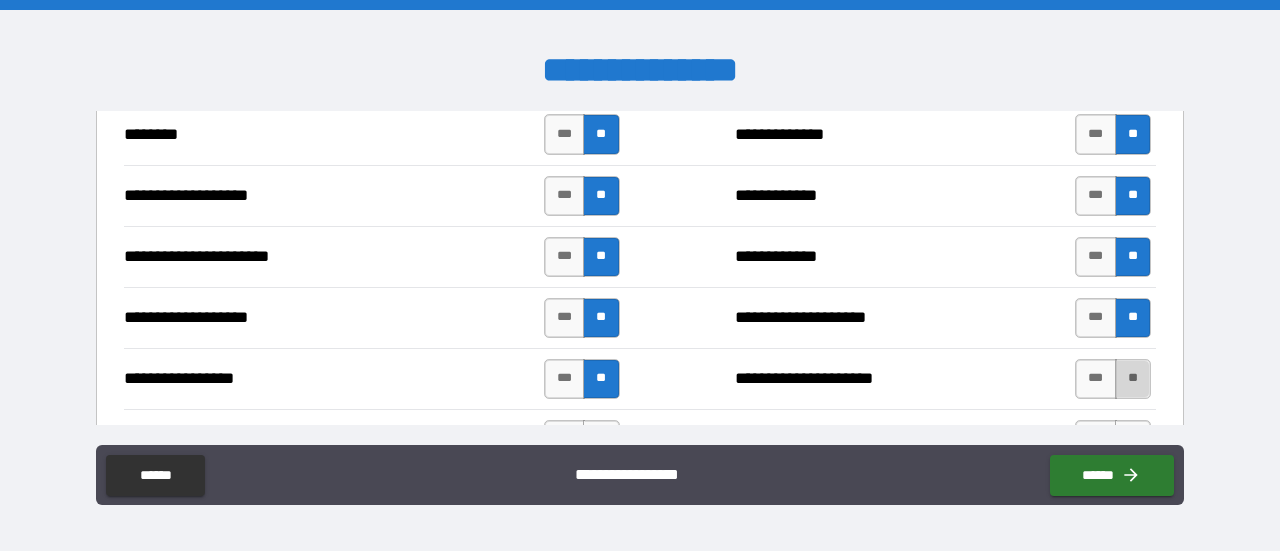 click on "**" at bounding box center [1133, 379] 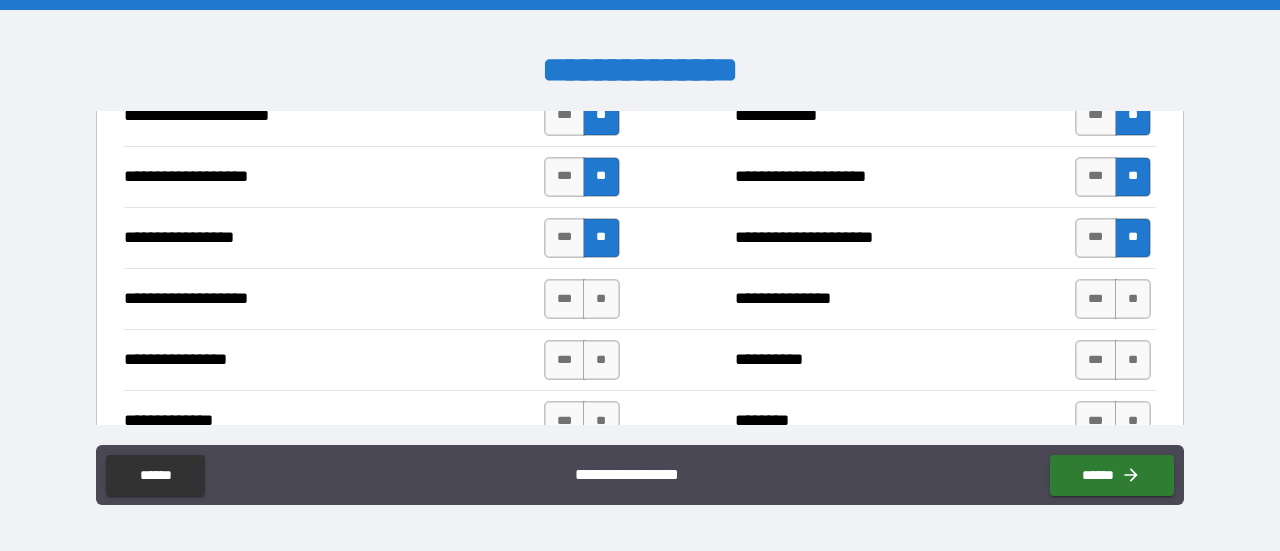 scroll, scrollTop: 3198, scrollLeft: 0, axis: vertical 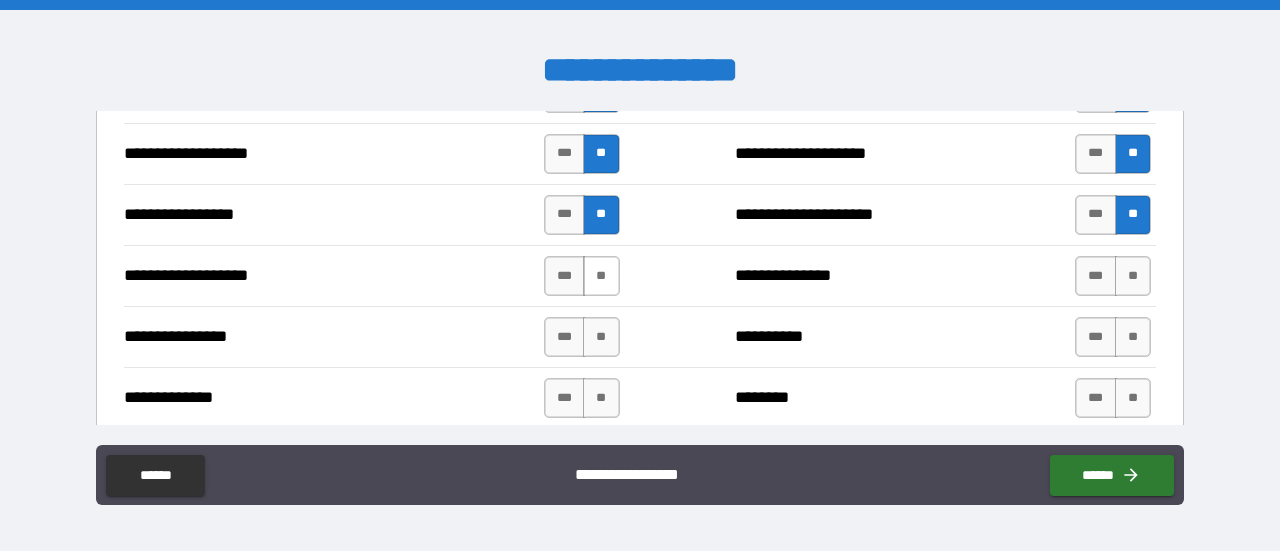 click on "**" at bounding box center [601, 276] 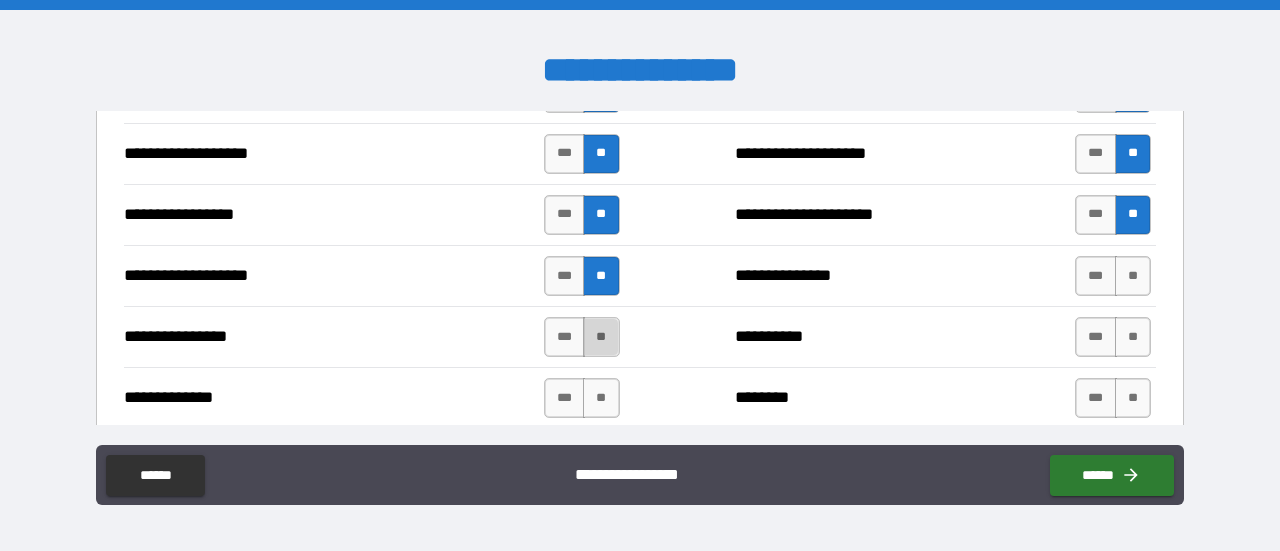 click on "**" at bounding box center [601, 337] 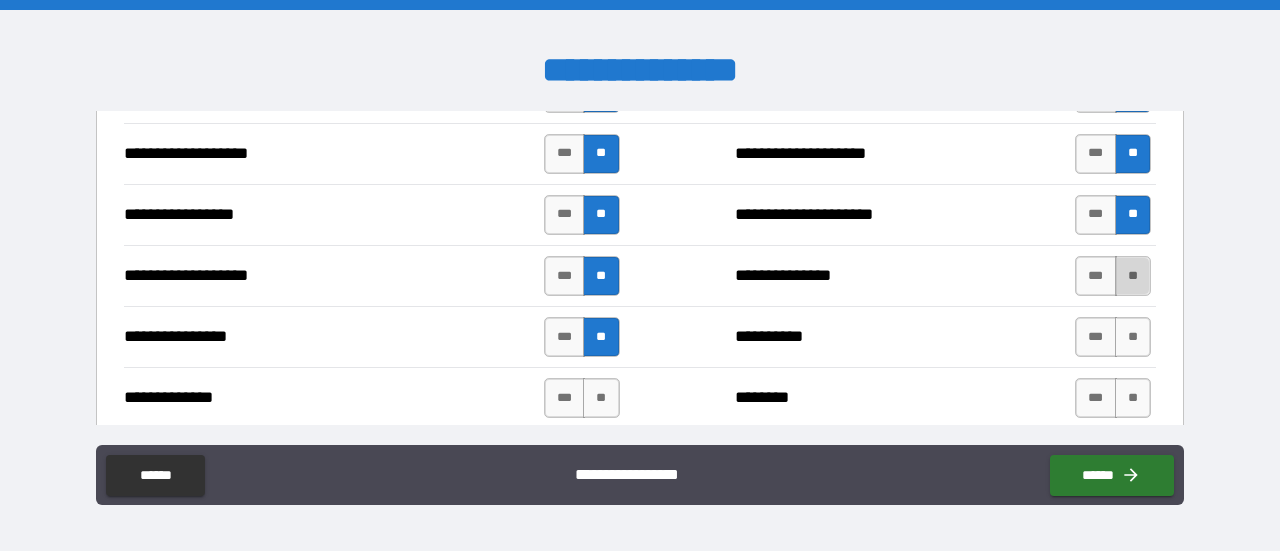 click on "**" at bounding box center (1133, 276) 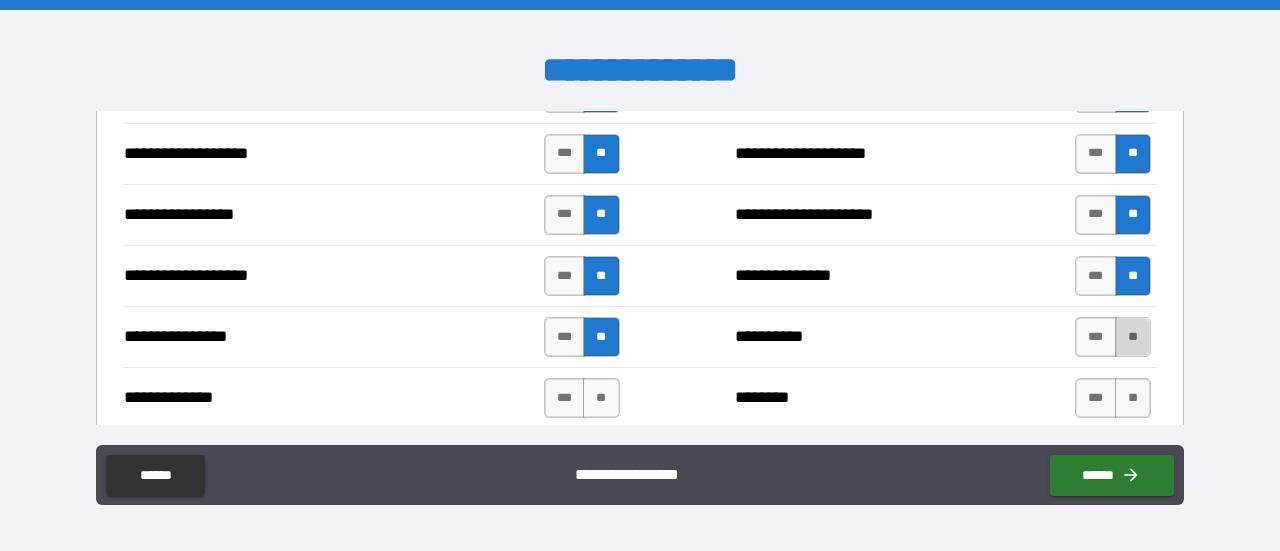 click on "**" at bounding box center [1133, 337] 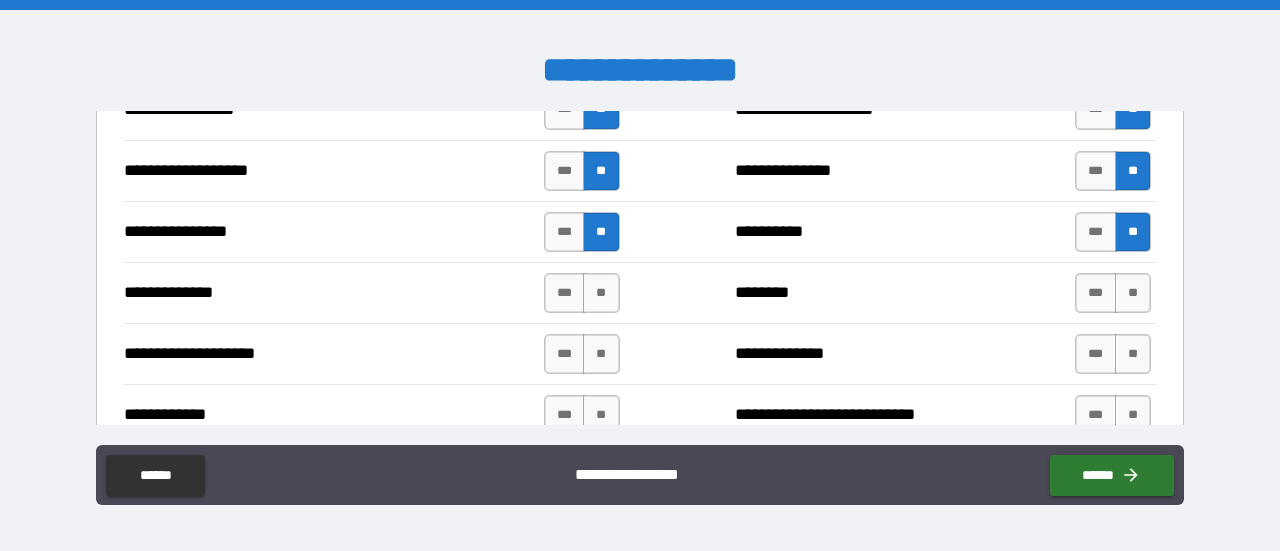 scroll, scrollTop: 3341, scrollLeft: 0, axis: vertical 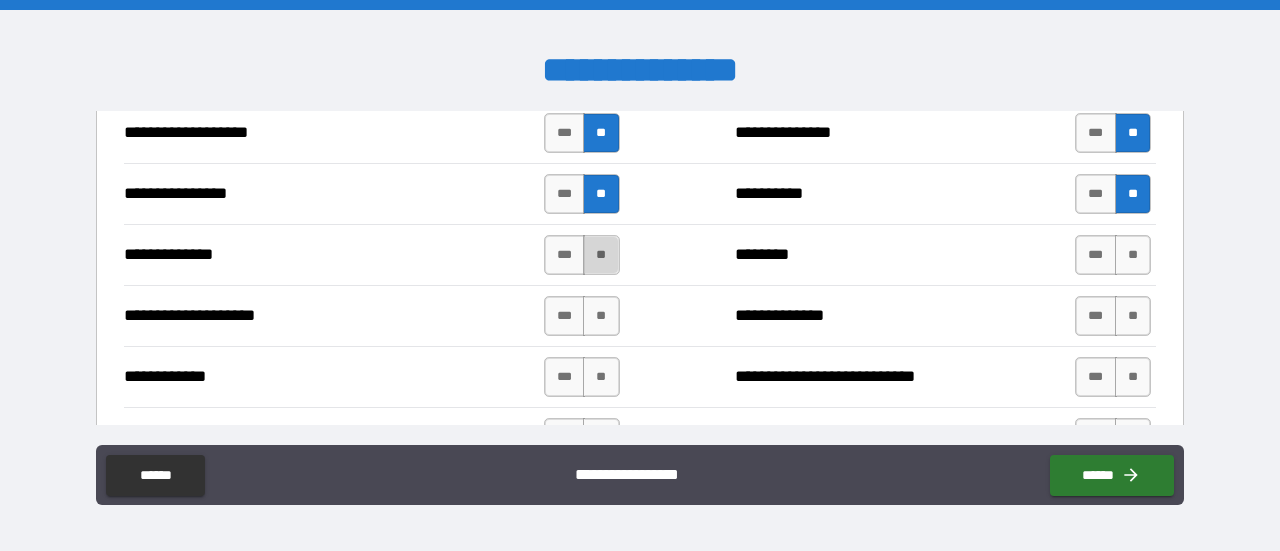 click on "**" at bounding box center (601, 255) 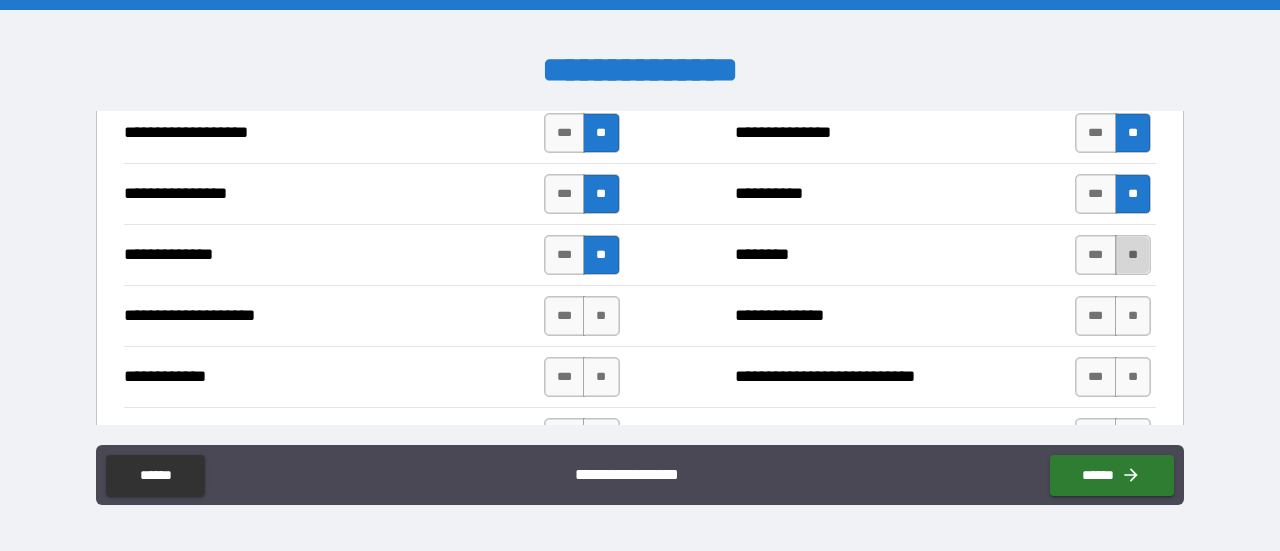 click on "**" at bounding box center [1133, 255] 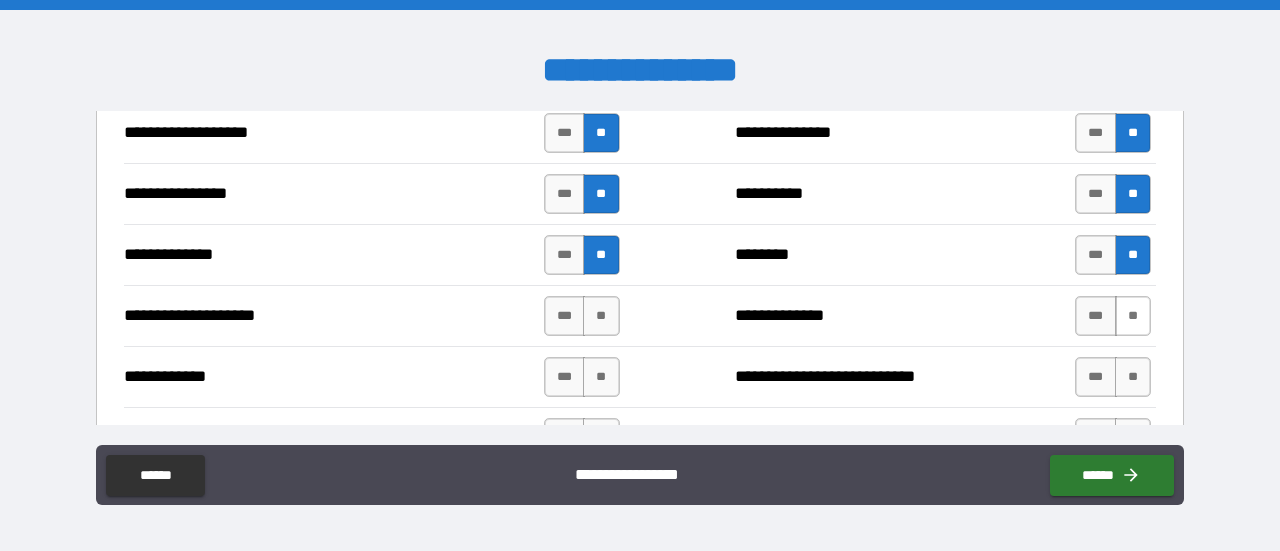 click on "**" at bounding box center (1133, 316) 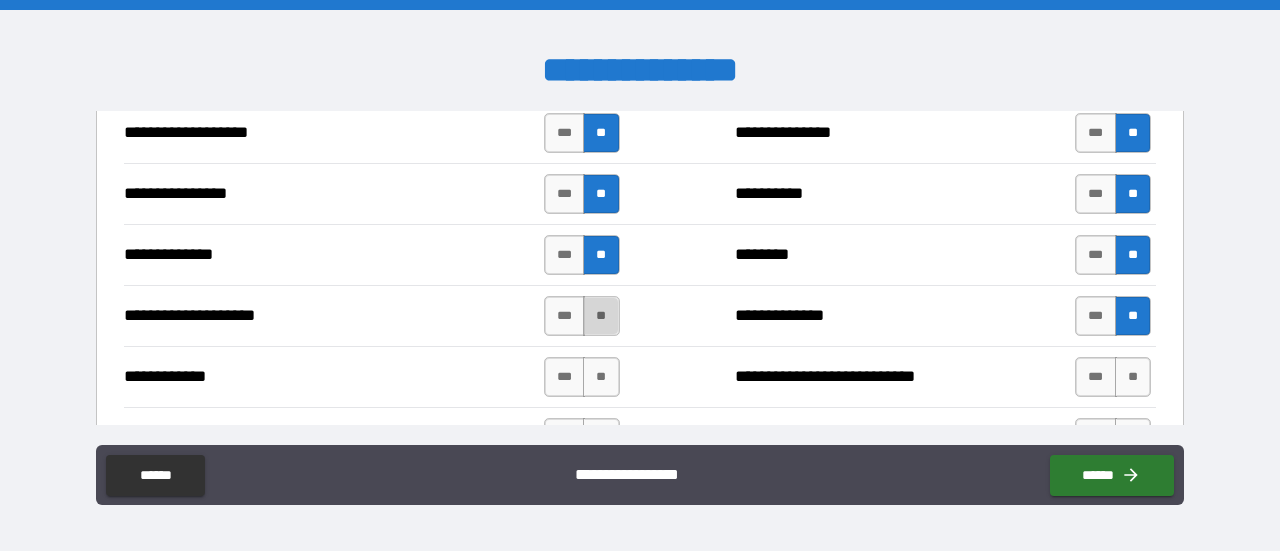 click on "**" at bounding box center (601, 316) 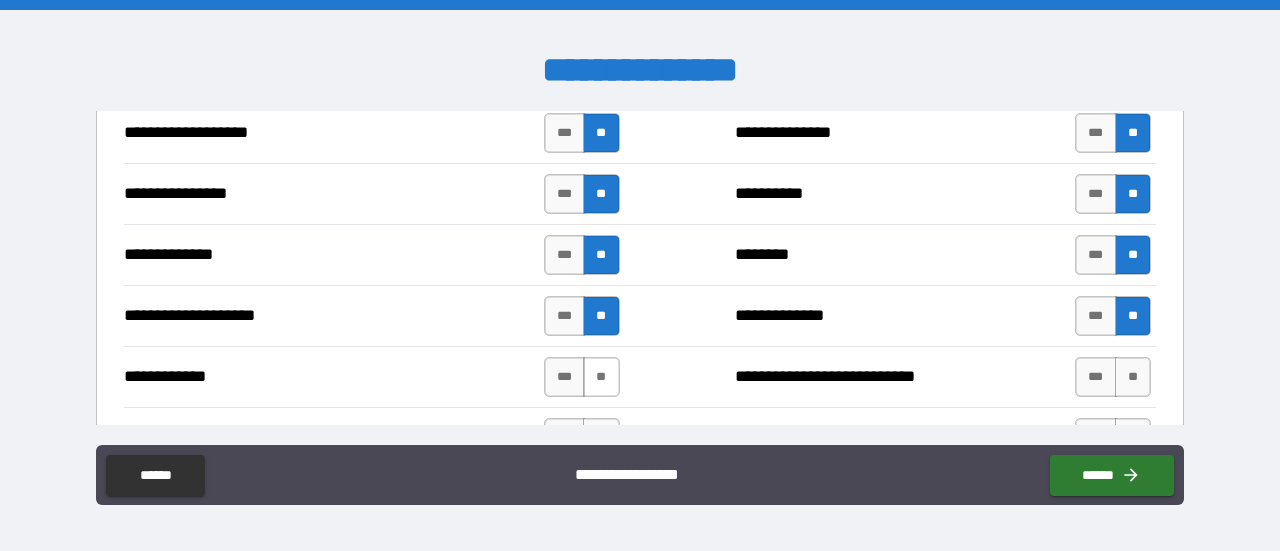 click on "**" at bounding box center [601, 377] 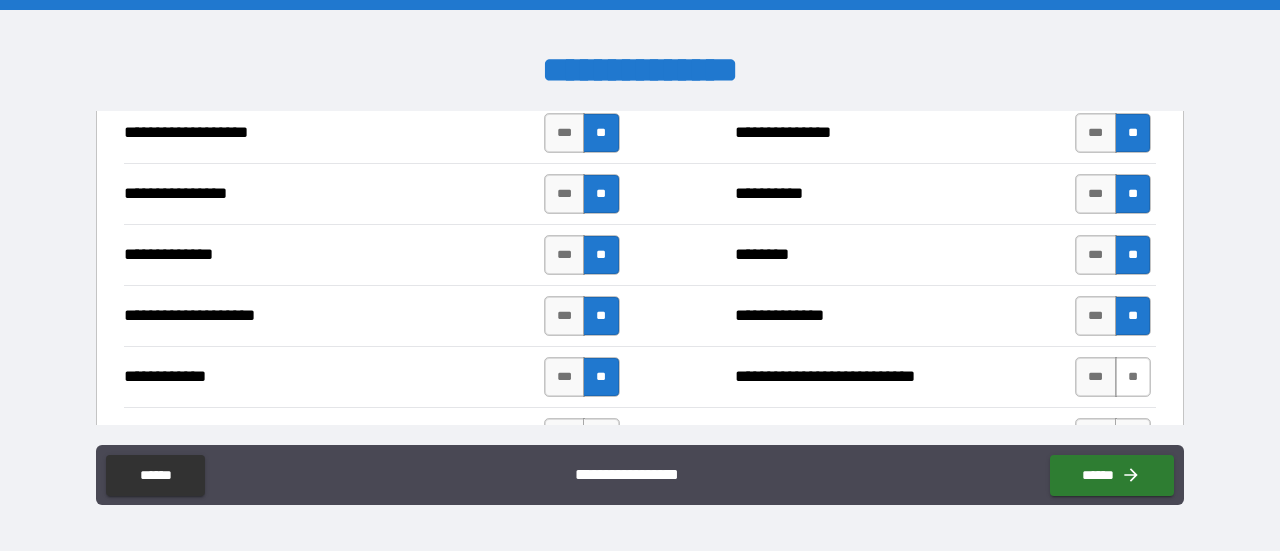 click on "**" at bounding box center (1133, 377) 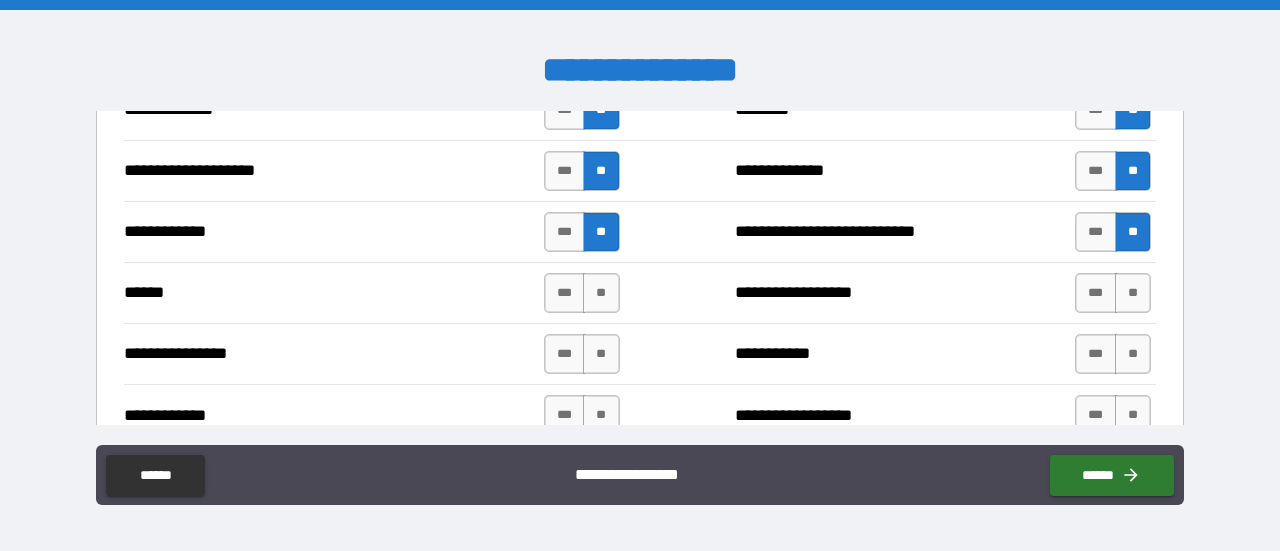 scroll, scrollTop: 3493, scrollLeft: 0, axis: vertical 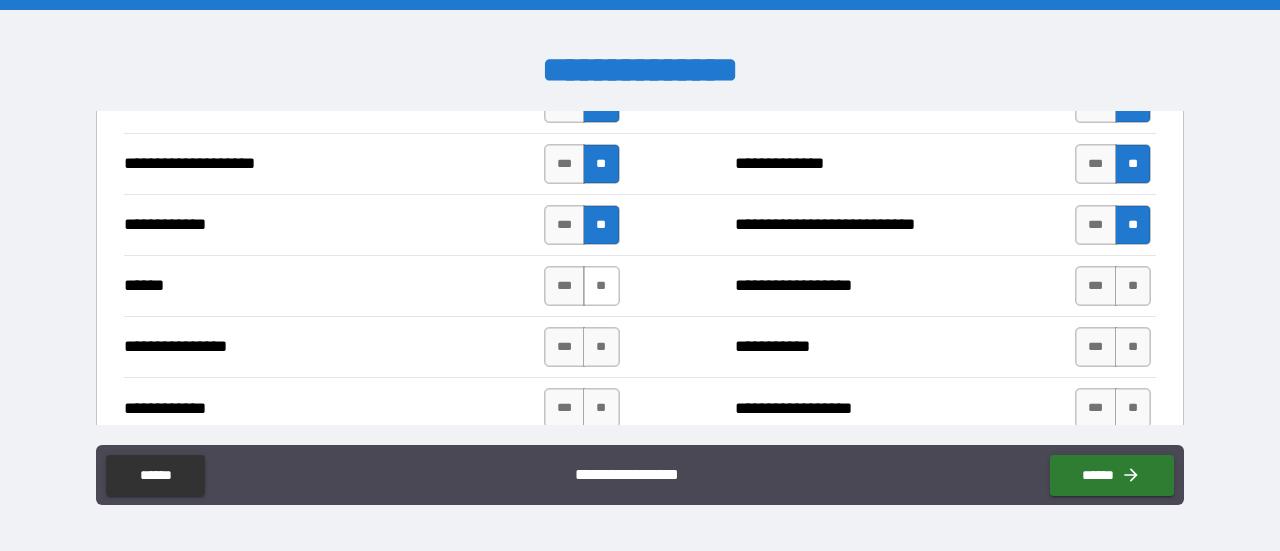 click on "**" at bounding box center (601, 286) 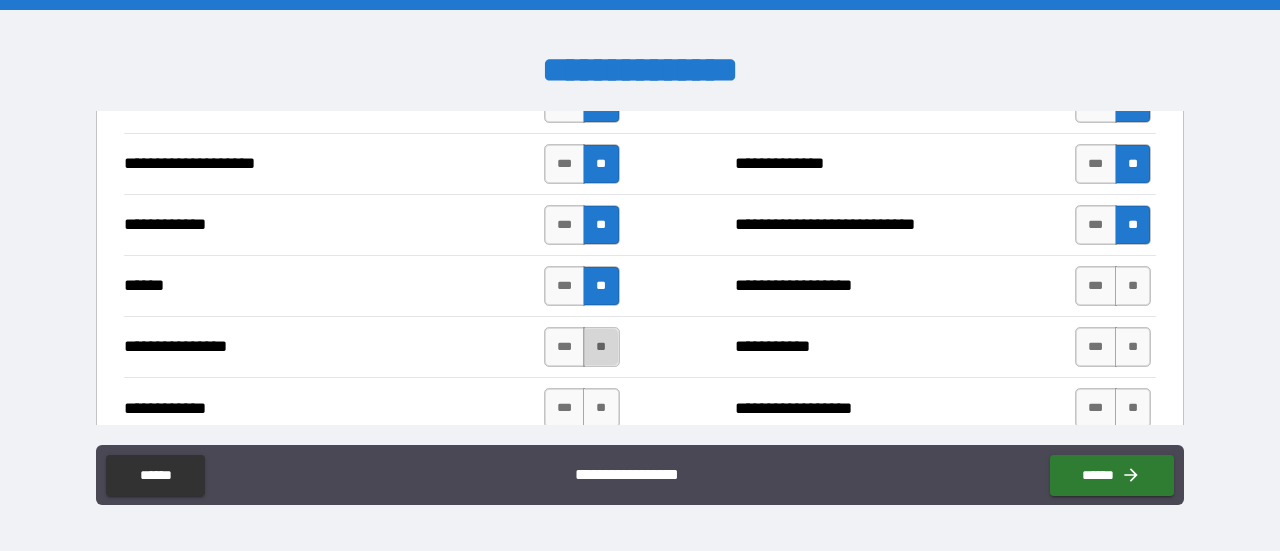 click on "**" at bounding box center [601, 347] 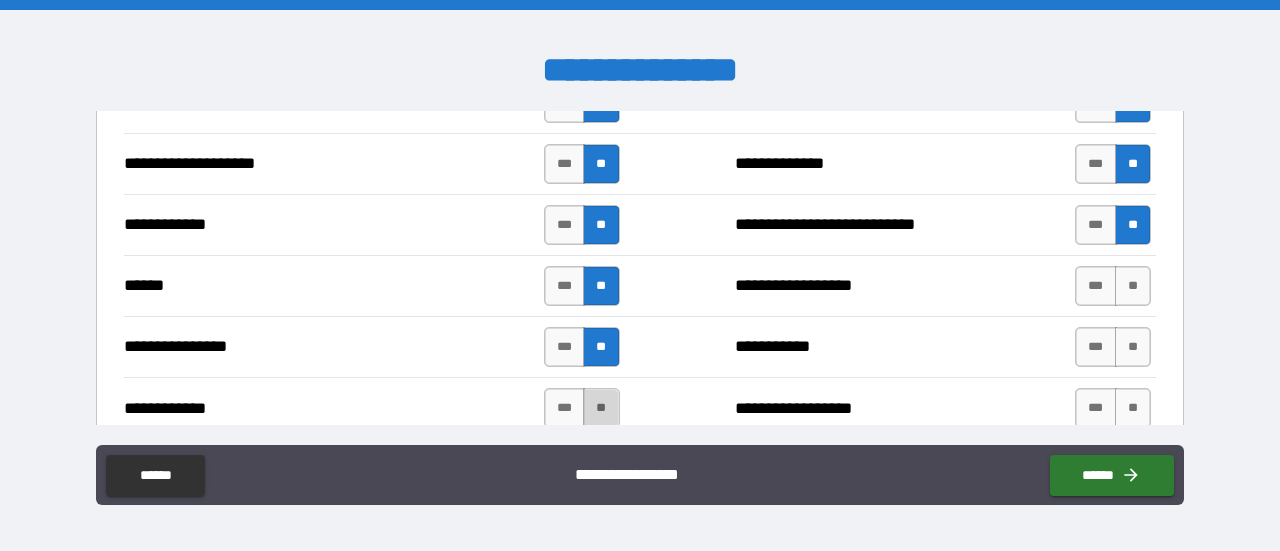 click on "**" at bounding box center [601, 408] 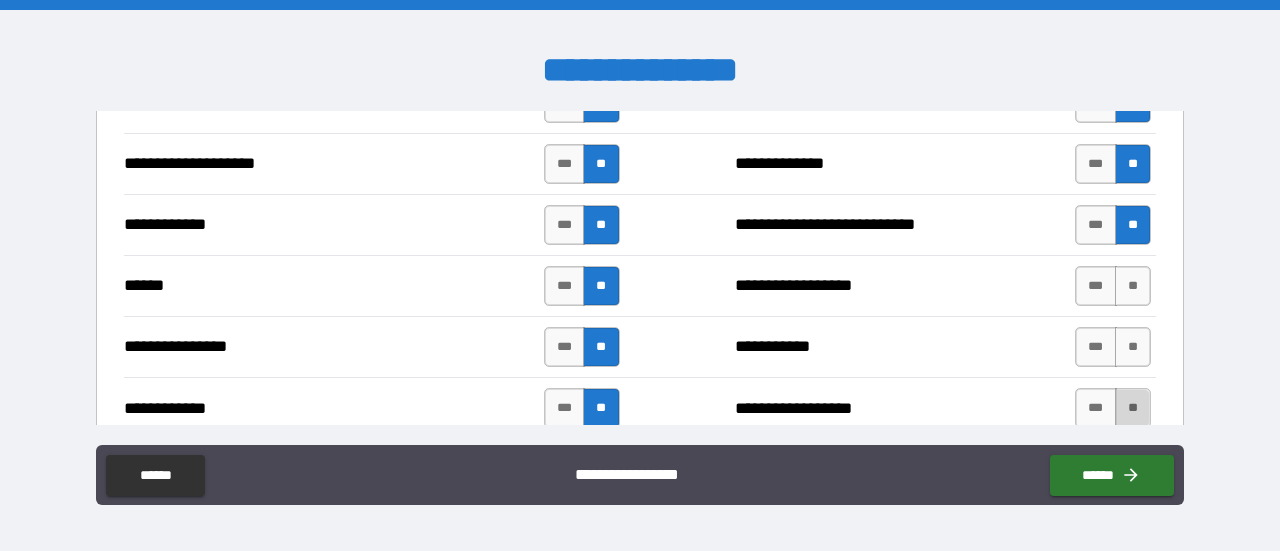 click on "**" at bounding box center (1133, 408) 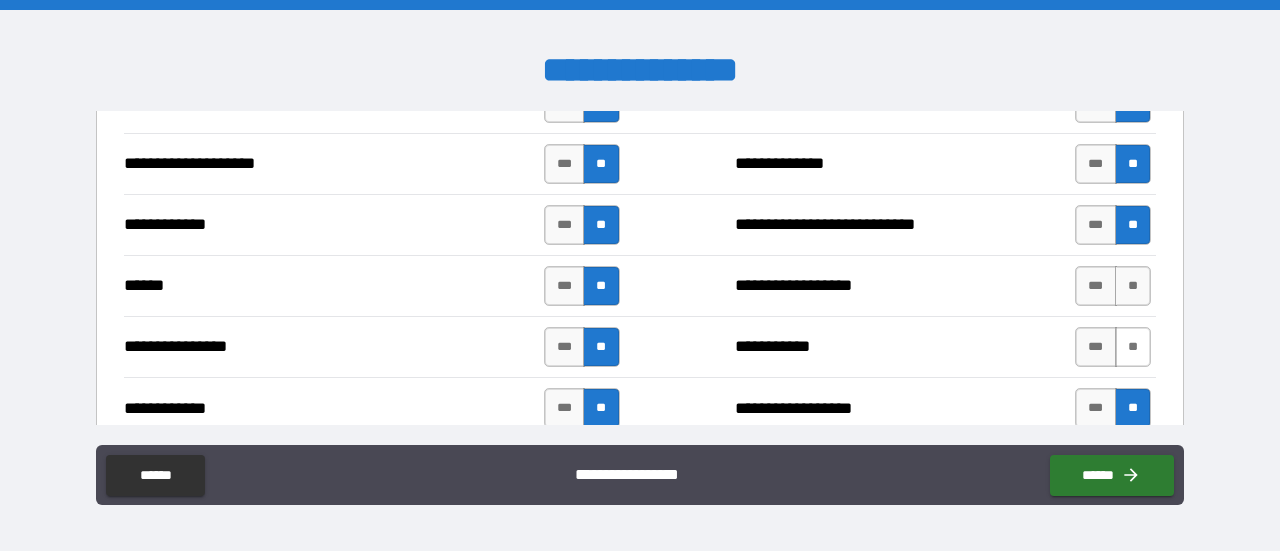 click on "**" at bounding box center [1133, 347] 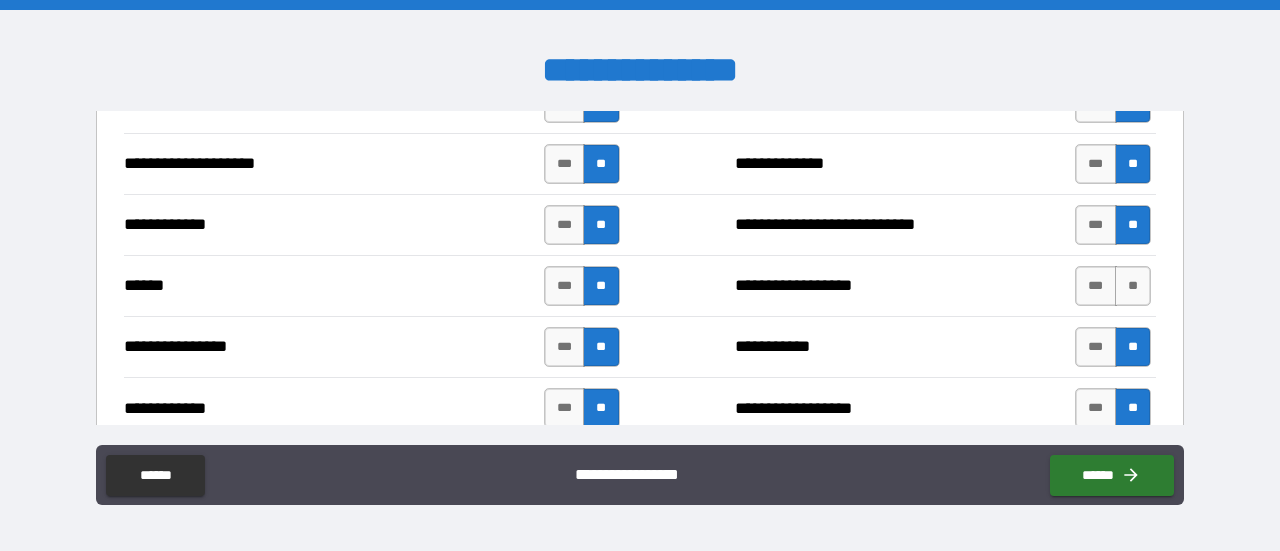 click on "*** **" at bounding box center [1113, 286] 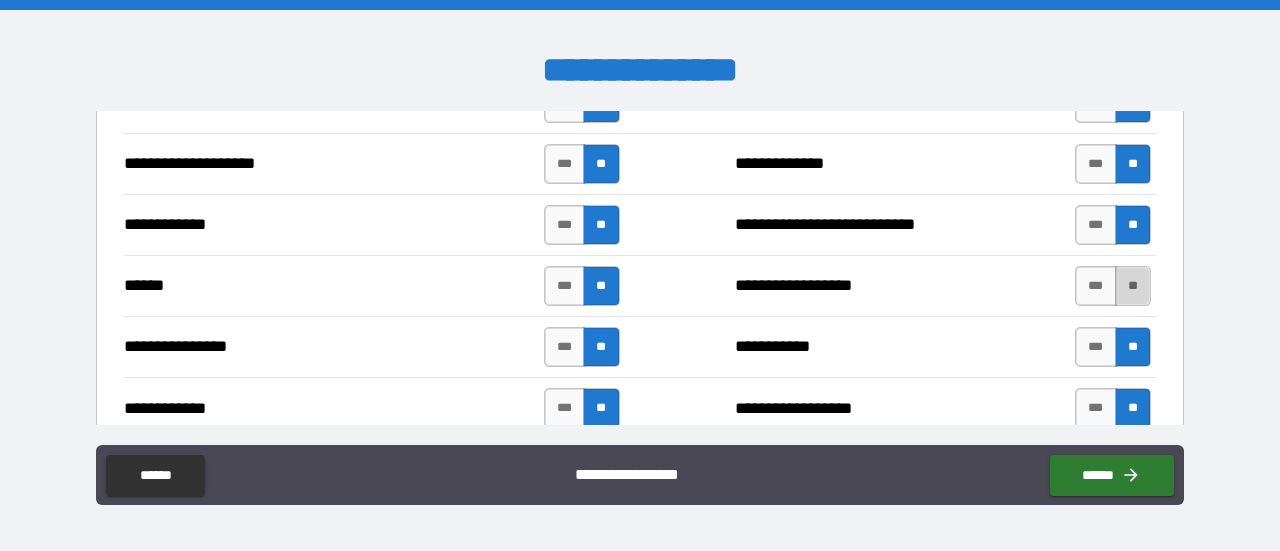 click on "**" at bounding box center (1133, 286) 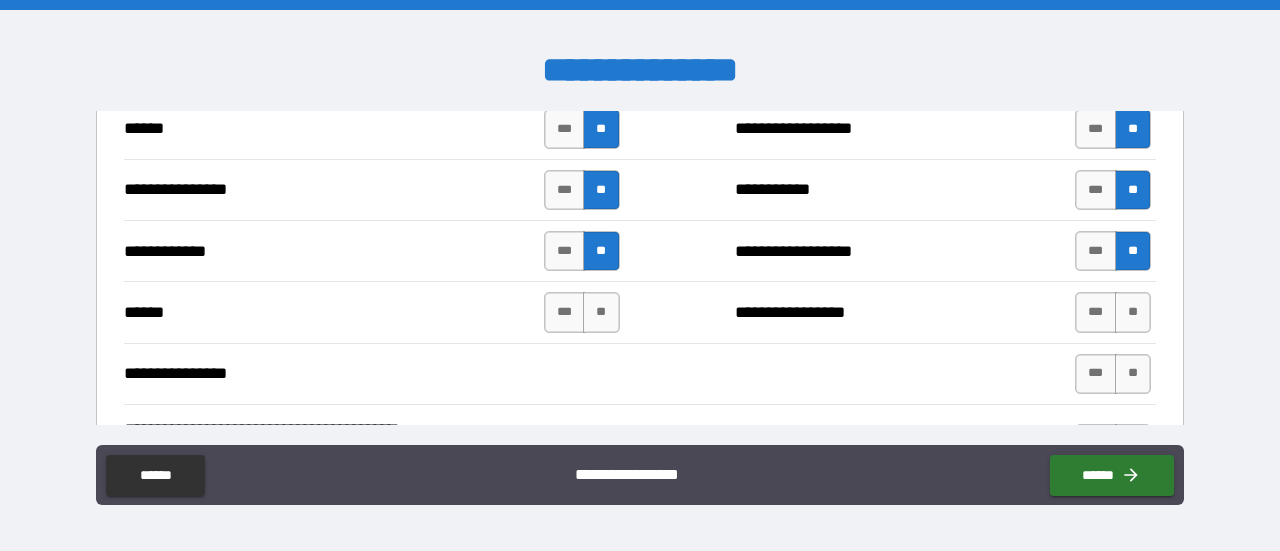scroll, scrollTop: 3660, scrollLeft: 0, axis: vertical 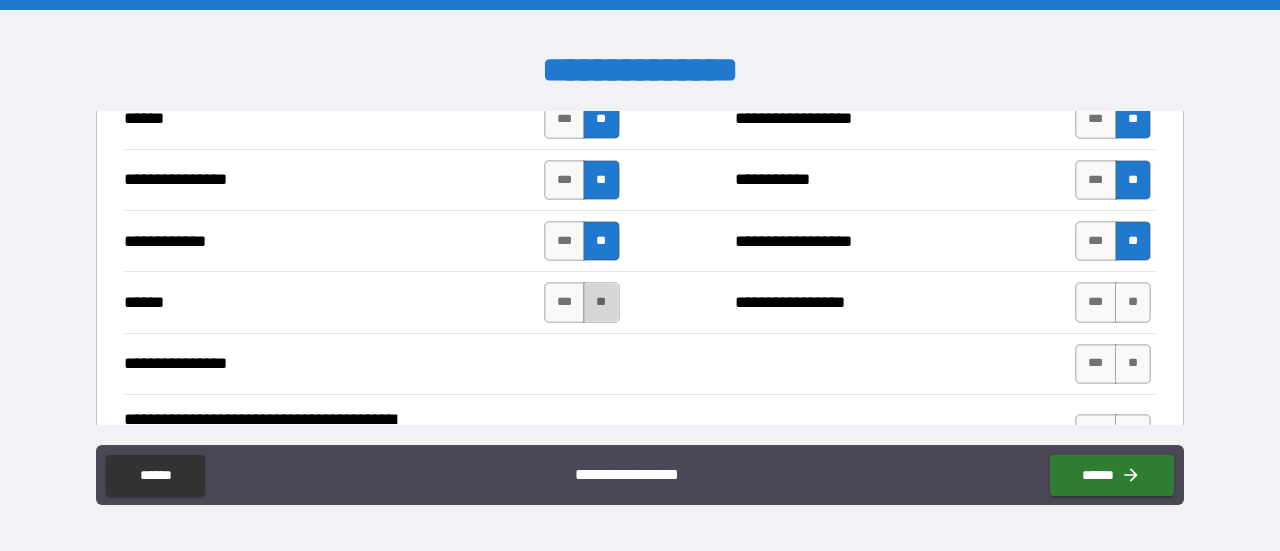 click on "**" at bounding box center (601, 302) 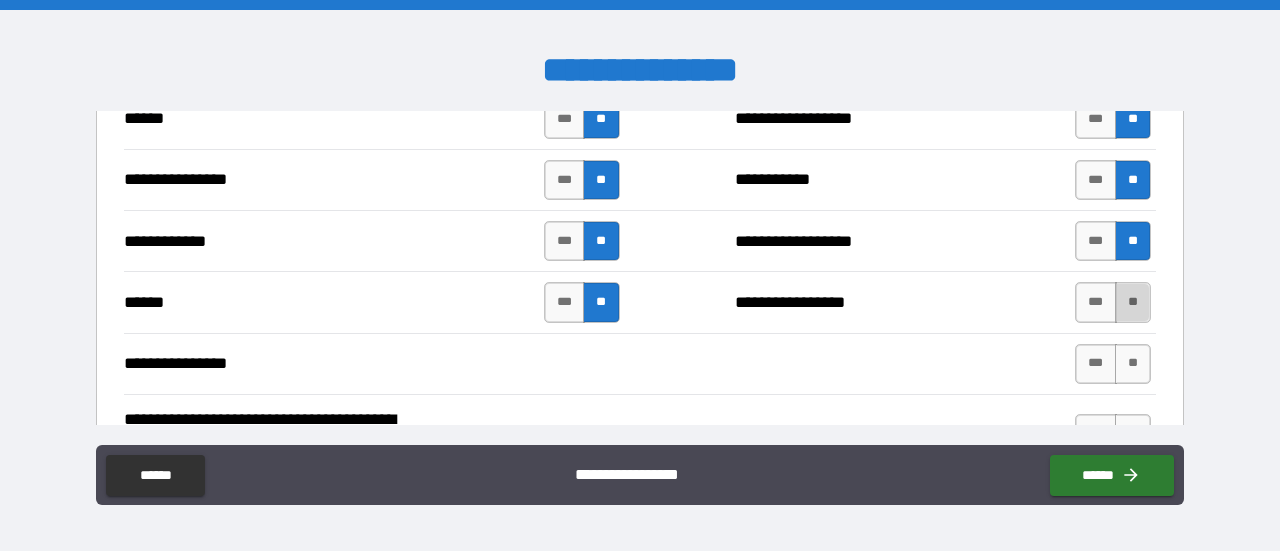 click on "**" at bounding box center [1133, 302] 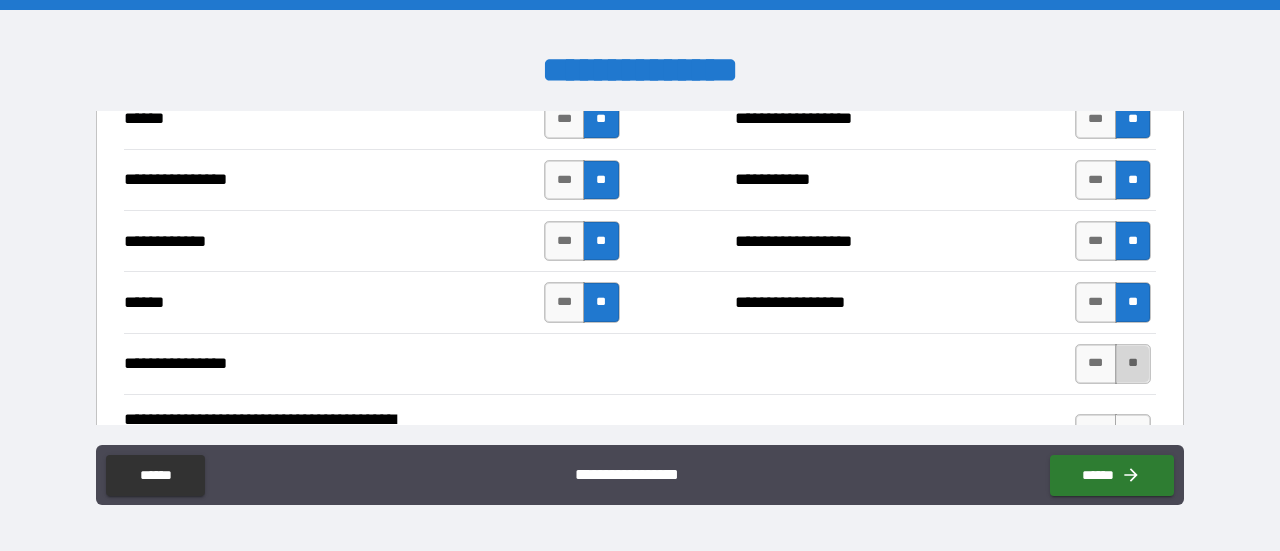 click on "**" at bounding box center (1133, 364) 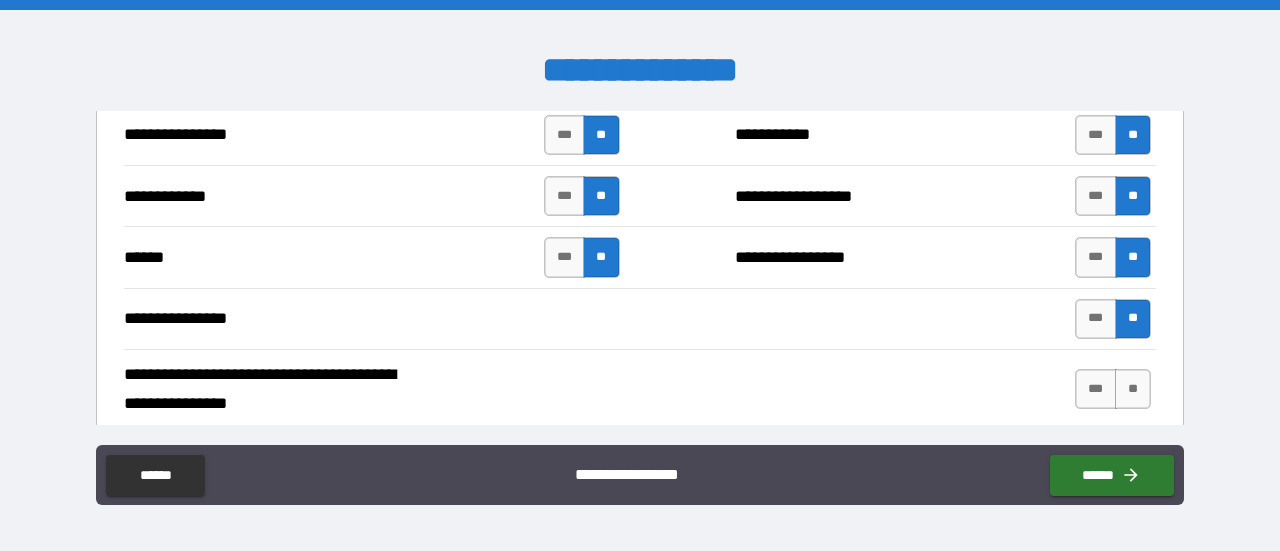 scroll, scrollTop: 3745, scrollLeft: 0, axis: vertical 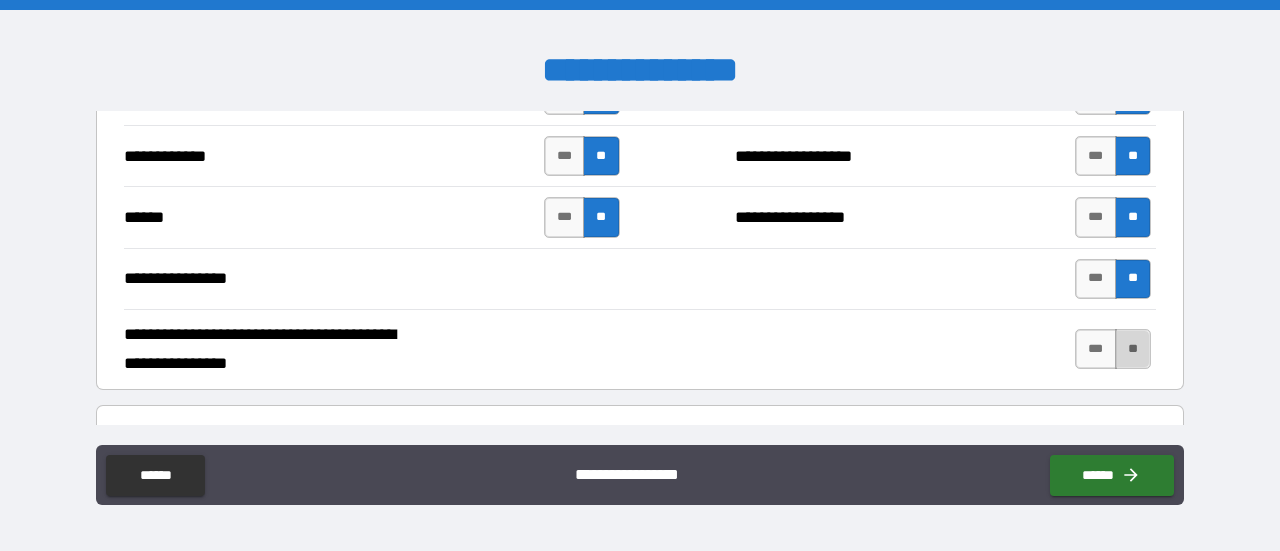 click on "**" at bounding box center [1133, 349] 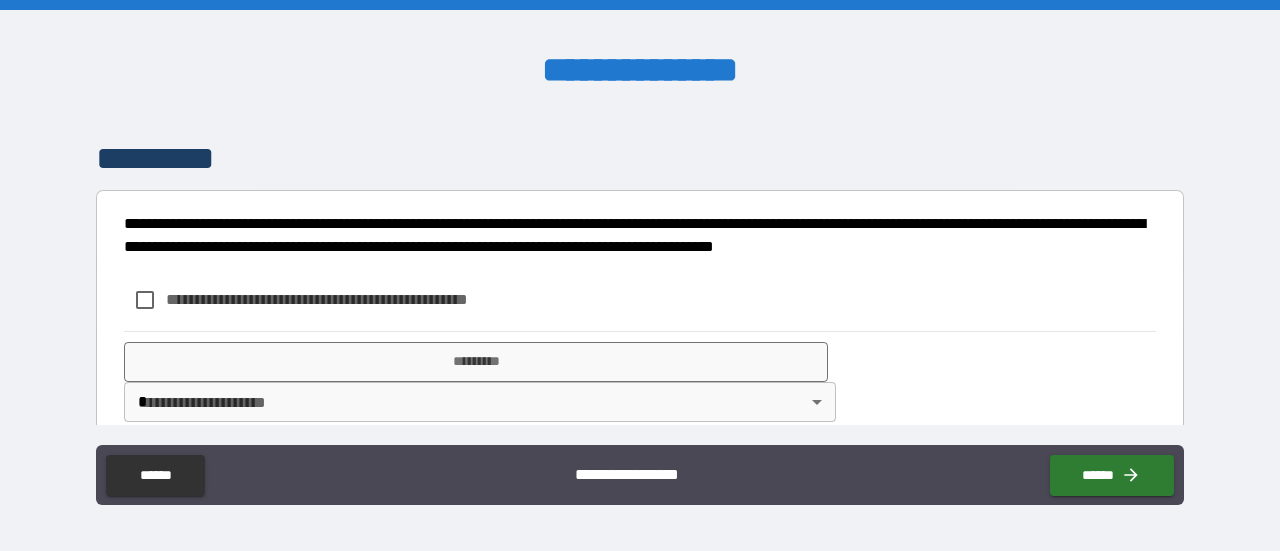 scroll, scrollTop: 4228, scrollLeft: 0, axis: vertical 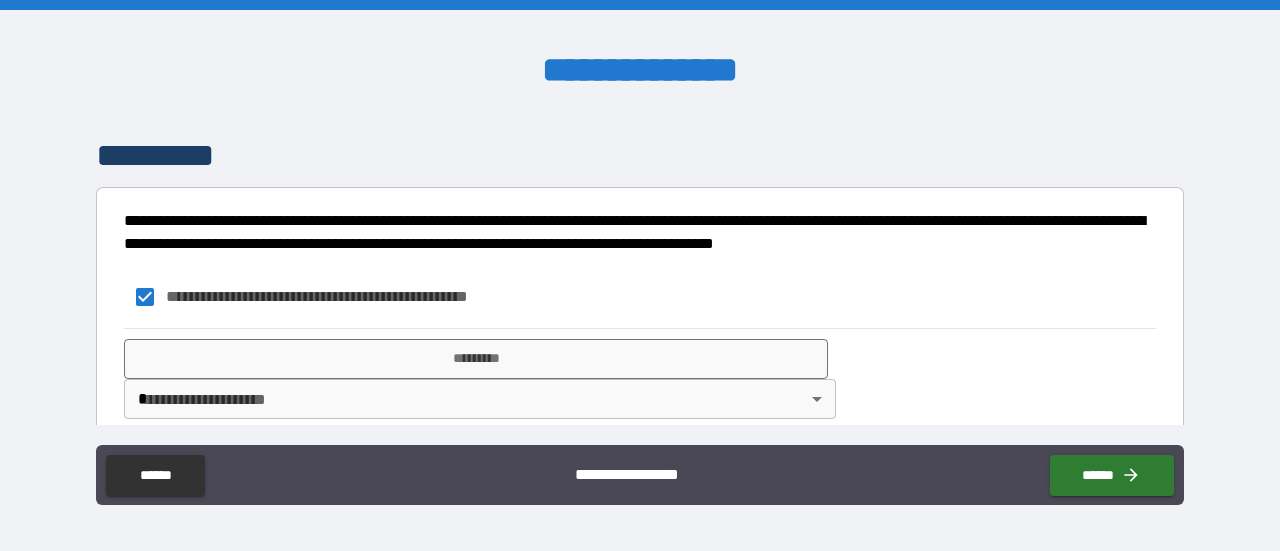 click on "**********" at bounding box center (640, 275) 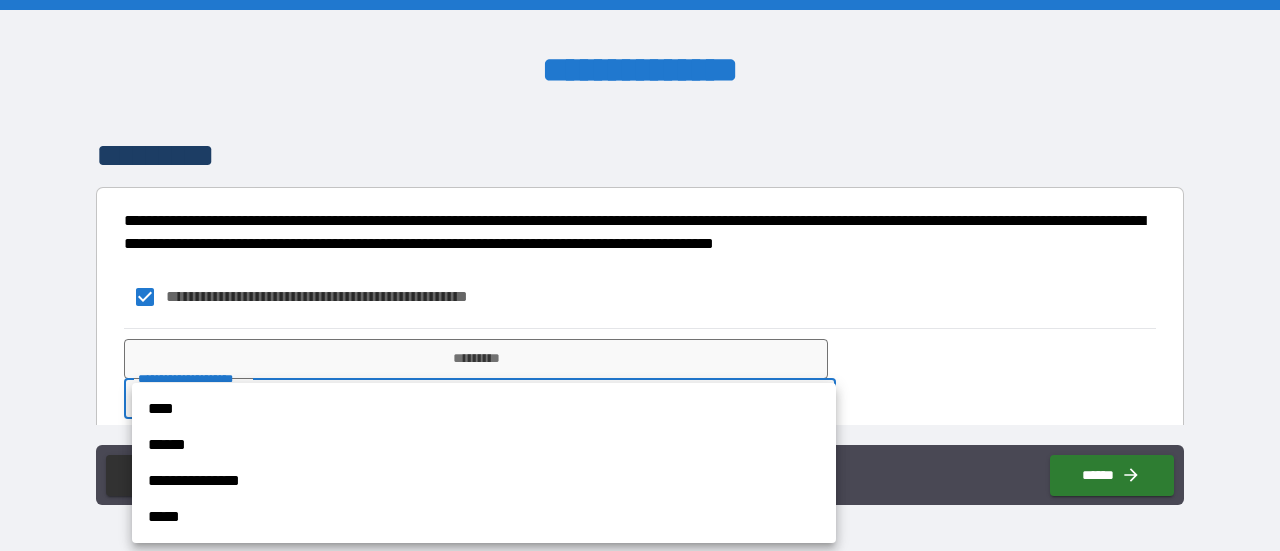 click on "****" at bounding box center [484, 409] 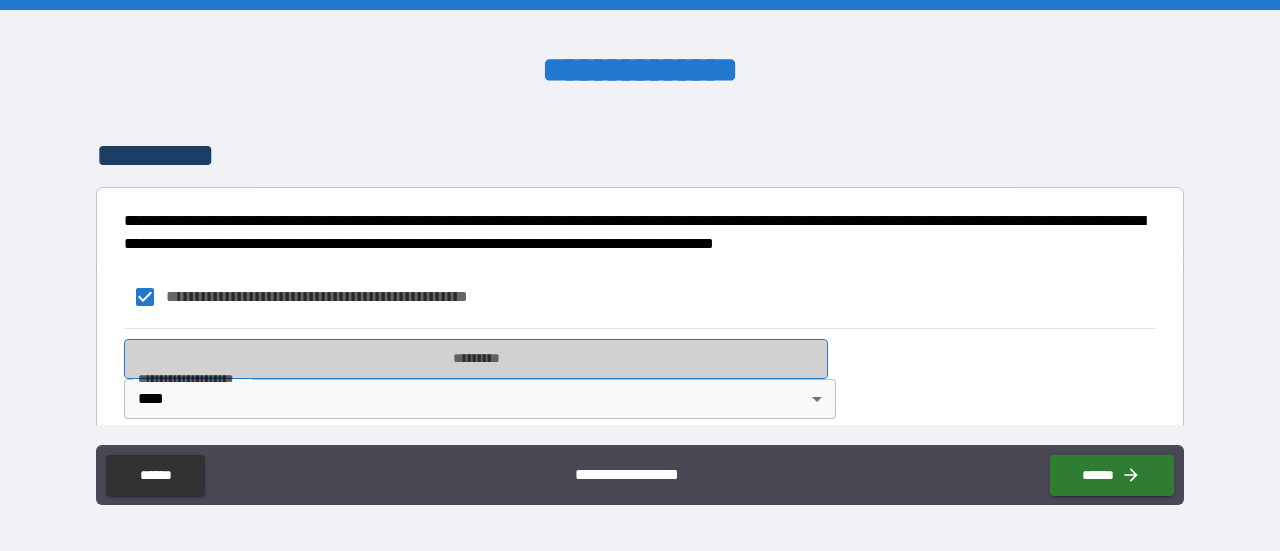click on "*********" at bounding box center (476, 359) 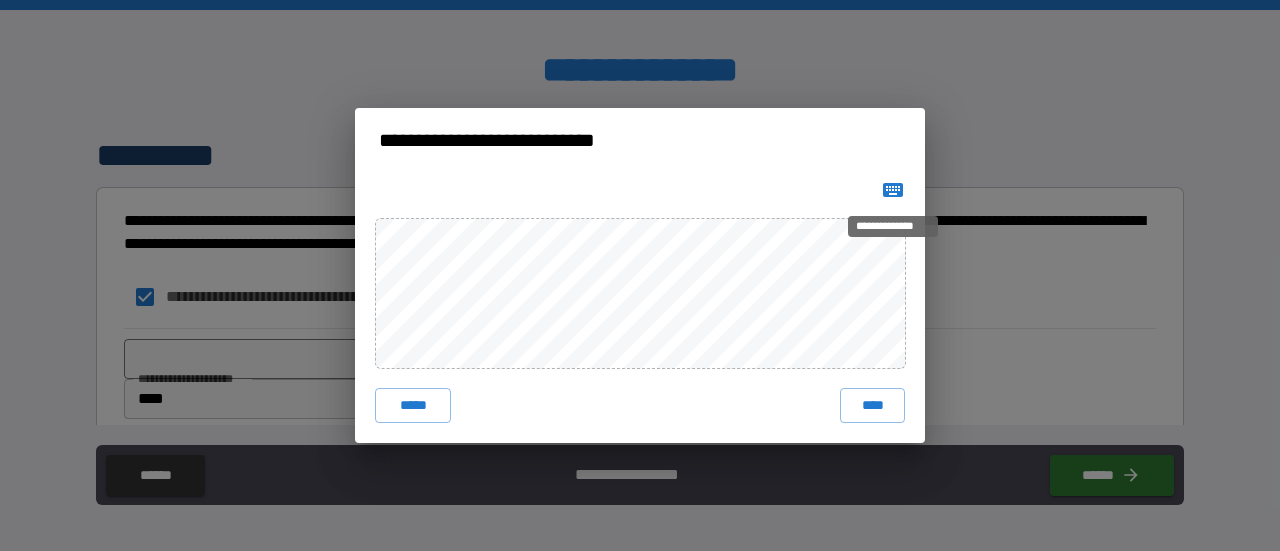 click 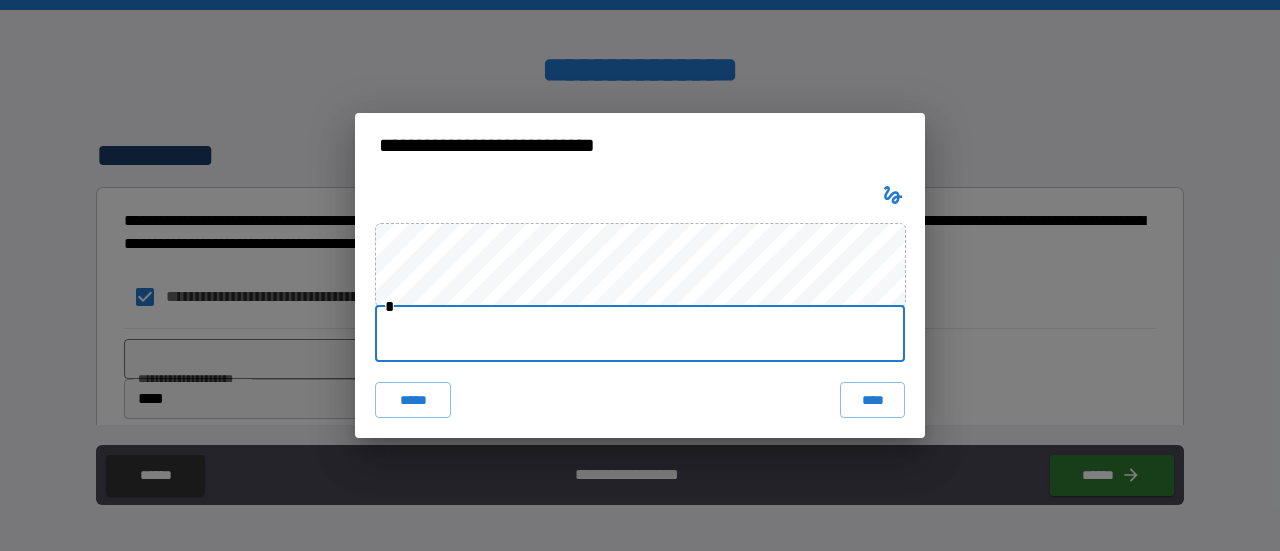click at bounding box center [640, 334] 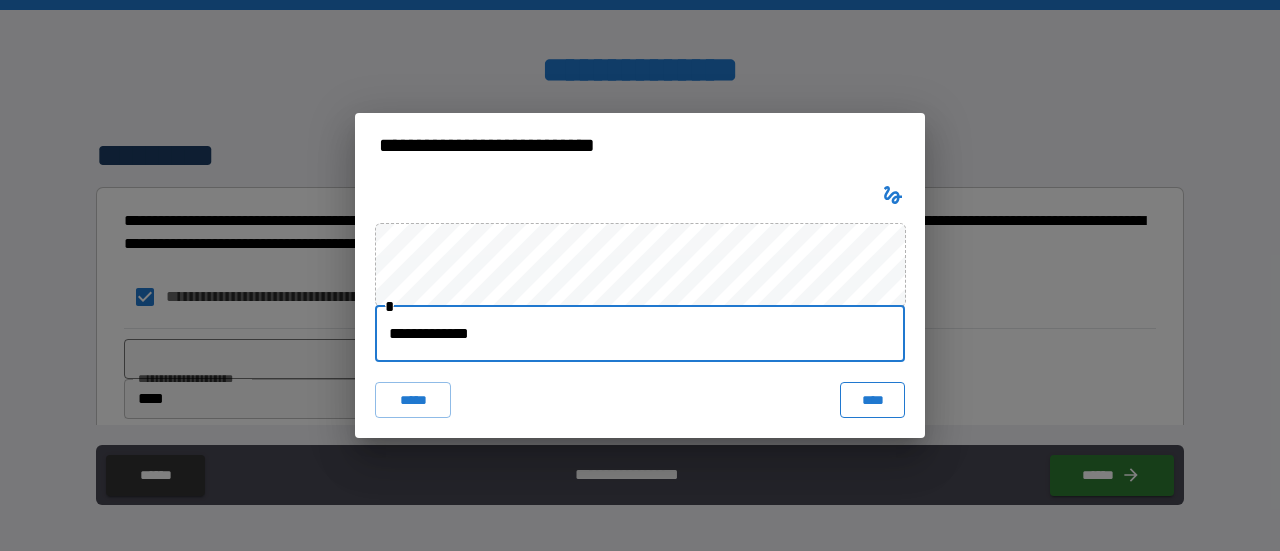 type on "**********" 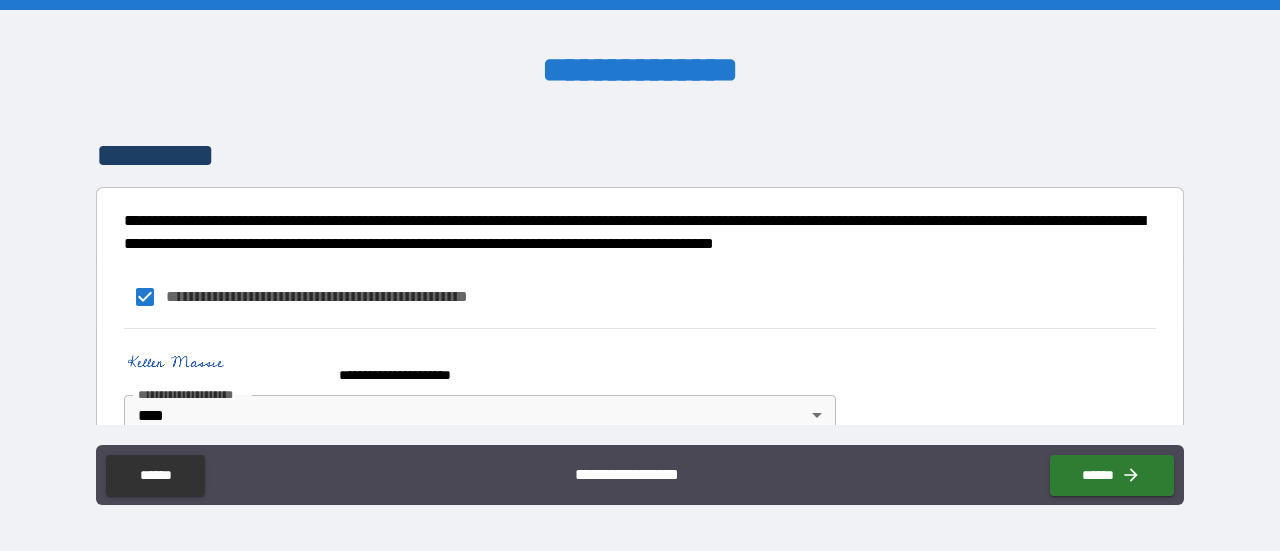 scroll, scrollTop: 4246, scrollLeft: 0, axis: vertical 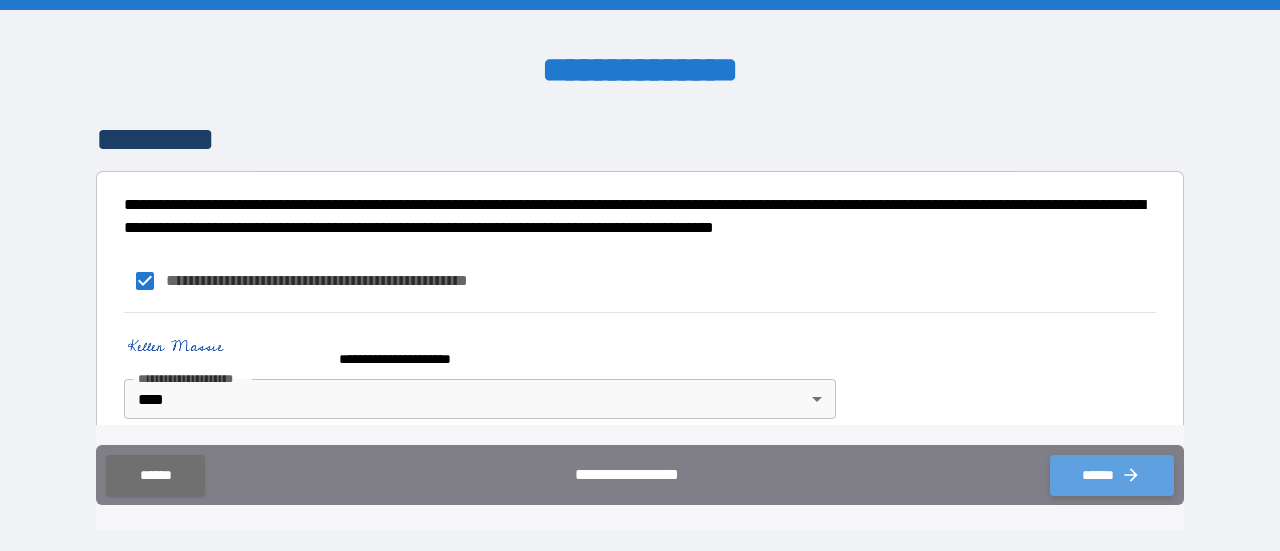 click on "******" at bounding box center (1112, 475) 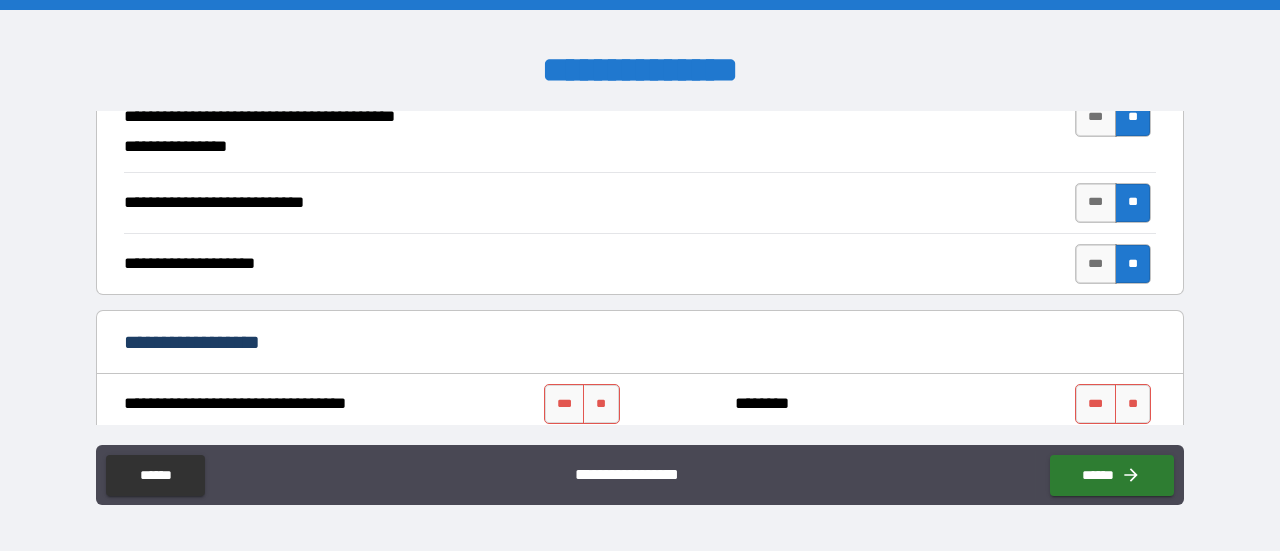 scroll, scrollTop: 758, scrollLeft: 0, axis: vertical 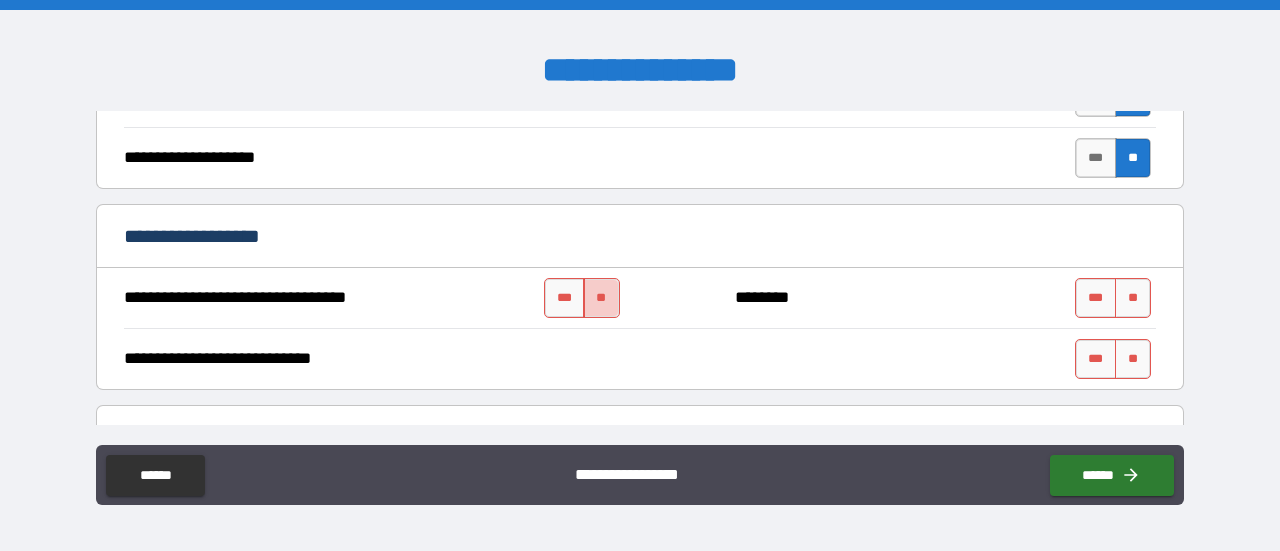 click on "**" at bounding box center [601, 298] 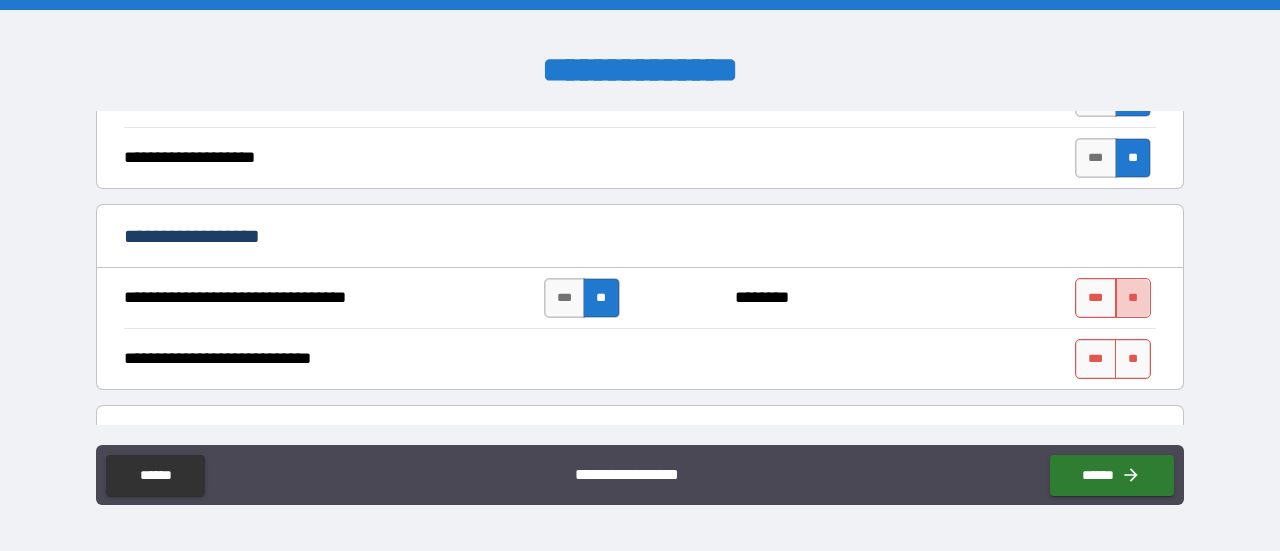 click on "**" at bounding box center (1133, 298) 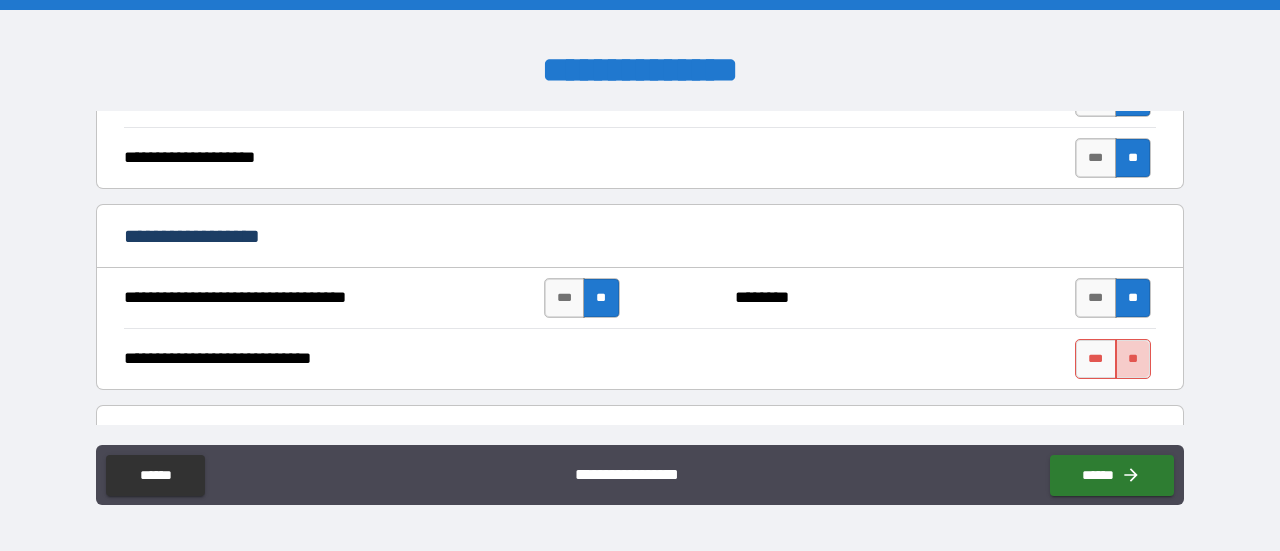 click on "**" at bounding box center [1133, 359] 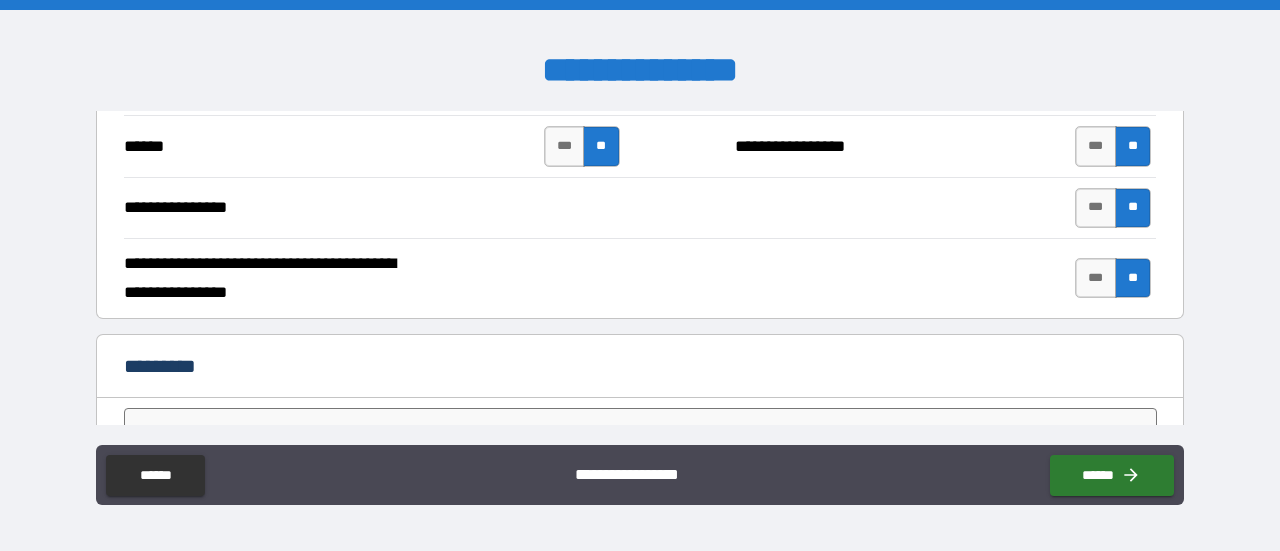 scroll, scrollTop: 4246, scrollLeft: 0, axis: vertical 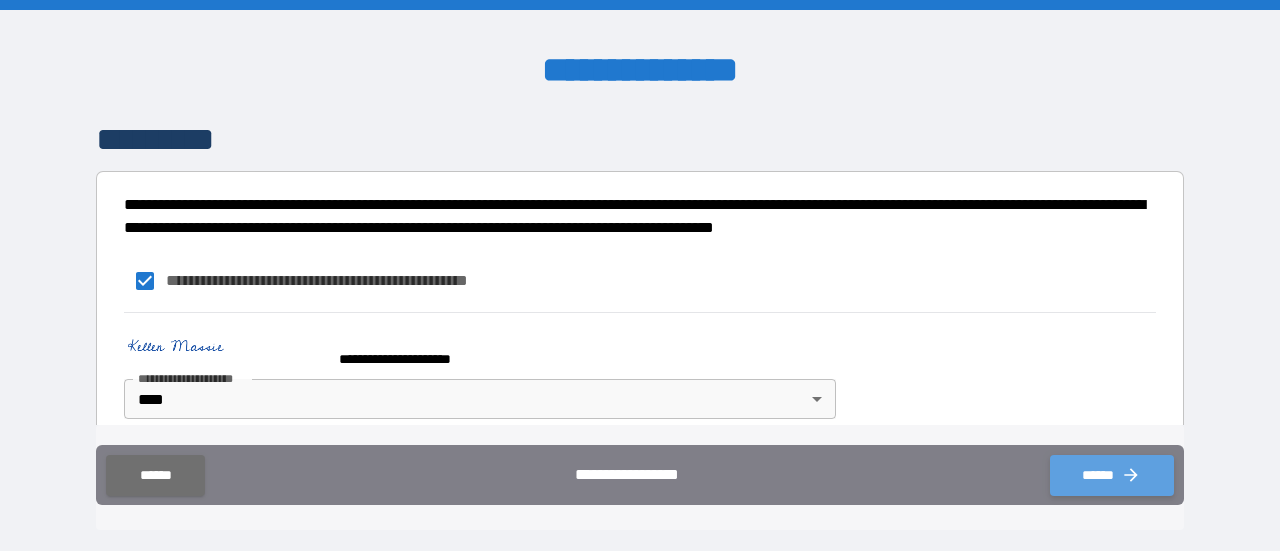 click on "******" at bounding box center [1112, 475] 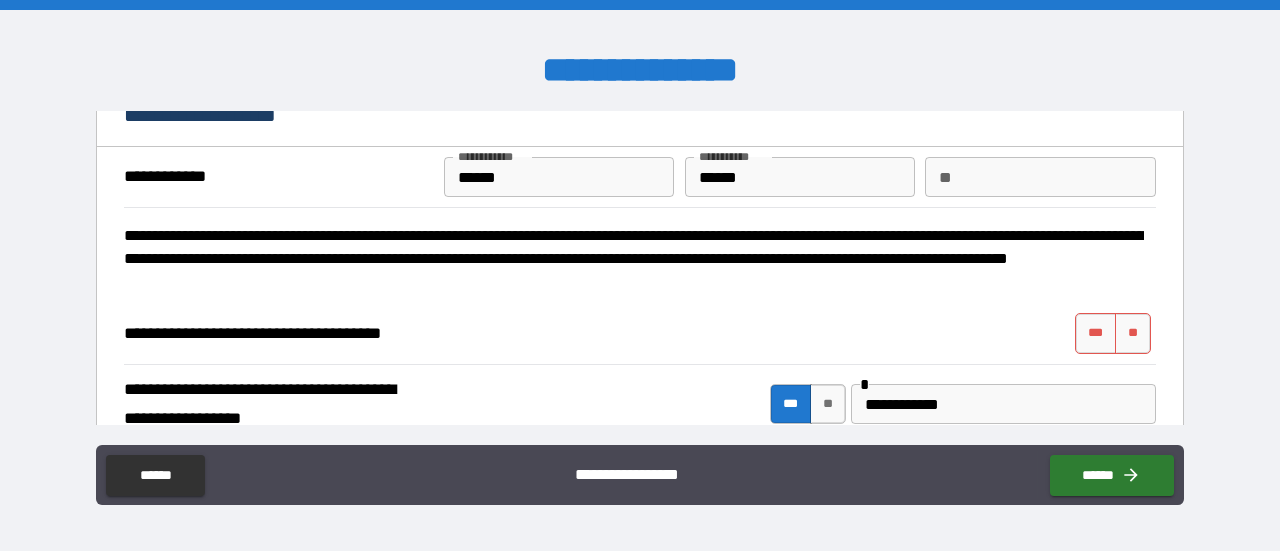 scroll, scrollTop: 0, scrollLeft: 0, axis: both 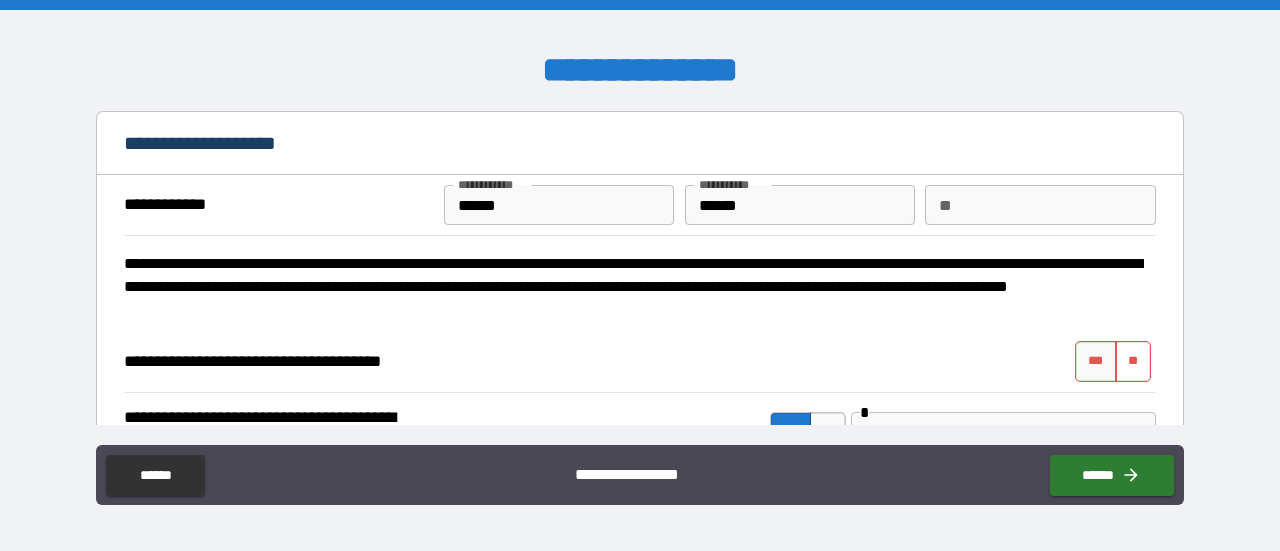 click on "**" at bounding box center (1133, 361) 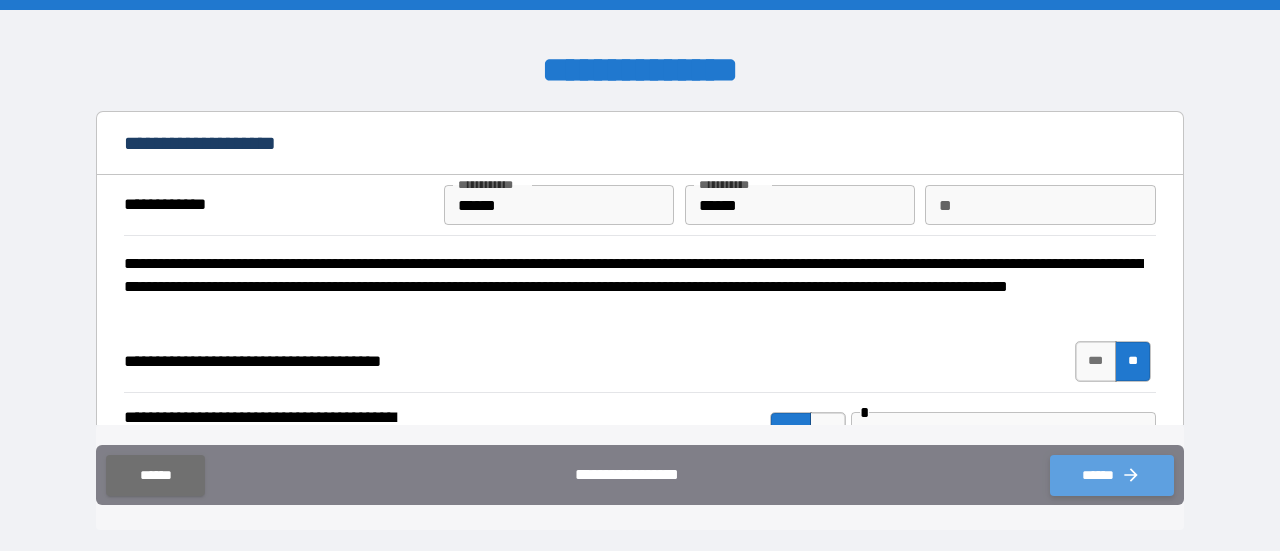 click on "******" at bounding box center (1112, 475) 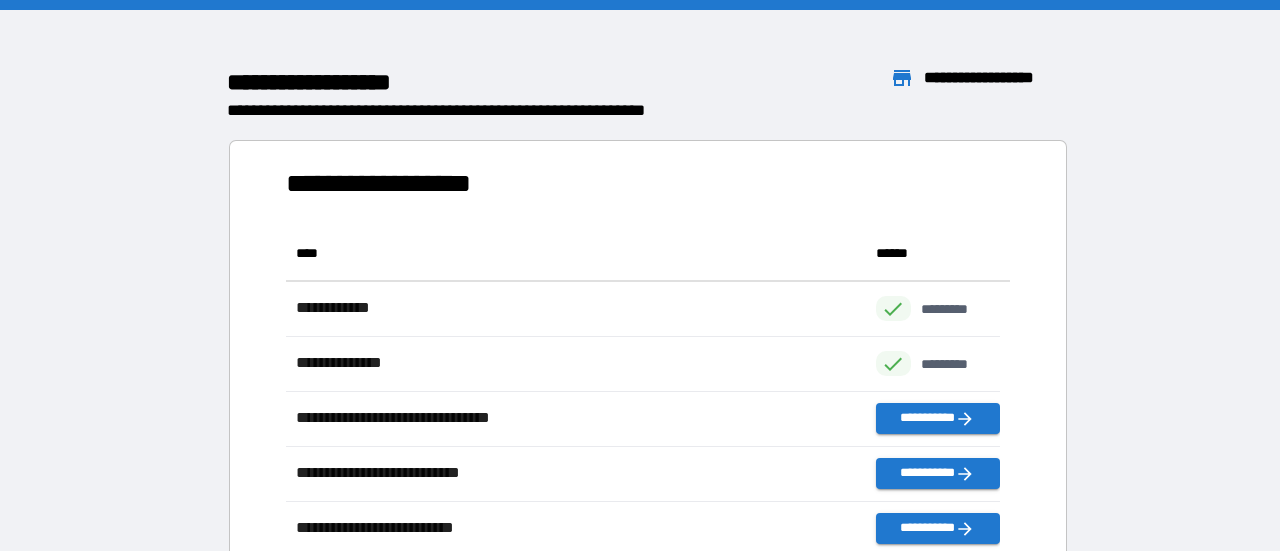 scroll, scrollTop: 810, scrollLeft: 698, axis: both 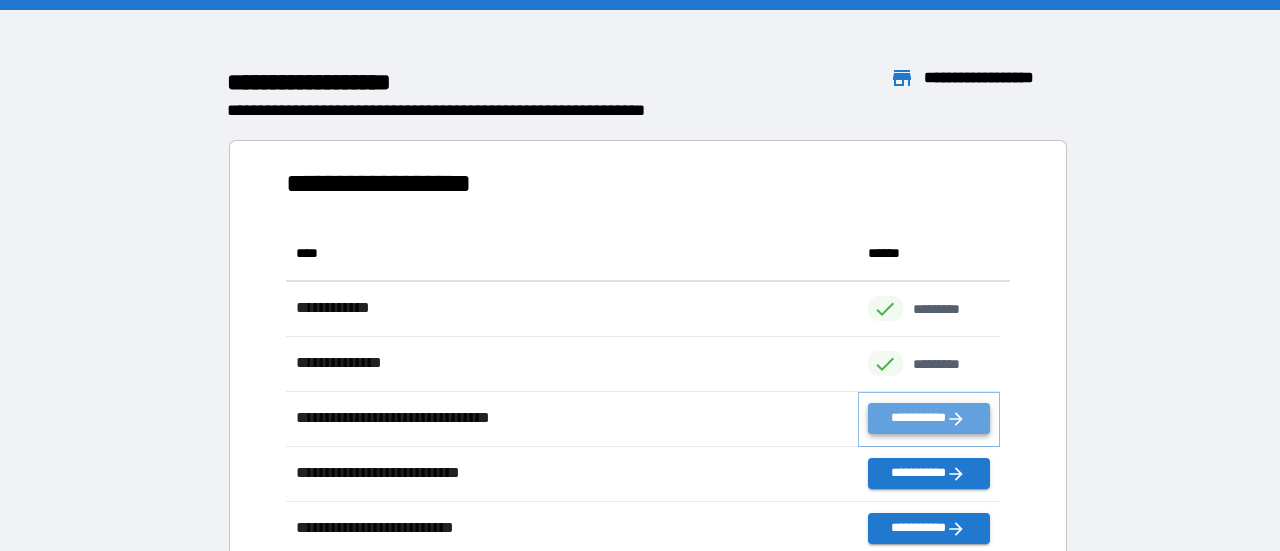 click on "**********" at bounding box center (929, 418) 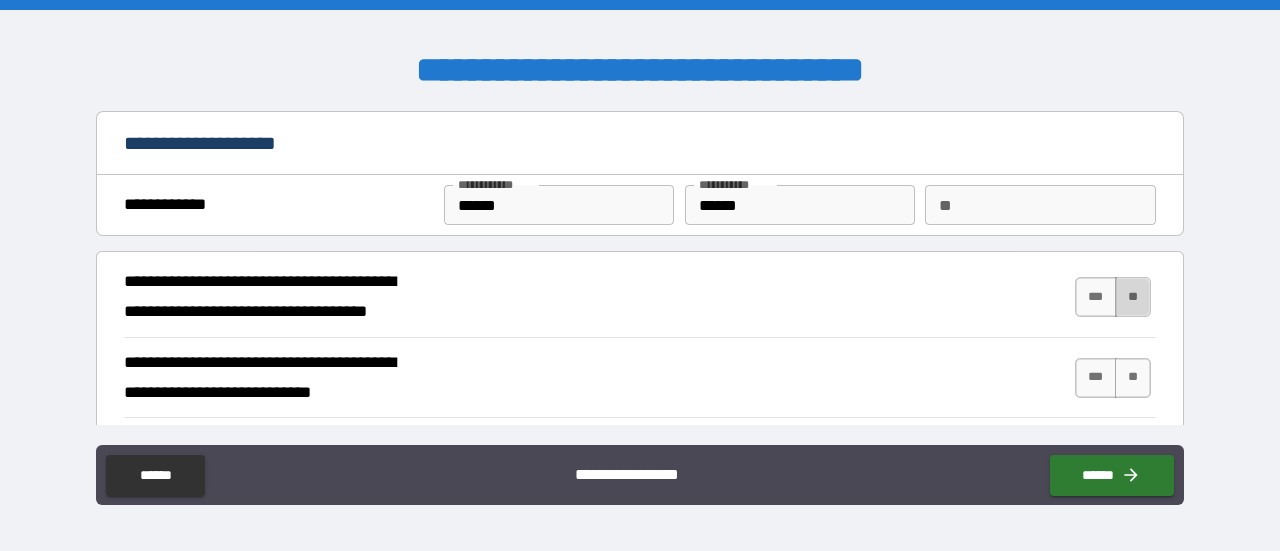 click on "**" at bounding box center [1133, 297] 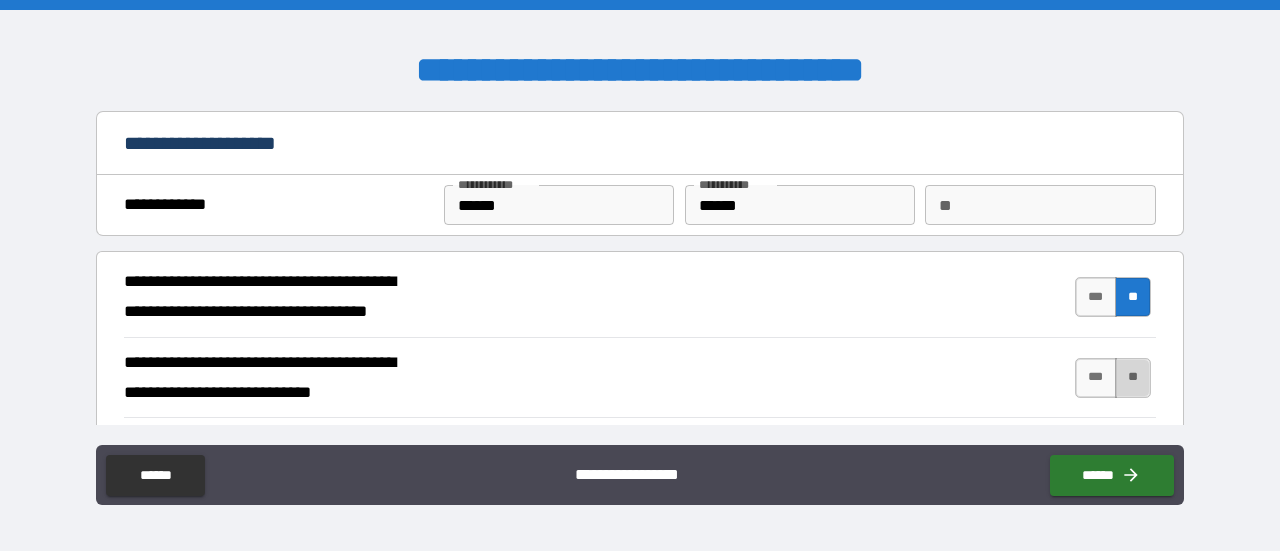 click on "**" at bounding box center [1133, 378] 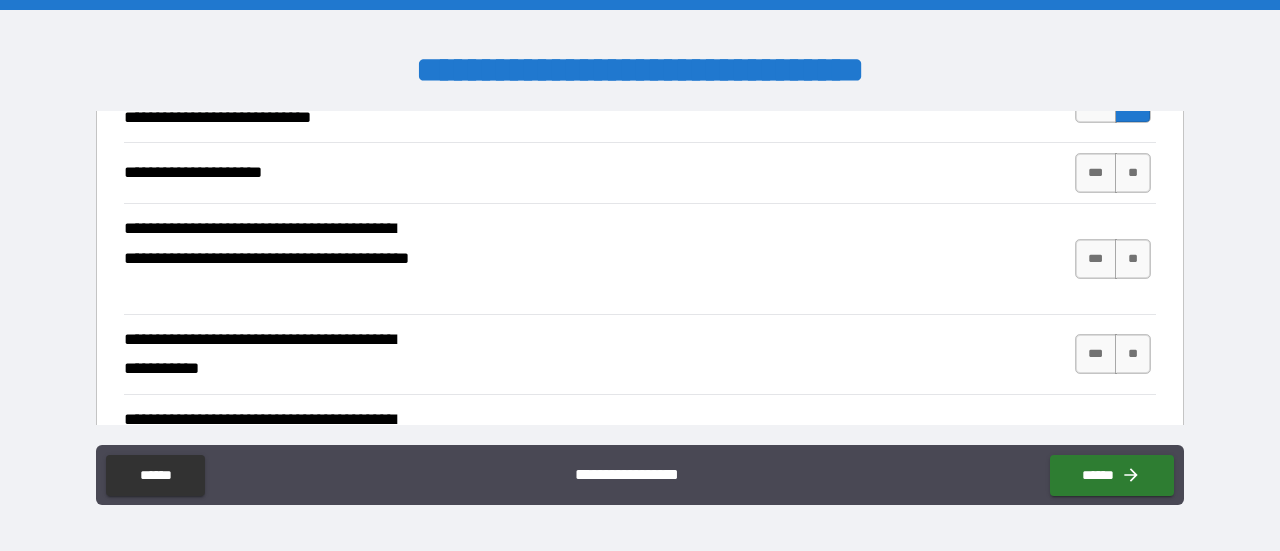 scroll, scrollTop: 276, scrollLeft: 0, axis: vertical 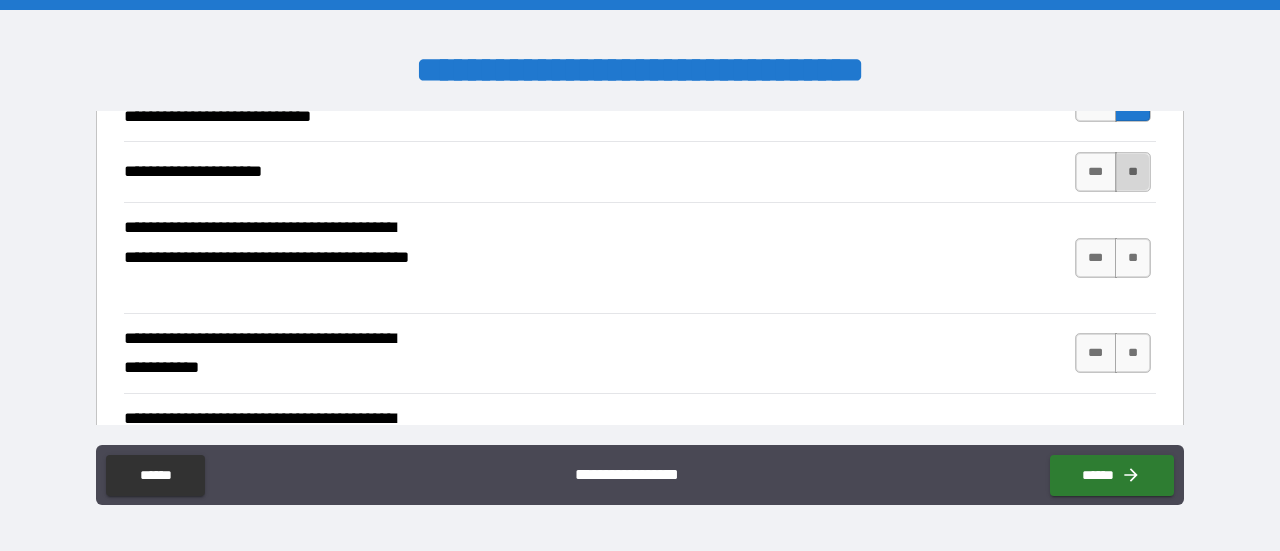 click on "**" at bounding box center [1133, 172] 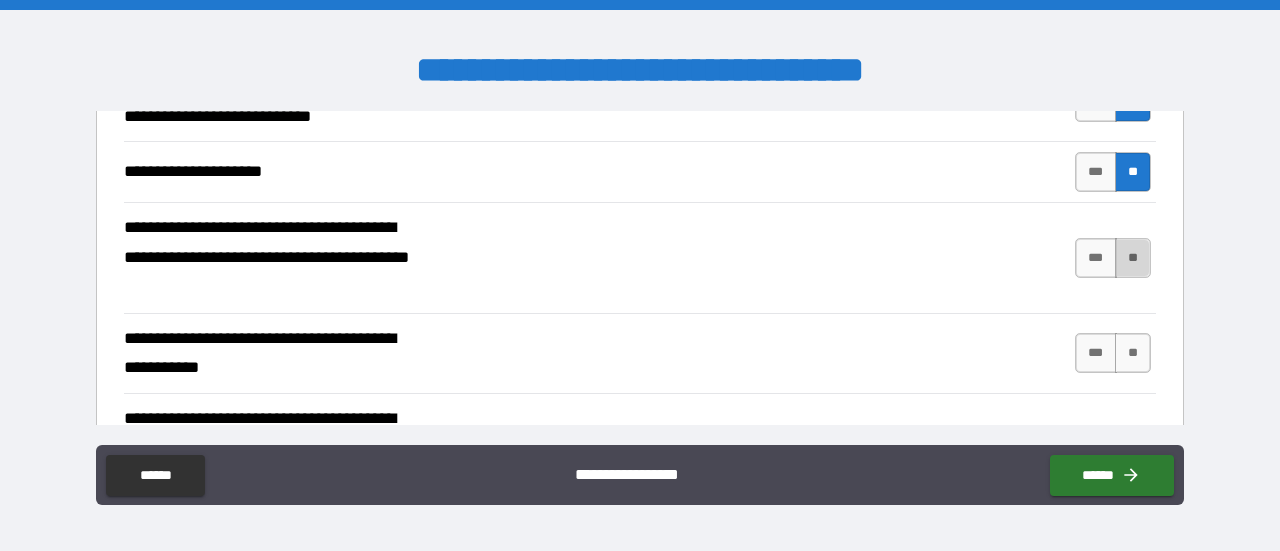 click on "**" at bounding box center (1133, 258) 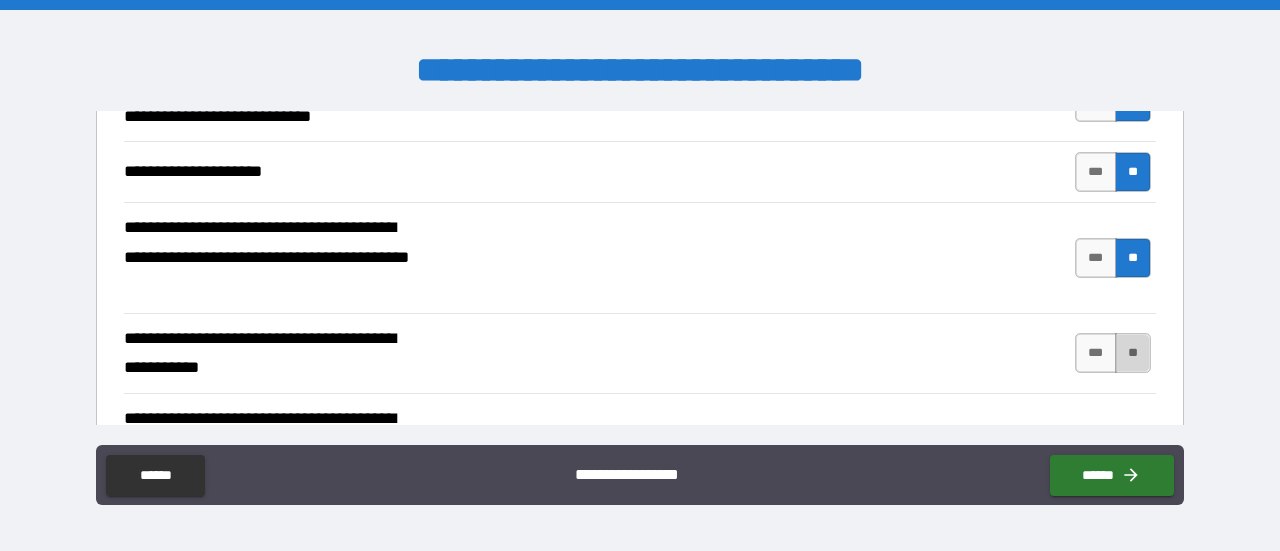 click on "**" at bounding box center [1133, 353] 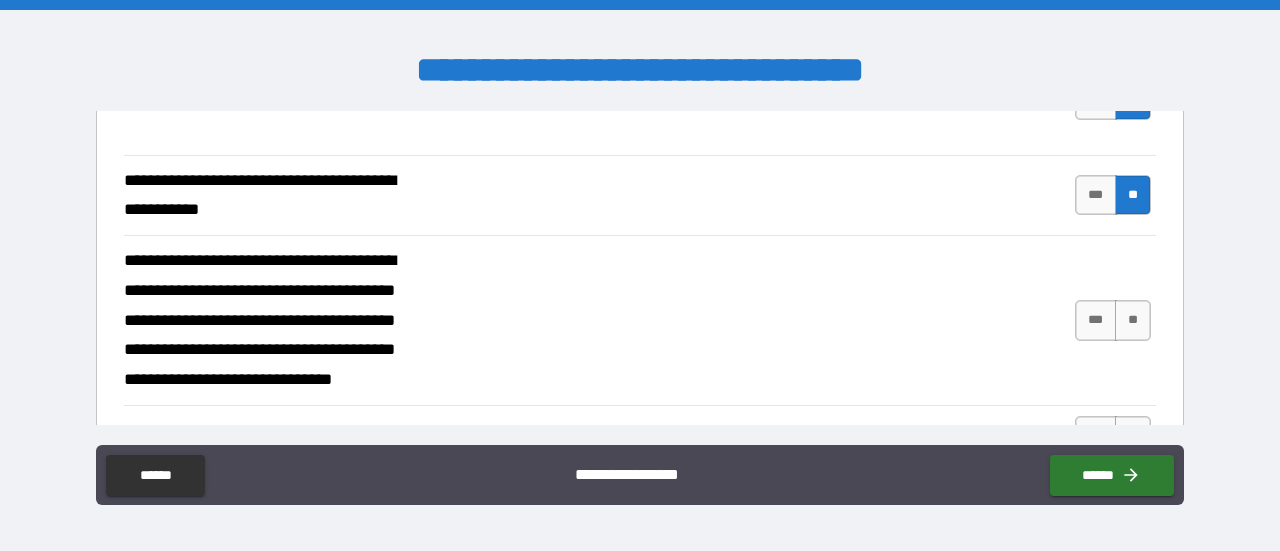 scroll, scrollTop: 435, scrollLeft: 0, axis: vertical 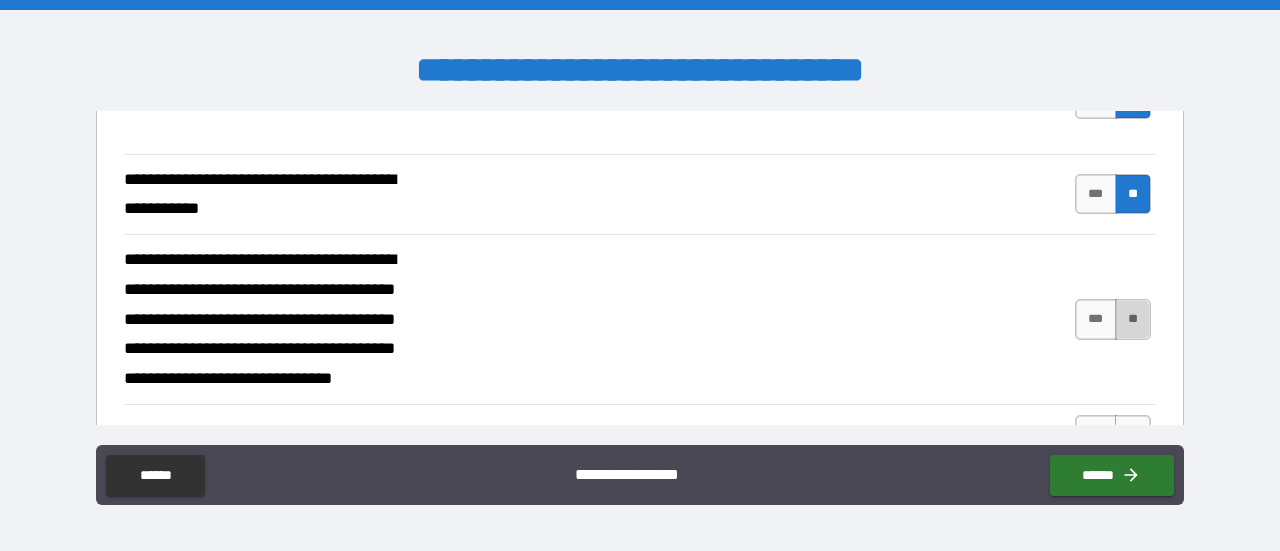 click on "**" at bounding box center (1133, 319) 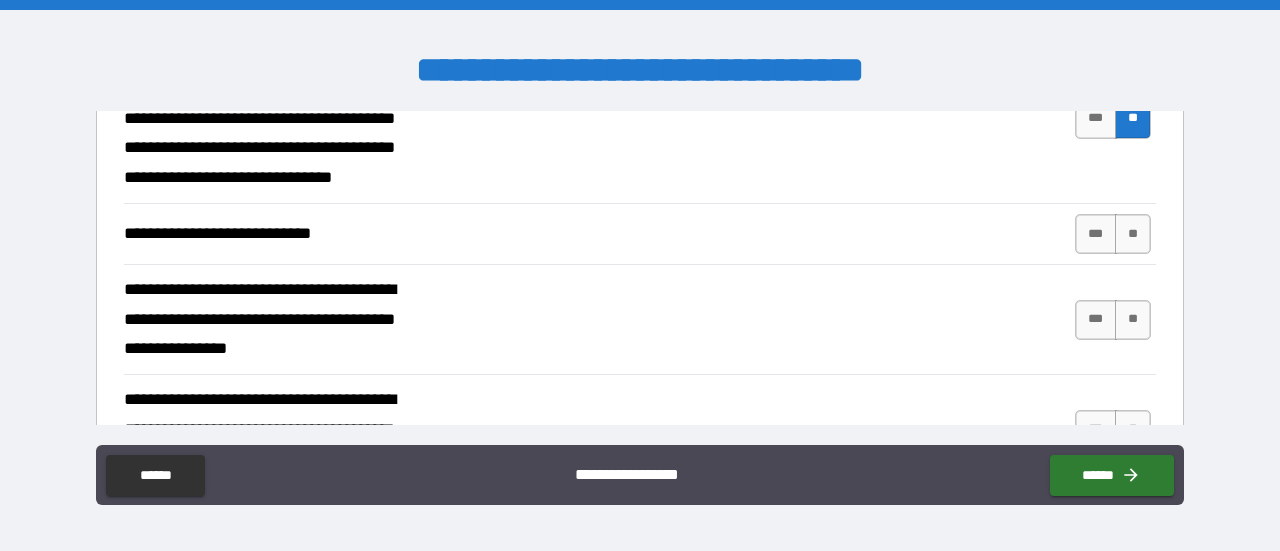 scroll, scrollTop: 638, scrollLeft: 0, axis: vertical 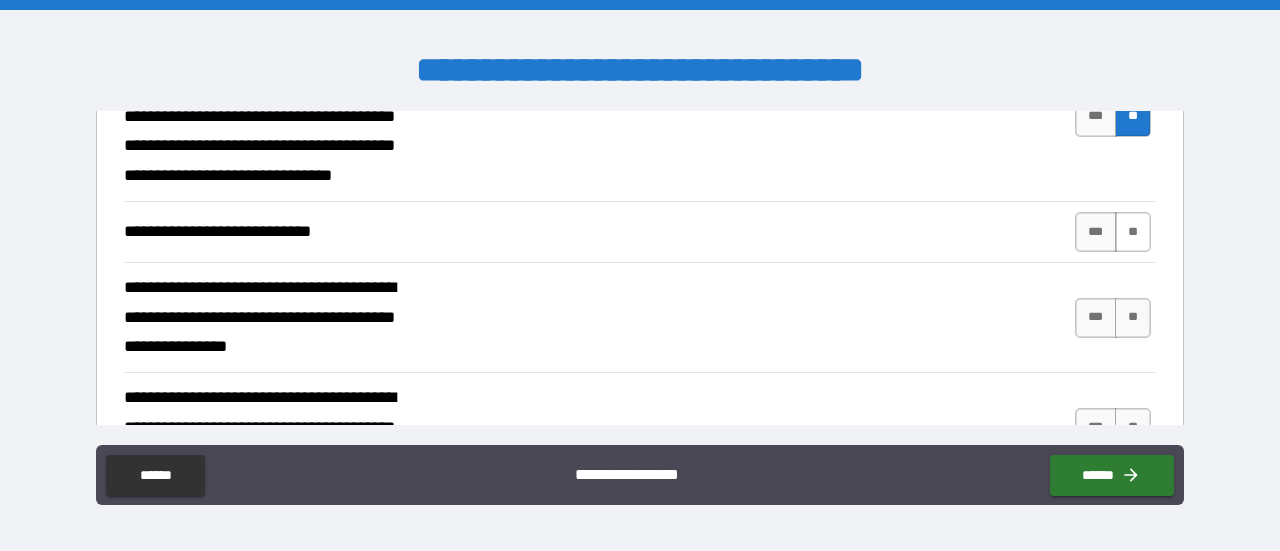 click on "**" at bounding box center [1133, 232] 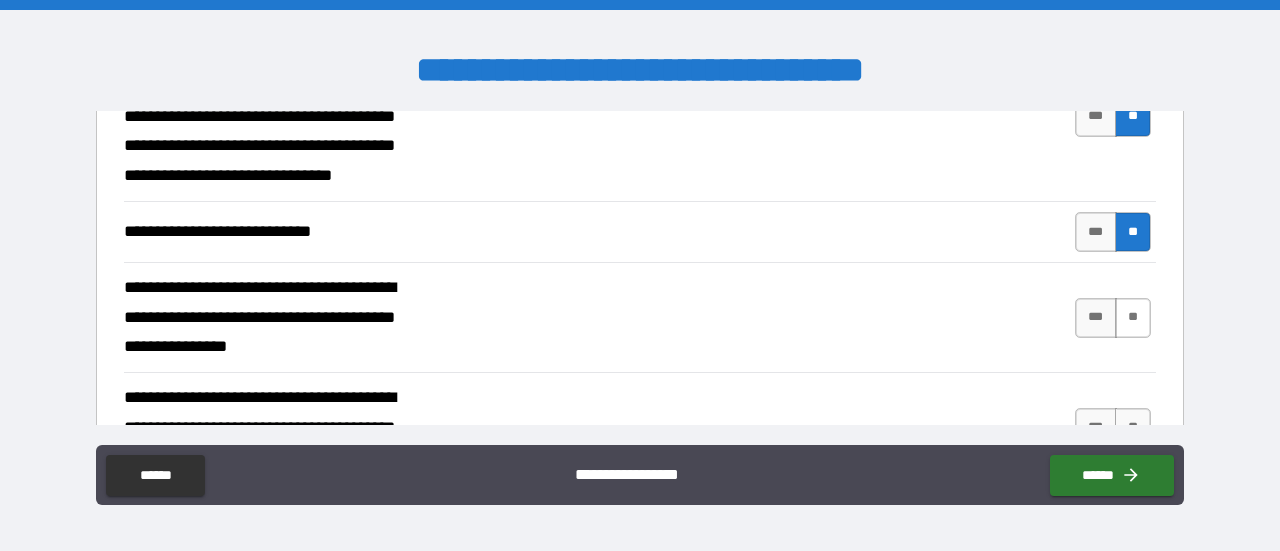 click on "**" at bounding box center (1133, 318) 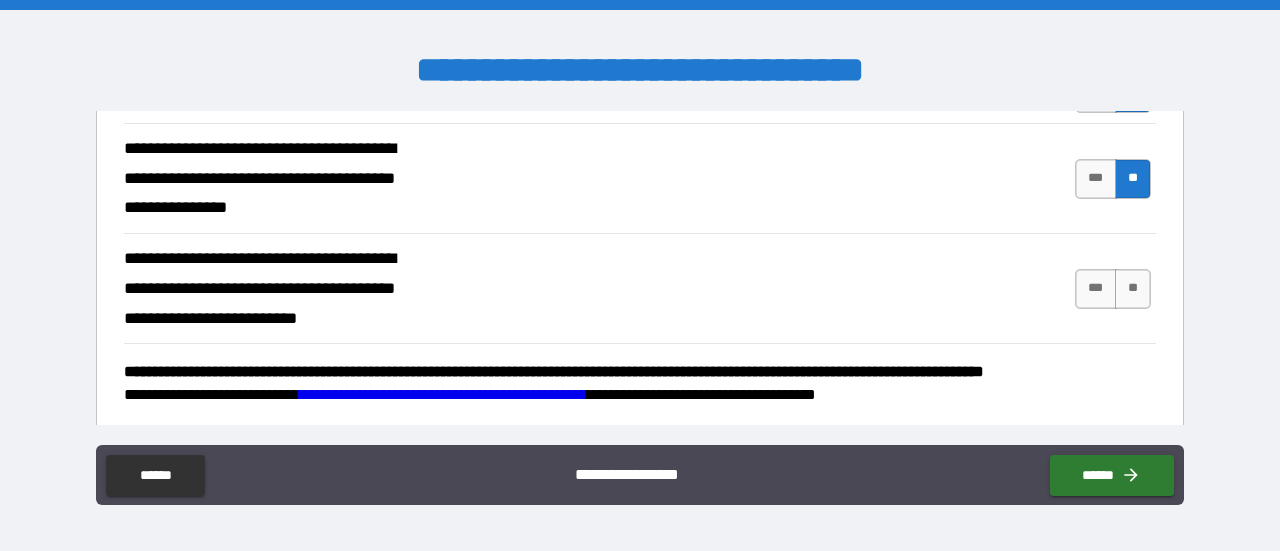 scroll, scrollTop: 778, scrollLeft: 0, axis: vertical 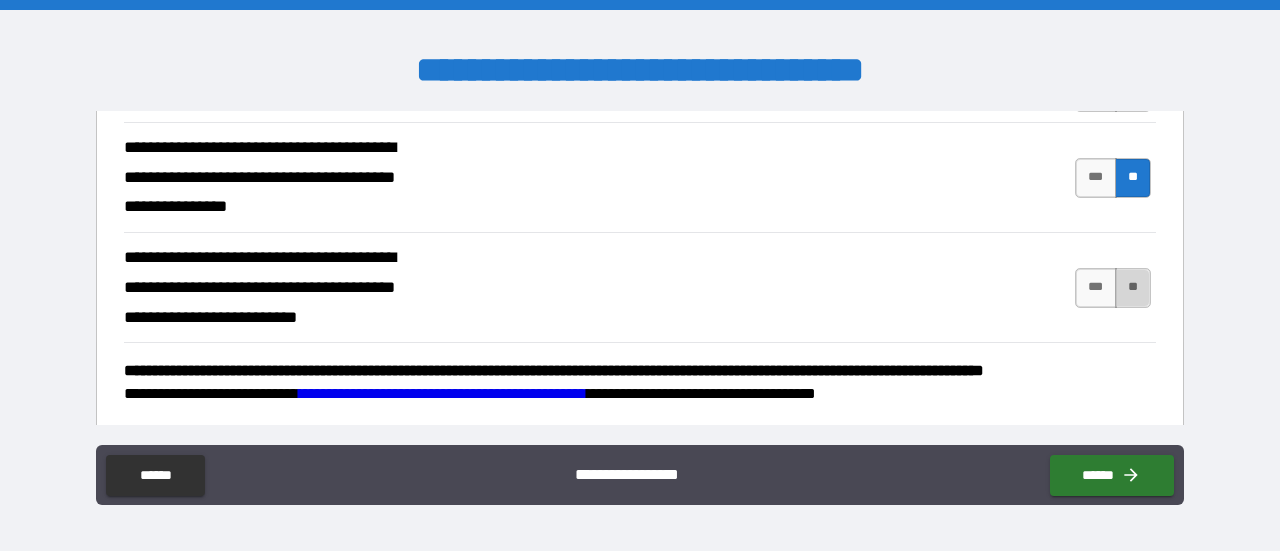 click on "**" at bounding box center (1133, 288) 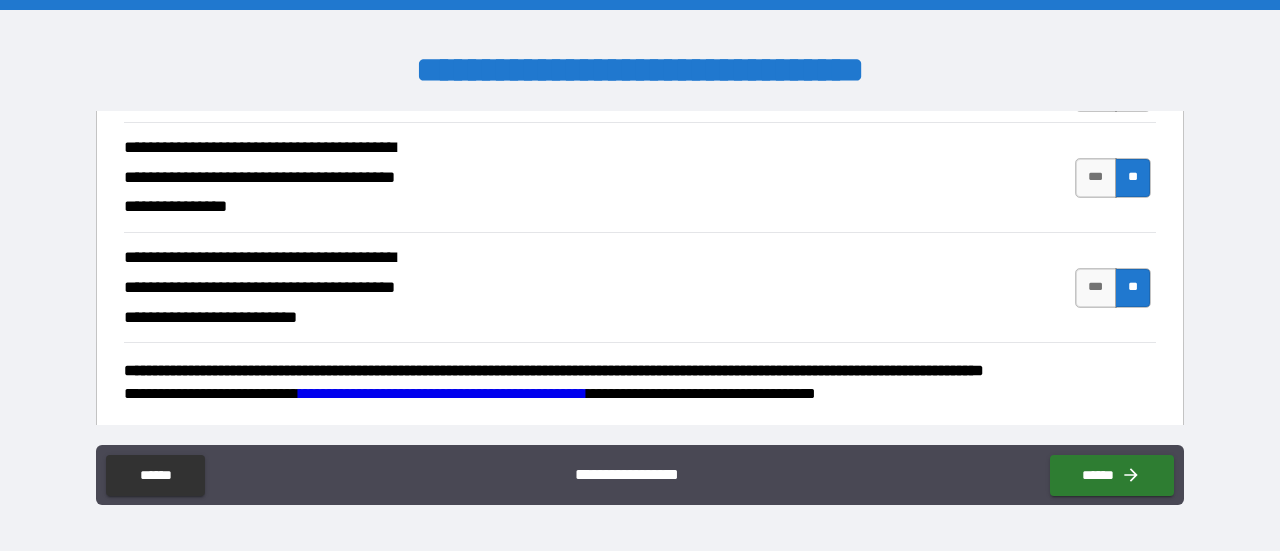 scroll, scrollTop: 784, scrollLeft: 0, axis: vertical 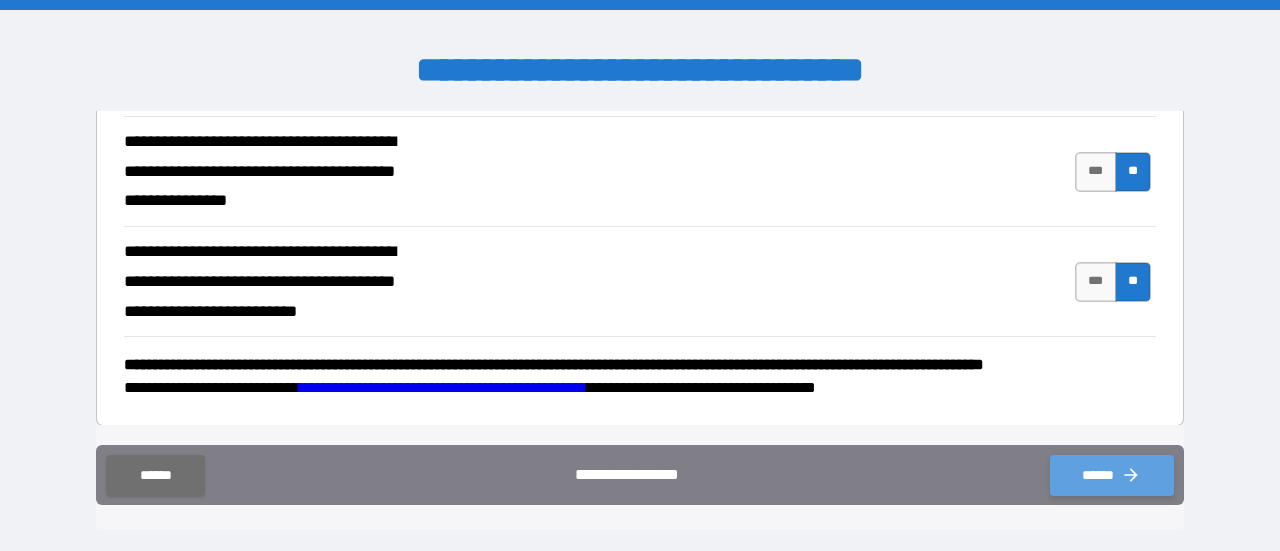 click on "******" at bounding box center [1112, 475] 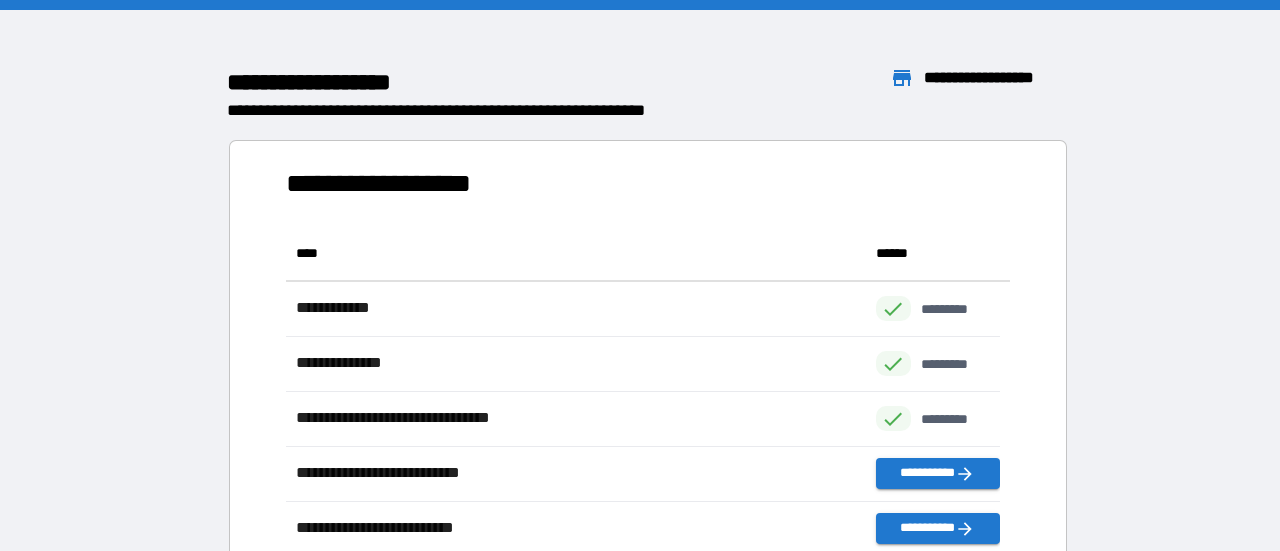 scroll, scrollTop: 810, scrollLeft: 698, axis: both 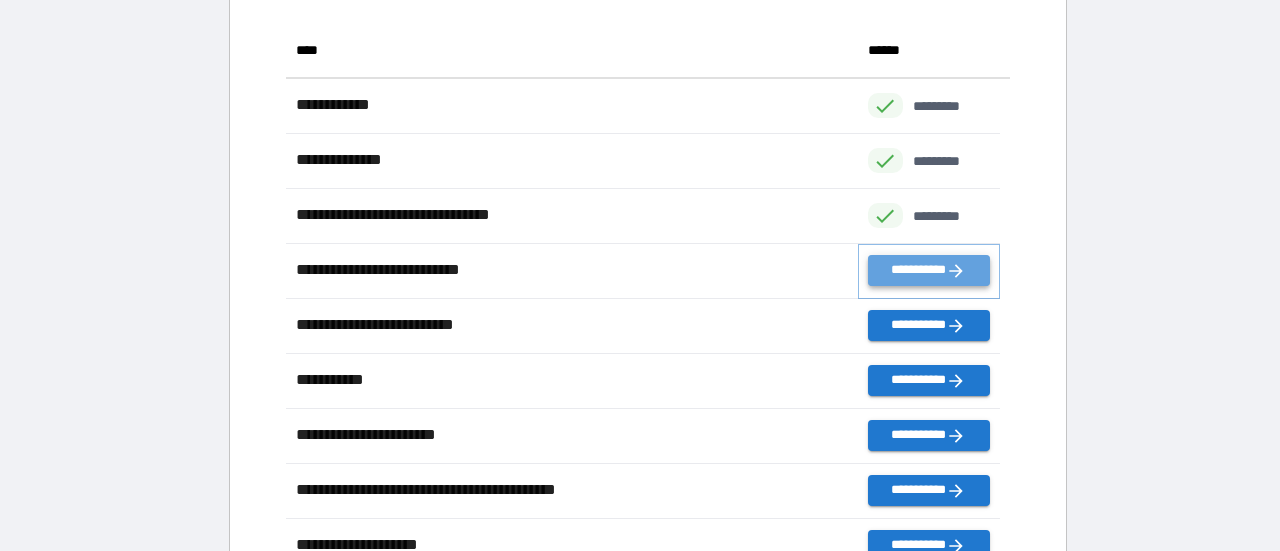 click on "**********" at bounding box center [929, 270] 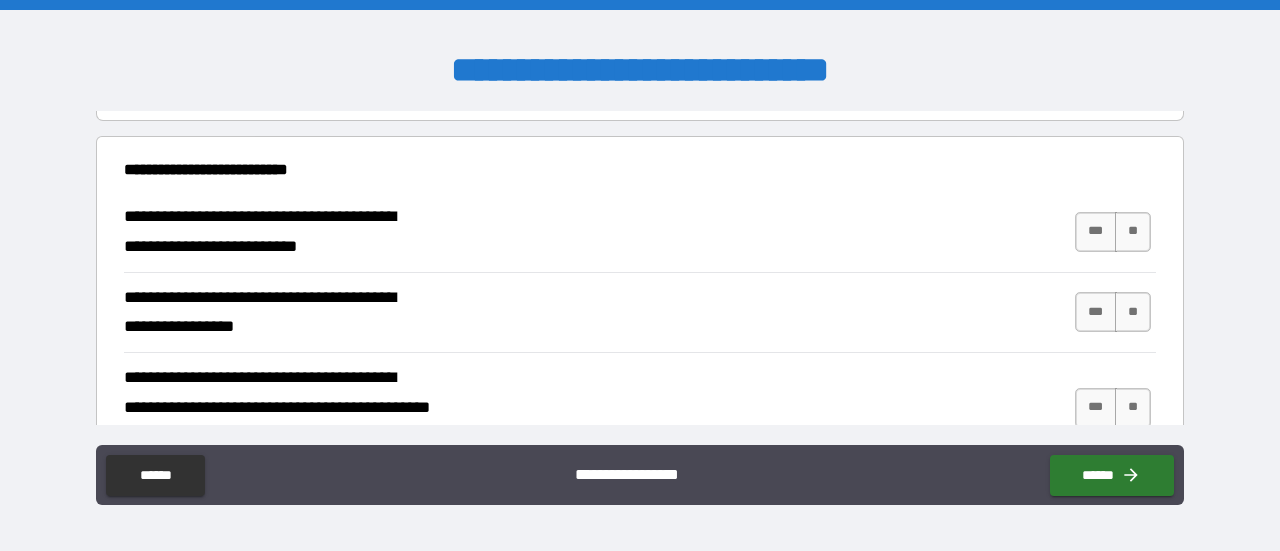 scroll, scrollTop: 118, scrollLeft: 0, axis: vertical 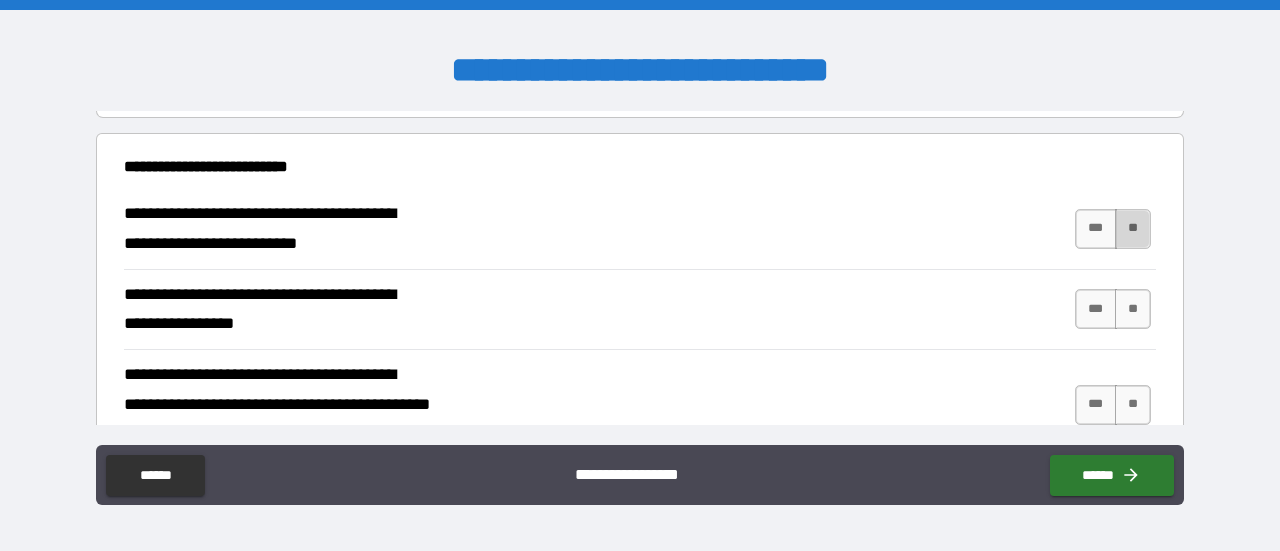 click on "**" at bounding box center (1133, 229) 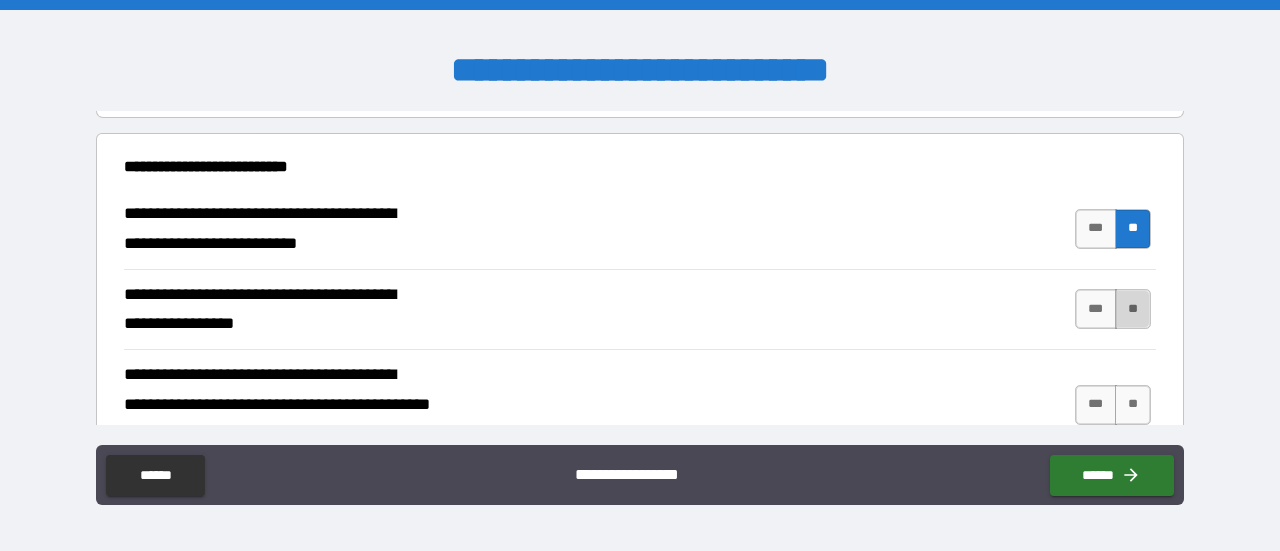 click on "**" at bounding box center (1133, 309) 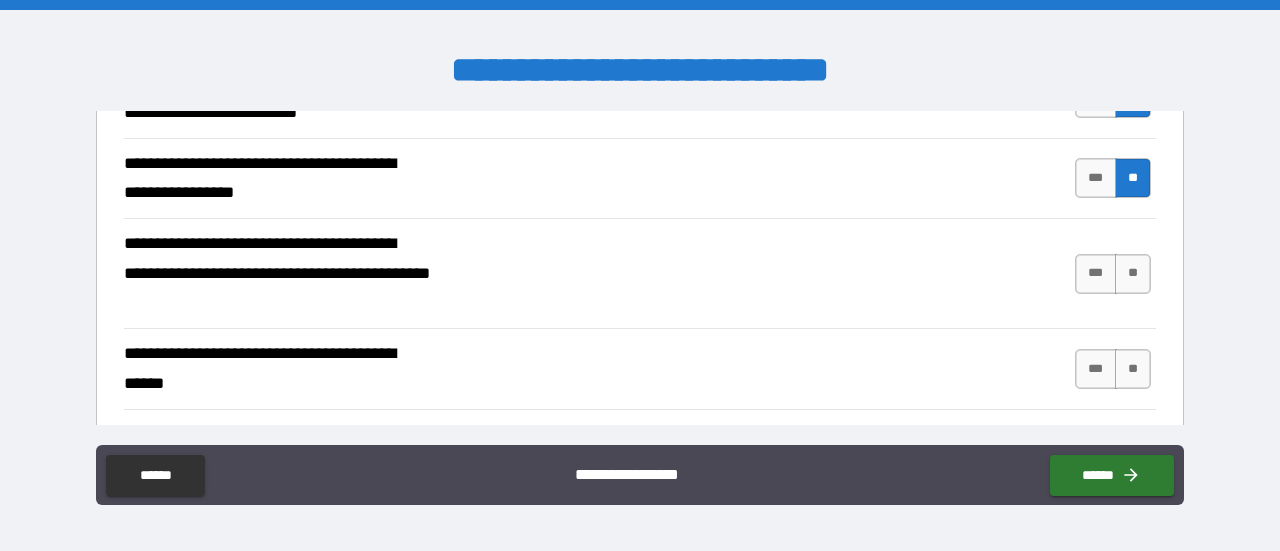 scroll, scrollTop: 254, scrollLeft: 0, axis: vertical 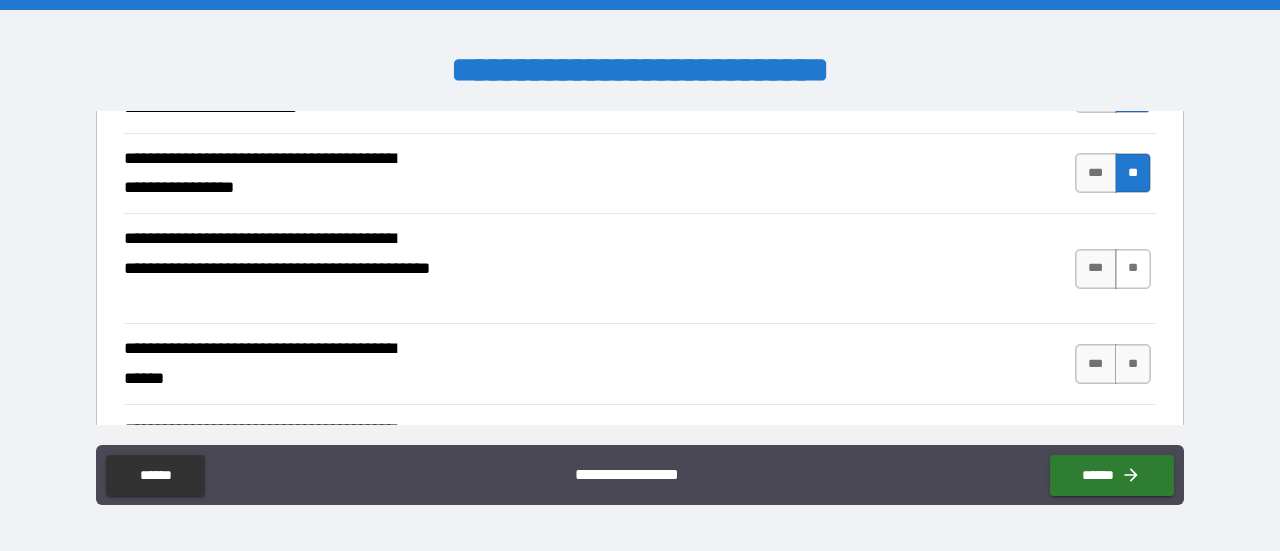 click on "**" at bounding box center (1133, 269) 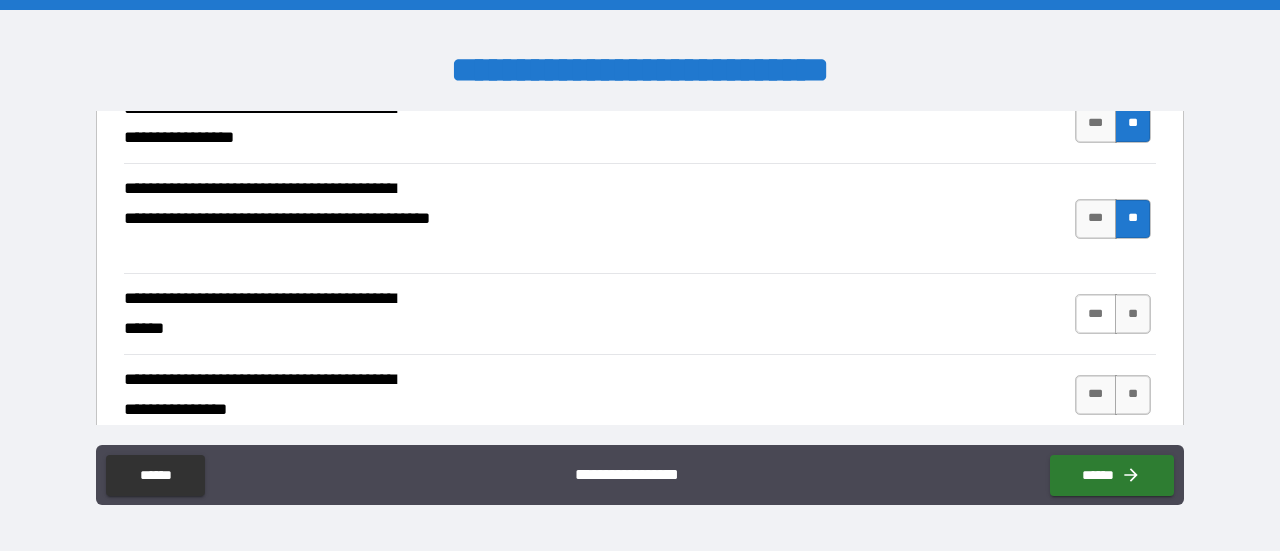 scroll, scrollTop: 333, scrollLeft: 0, axis: vertical 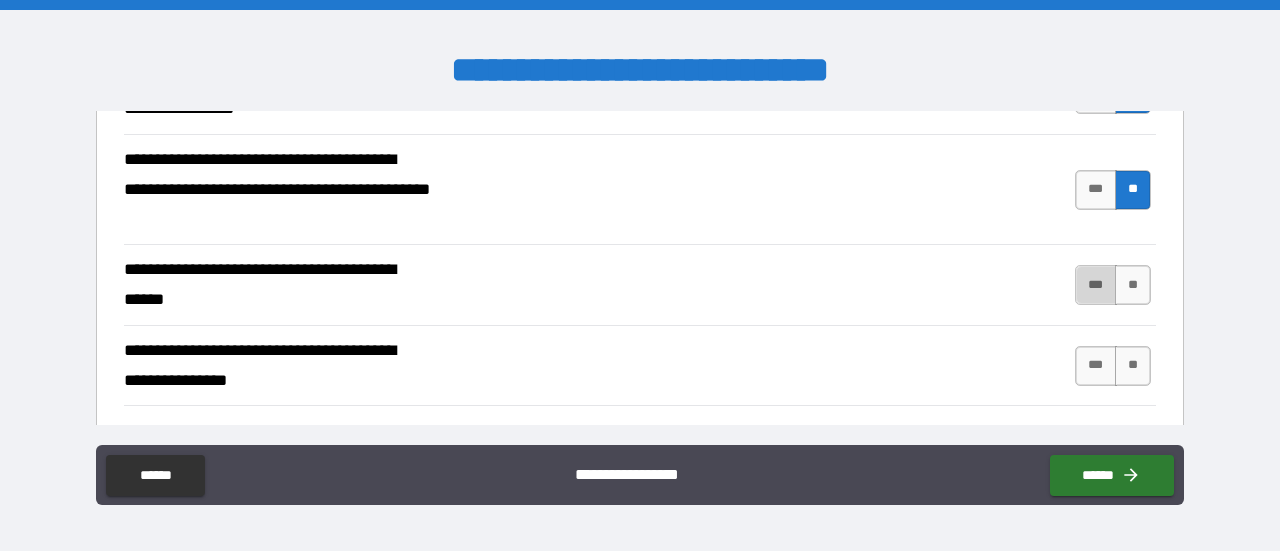 click on "***" at bounding box center (1096, 285) 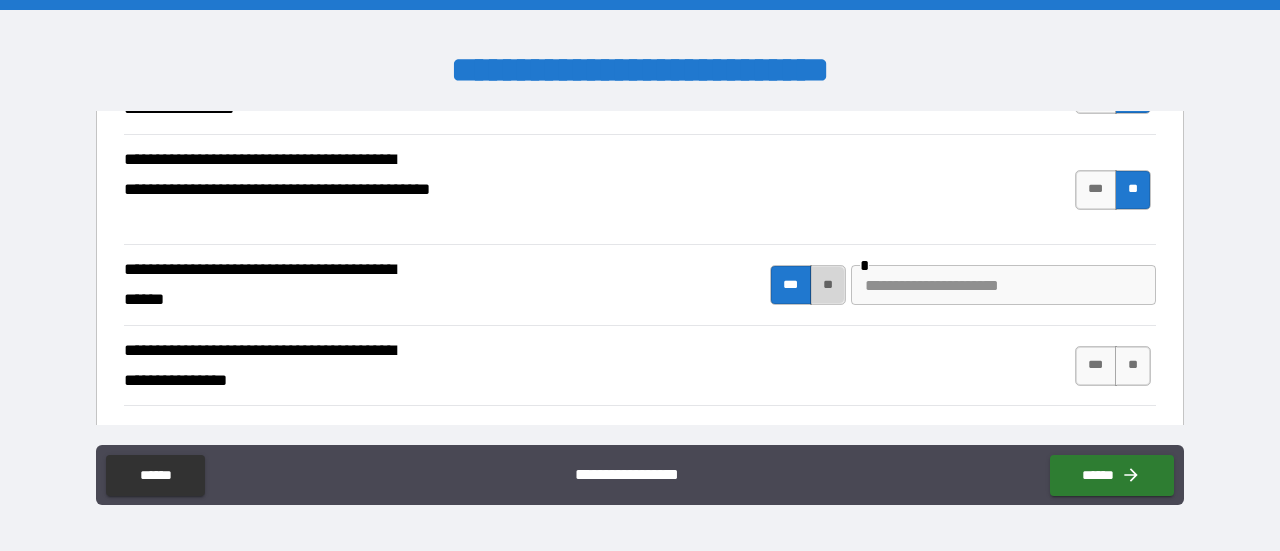 click on "**" at bounding box center [828, 285] 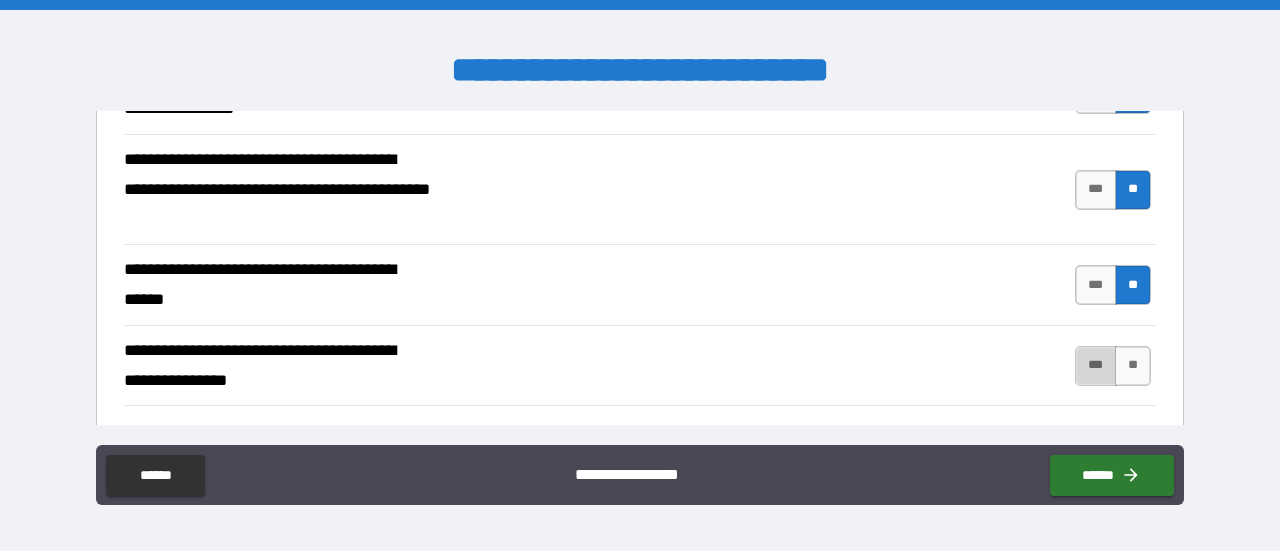 click on "***" at bounding box center (1096, 366) 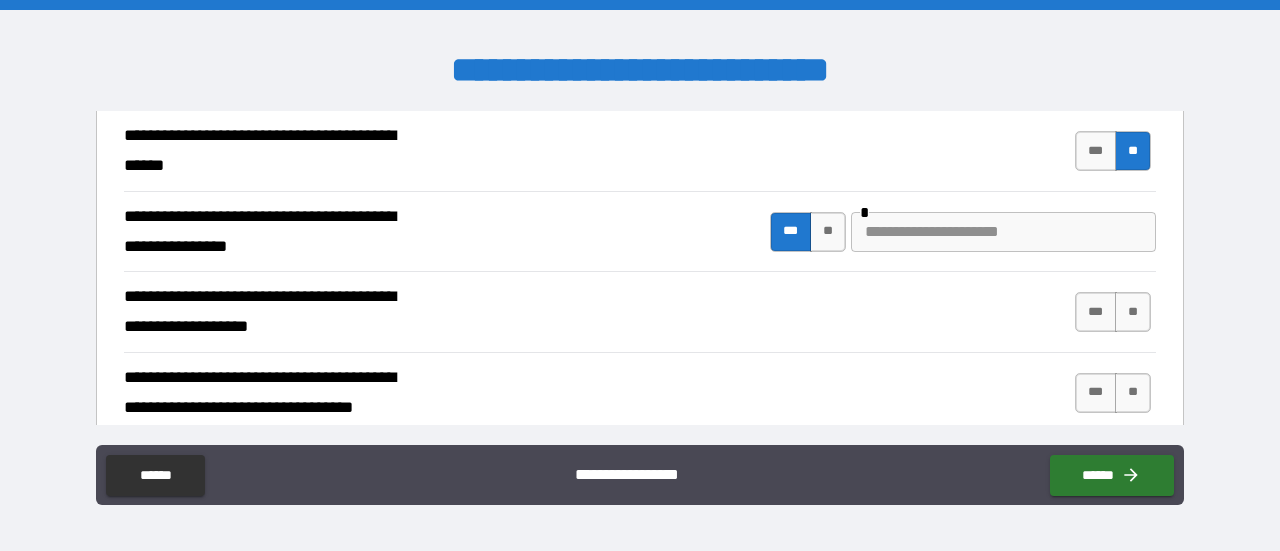 scroll, scrollTop: 477, scrollLeft: 0, axis: vertical 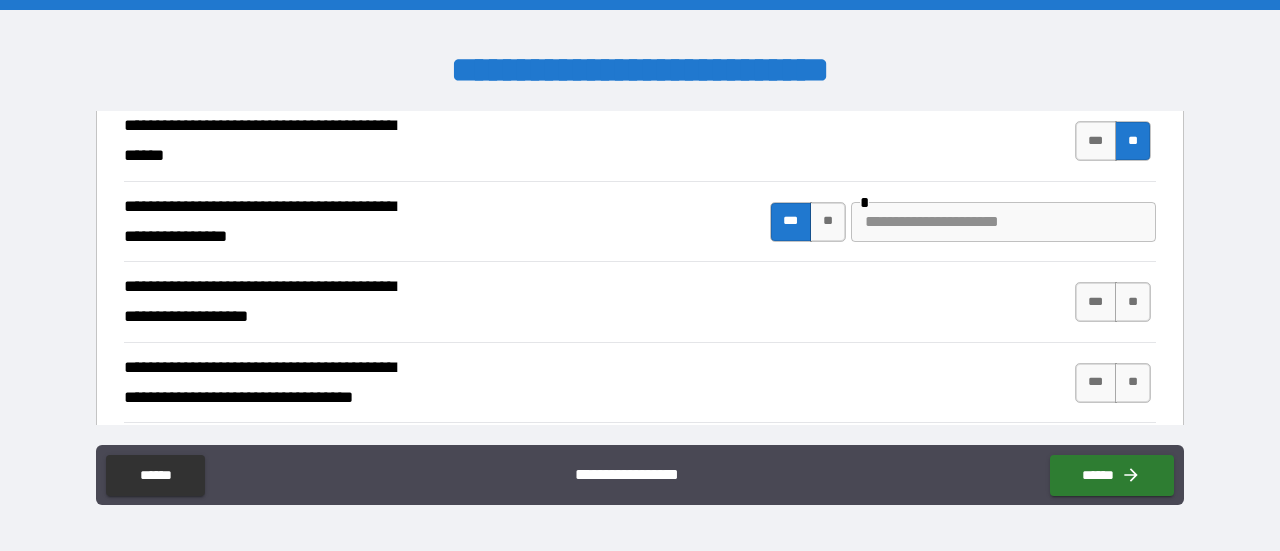 click on "*** ** *" at bounding box center [963, 222] 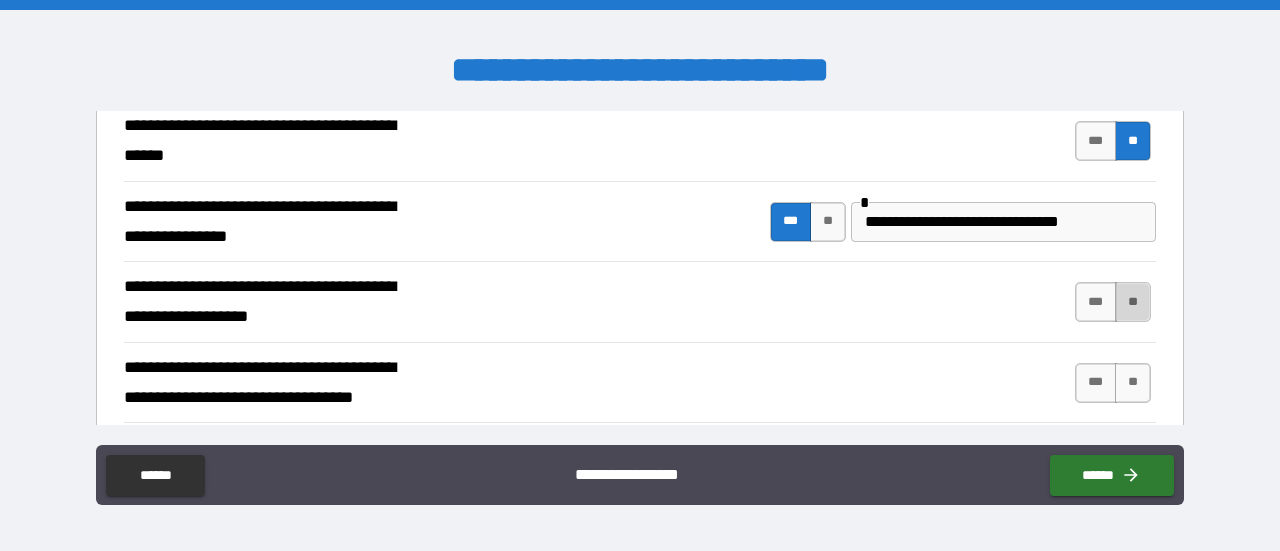 click on "**" at bounding box center (1133, 302) 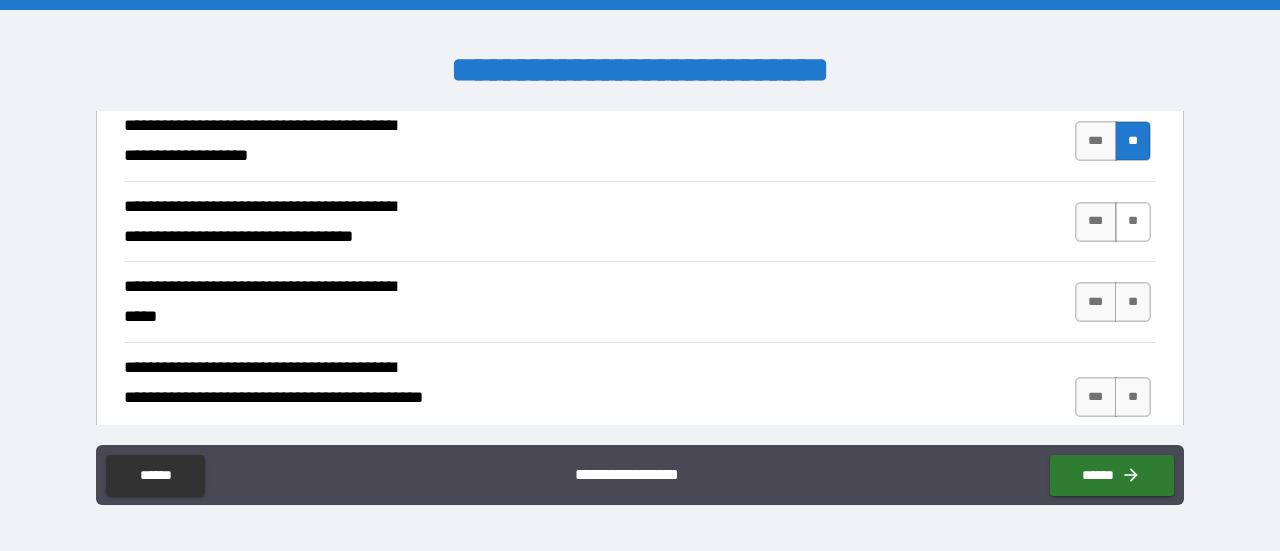 scroll, scrollTop: 668, scrollLeft: 0, axis: vertical 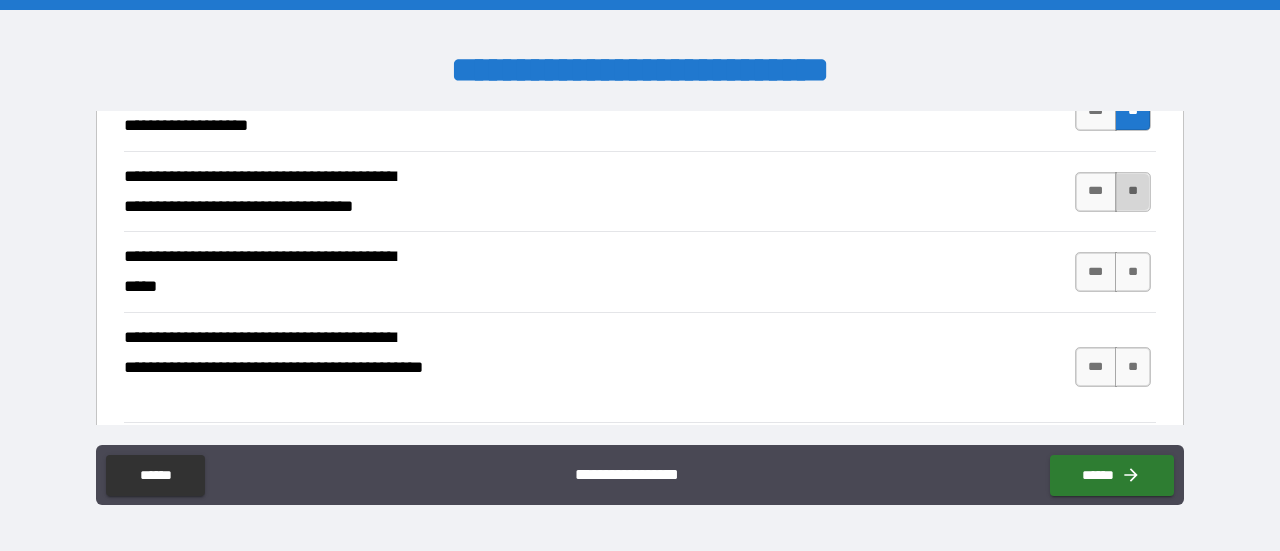 click on "**" at bounding box center [1133, 192] 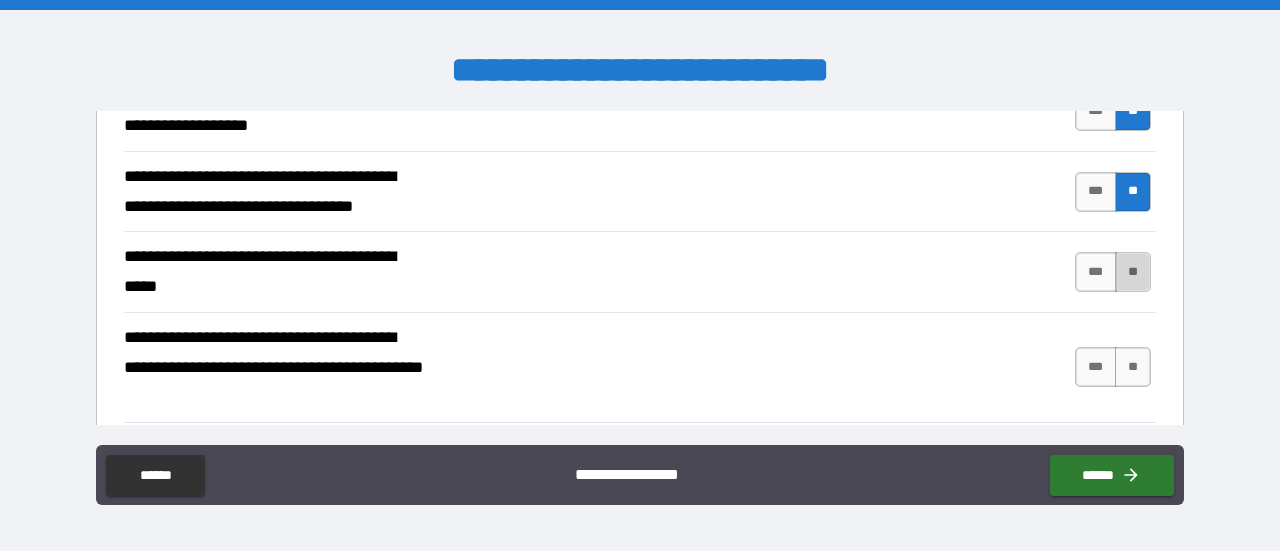 click on "**" at bounding box center [1133, 272] 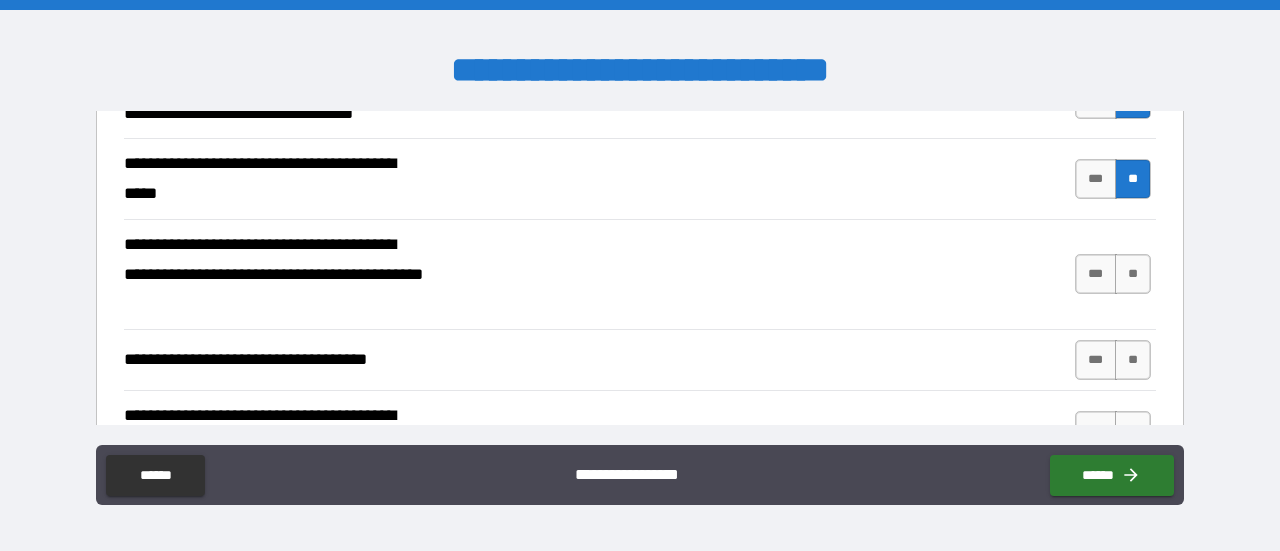 scroll, scrollTop: 766, scrollLeft: 0, axis: vertical 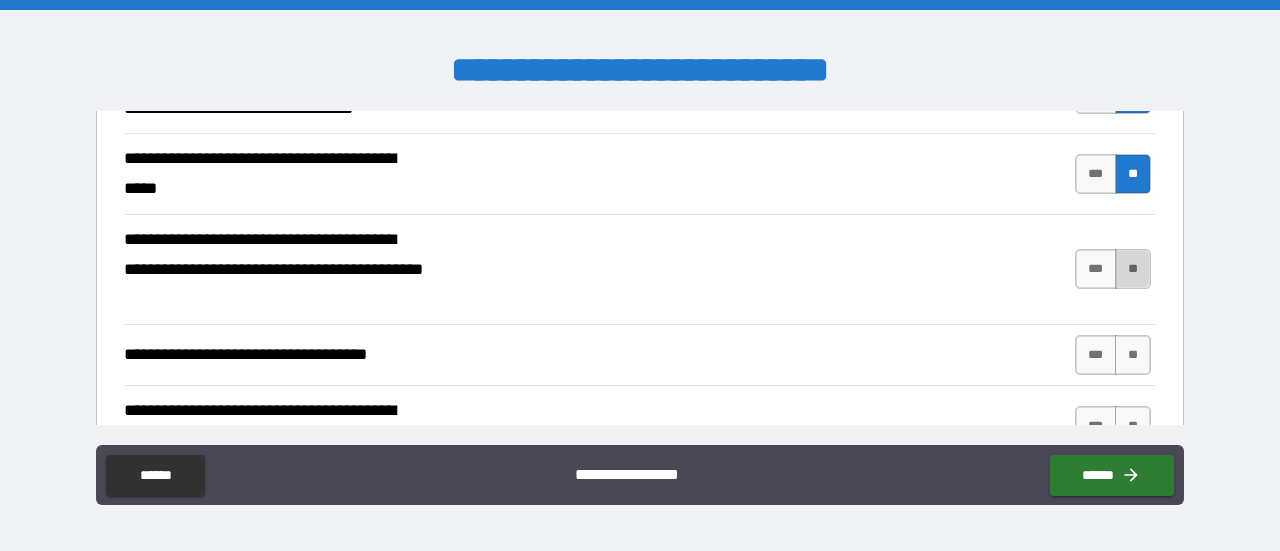 click on "**" at bounding box center (1133, 269) 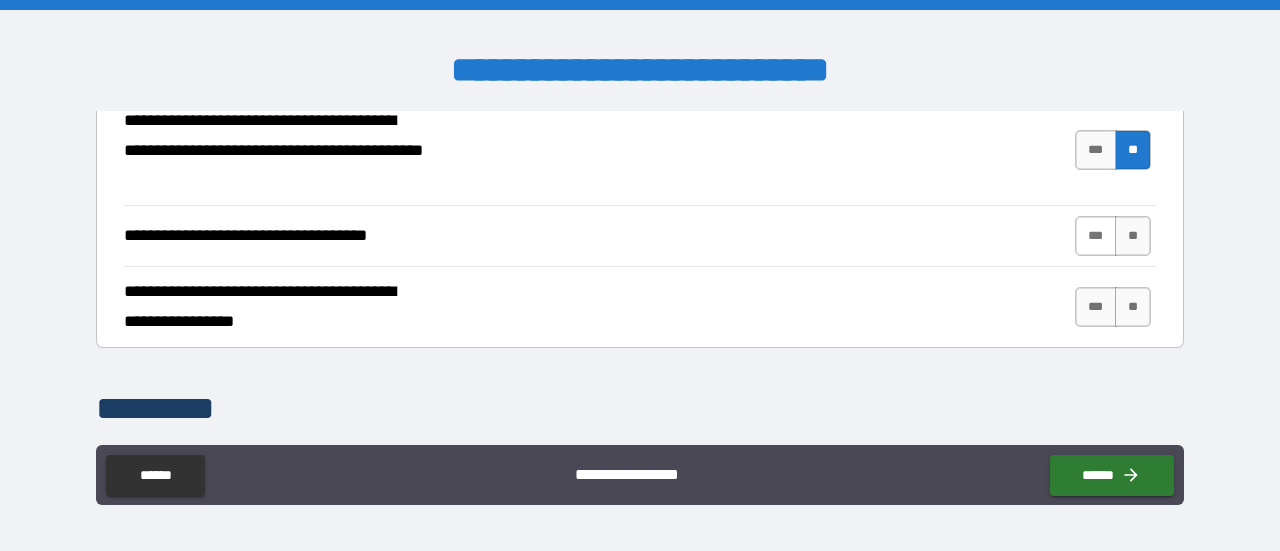 scroll, scrollTop: 886, scrollLeft: 0, axis: vertical 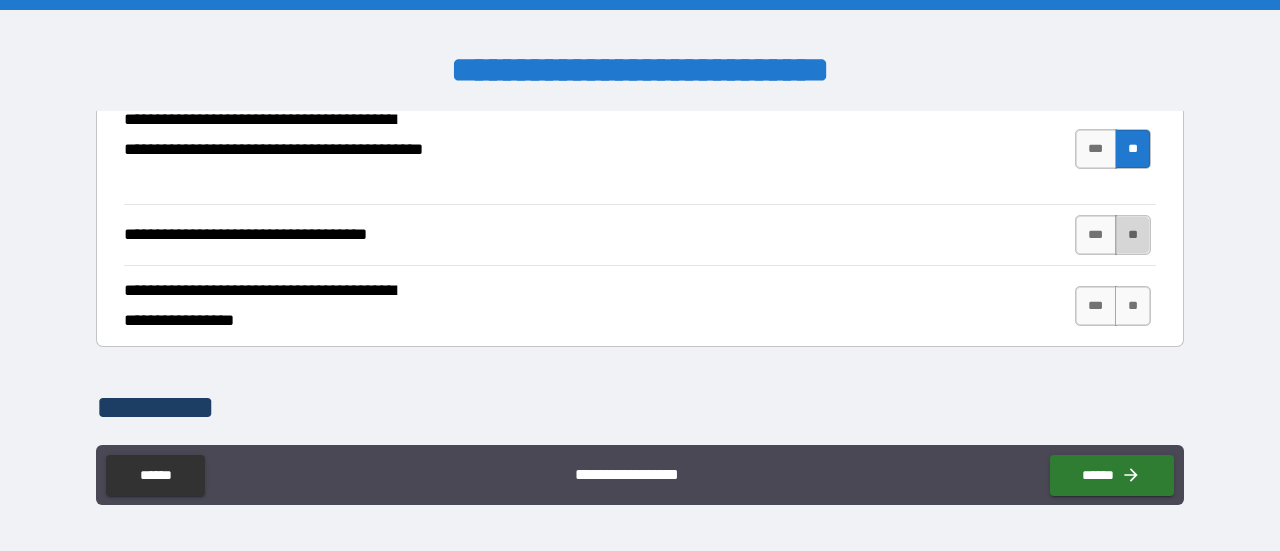 click on "**" at bounding box center (1133, 235) 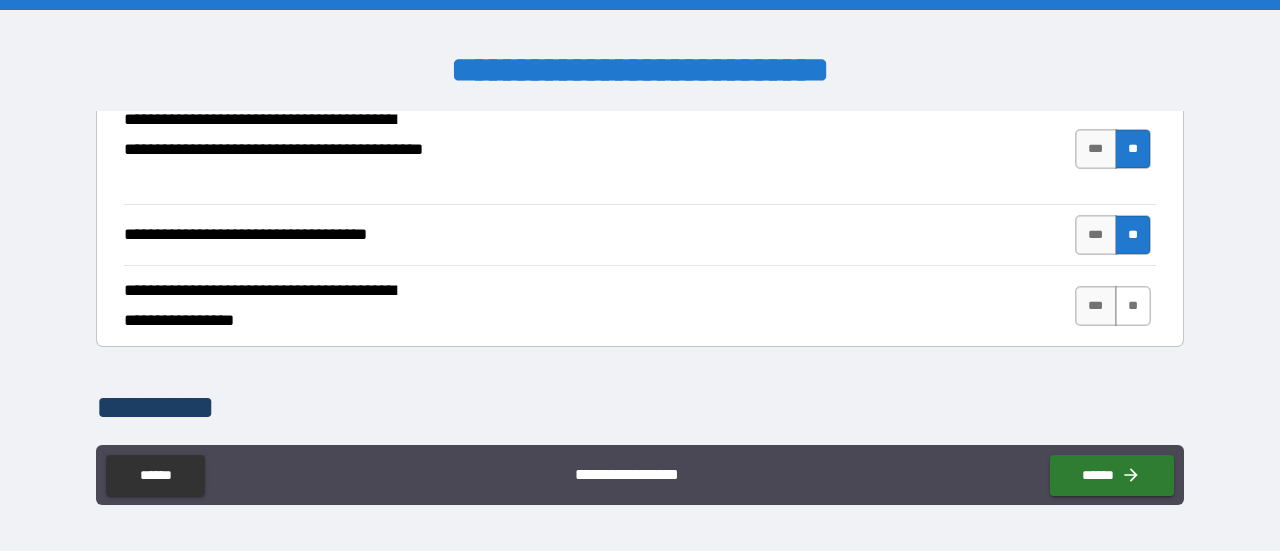 click on "**" at bounding box center [1133, 306] 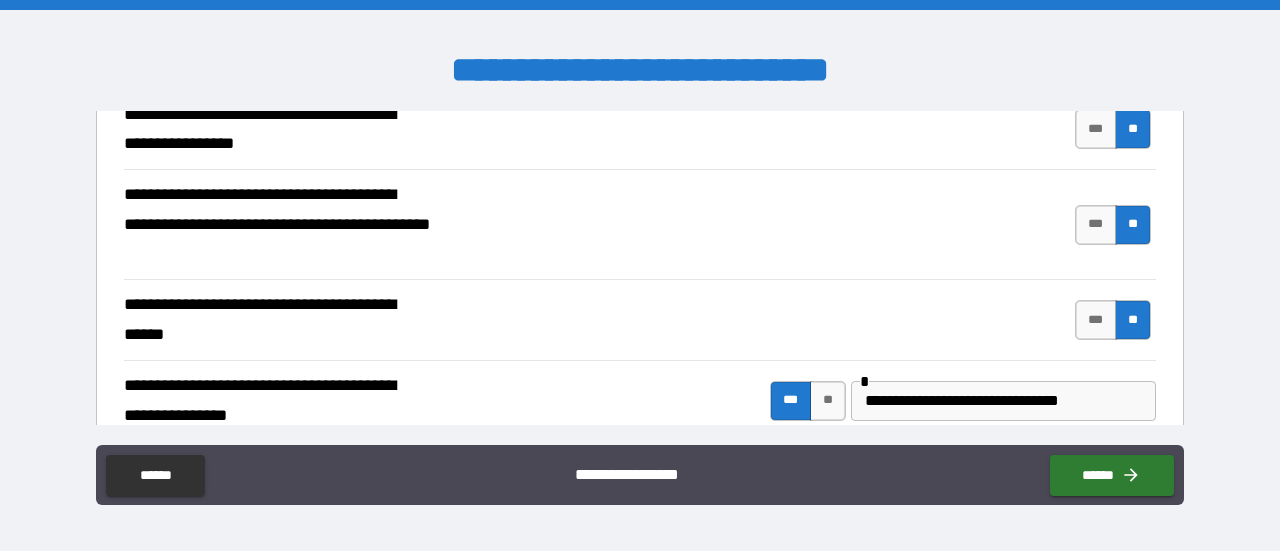 scroll, scrollTop: 294, scrollLeft: 0, axis: vertical 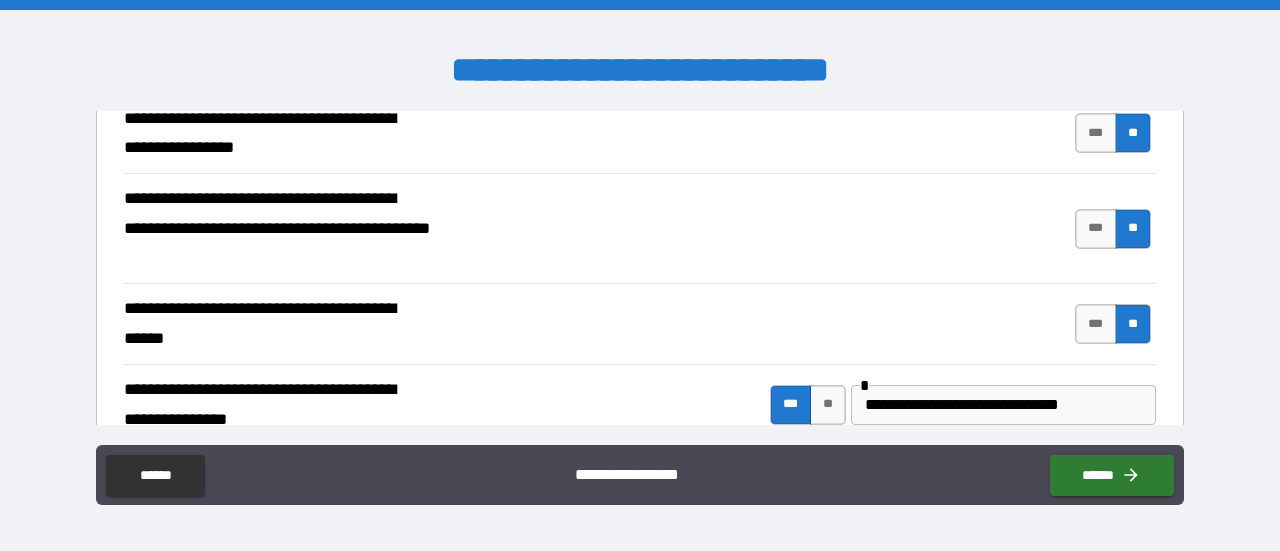 click on "**********" at bounding box center [1003, 405] 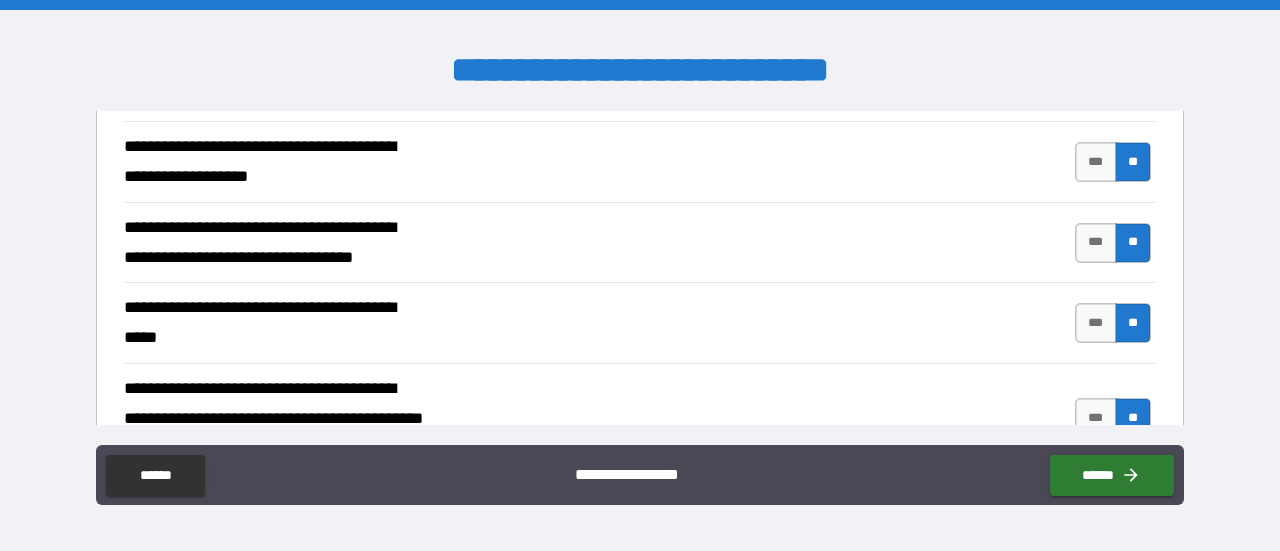 scroll, scrollTop: 1156, scrollLeft: 0, axis: vertical 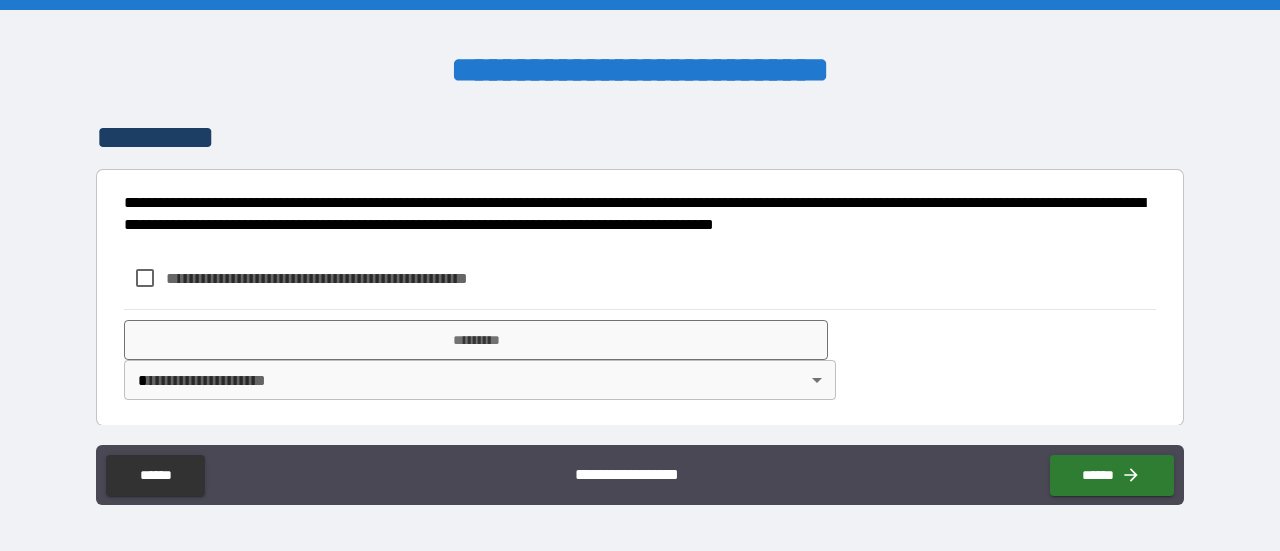 type on "**********" 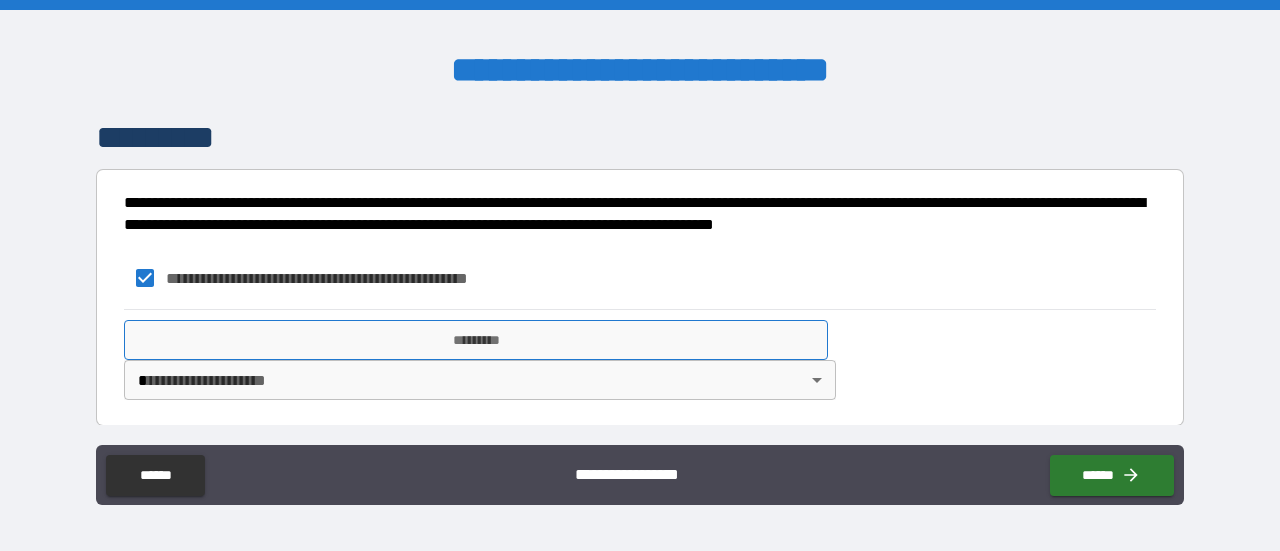 click on "*********" at bounding box center [476, 340] 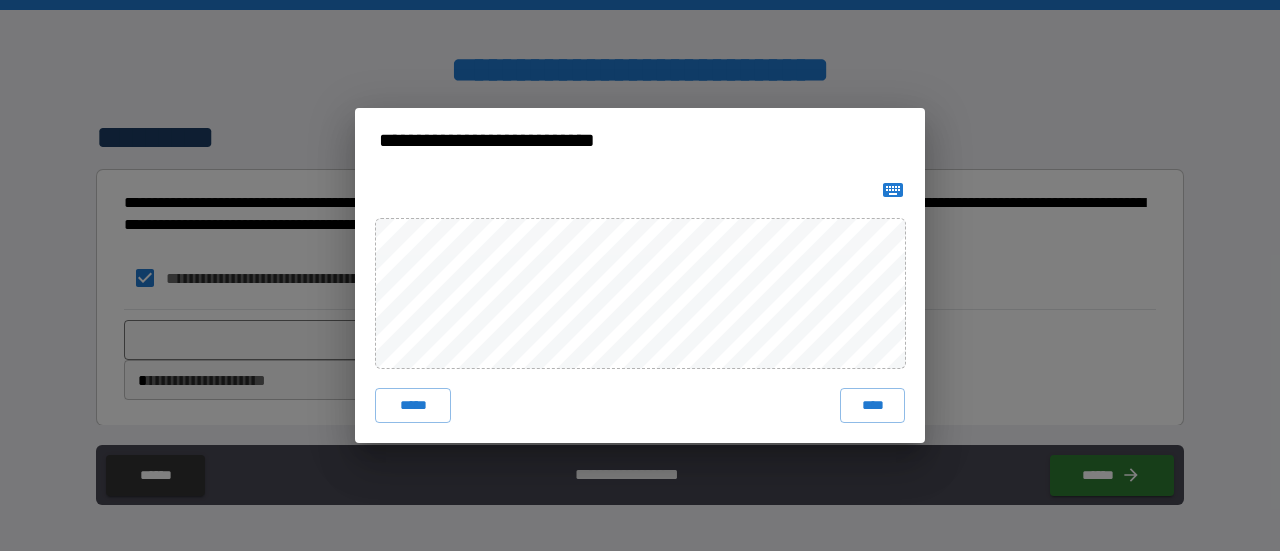 click 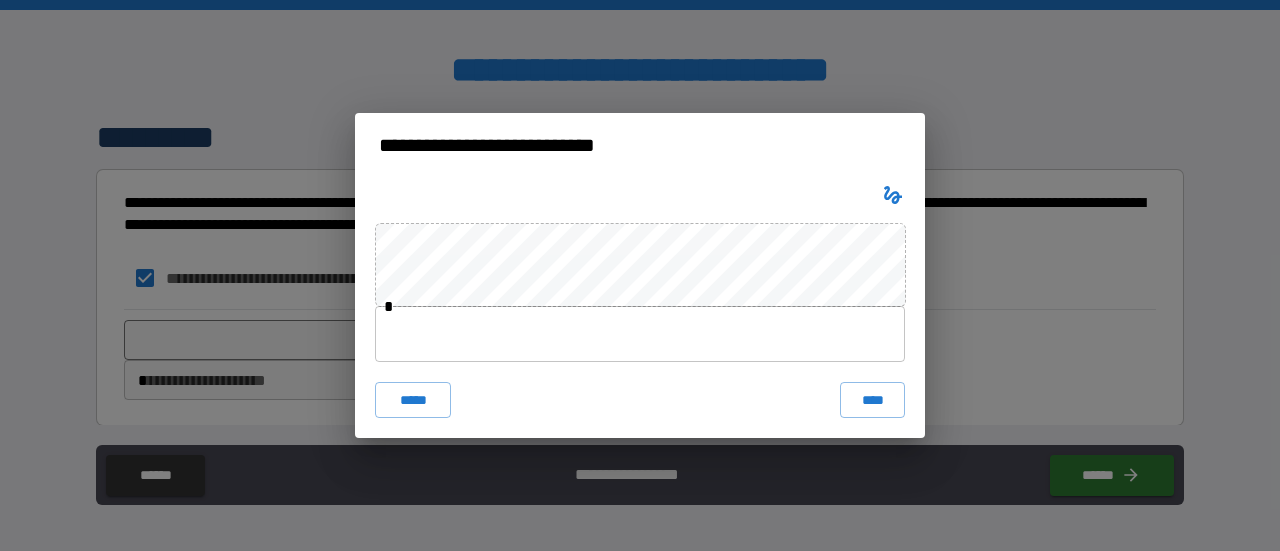 click at bounding box center (640, 334) 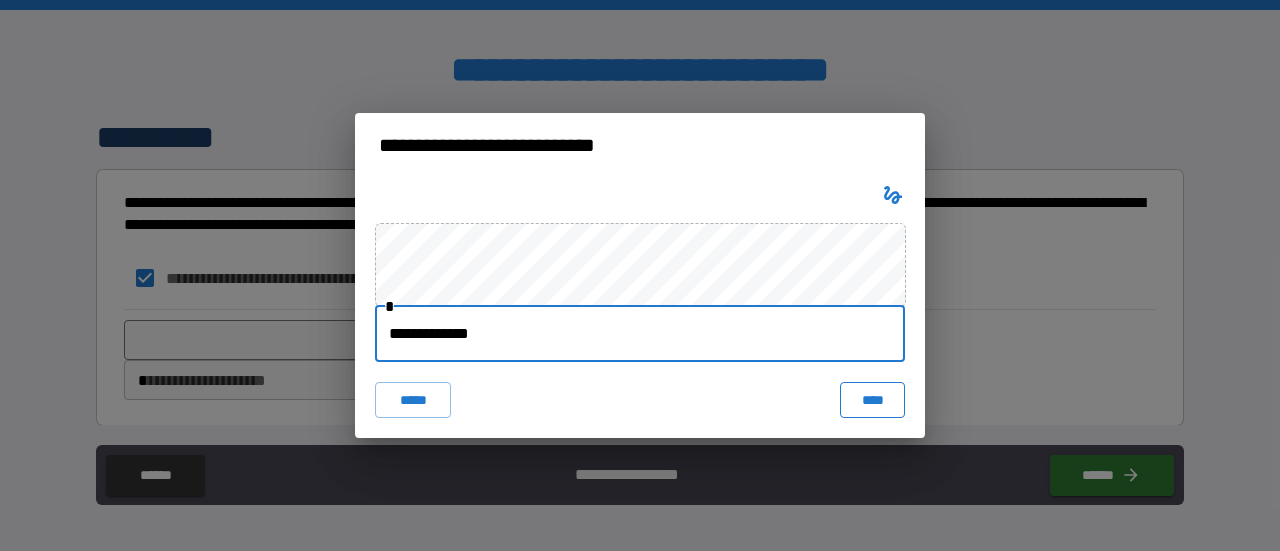 type on "**********" 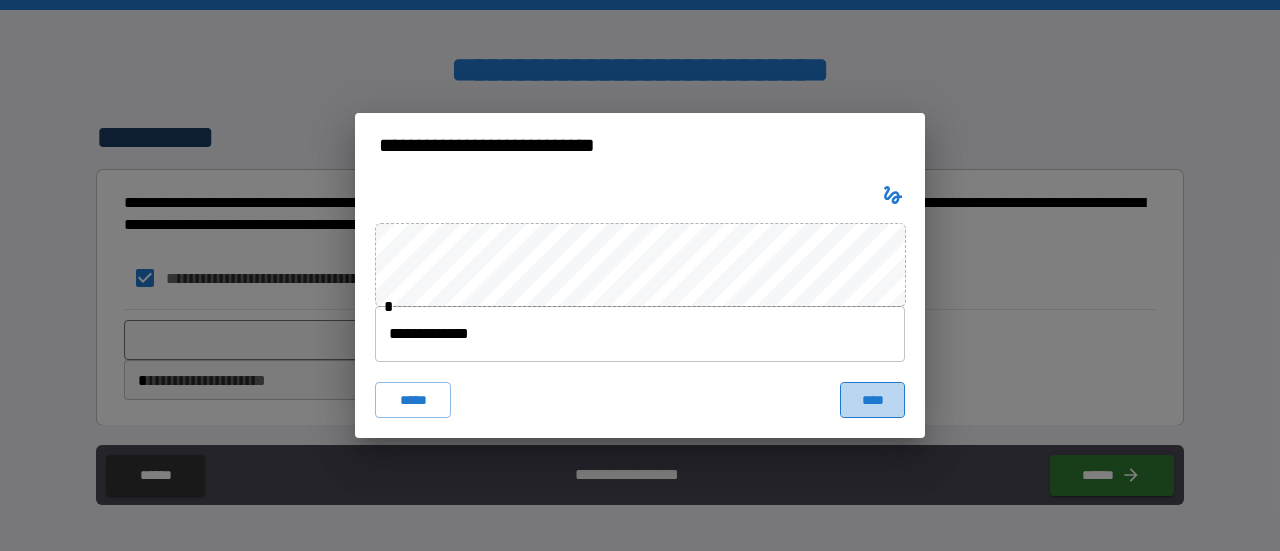 click on "****" at bounding box center (872, 400) 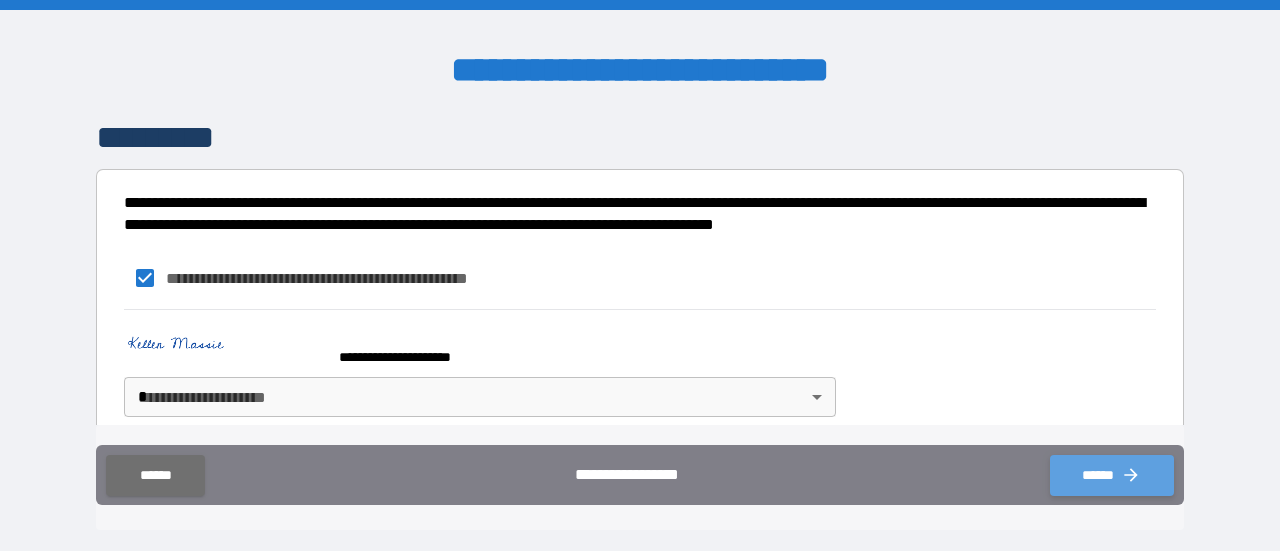 click 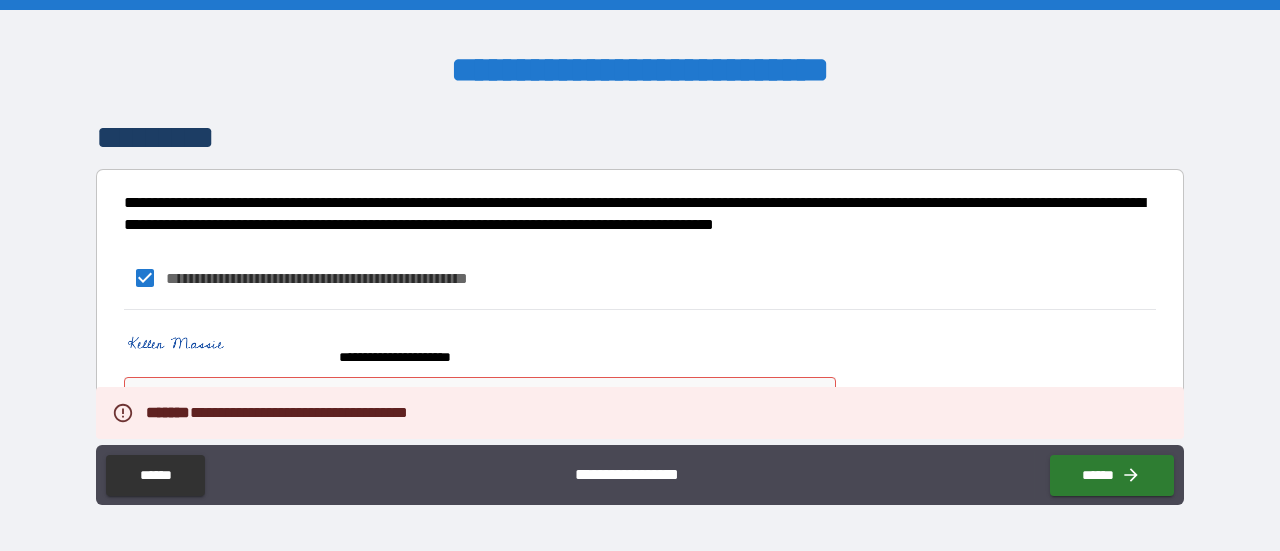 scroll, scrollTop: 1172, scrollLeft: 0, axis: vertical 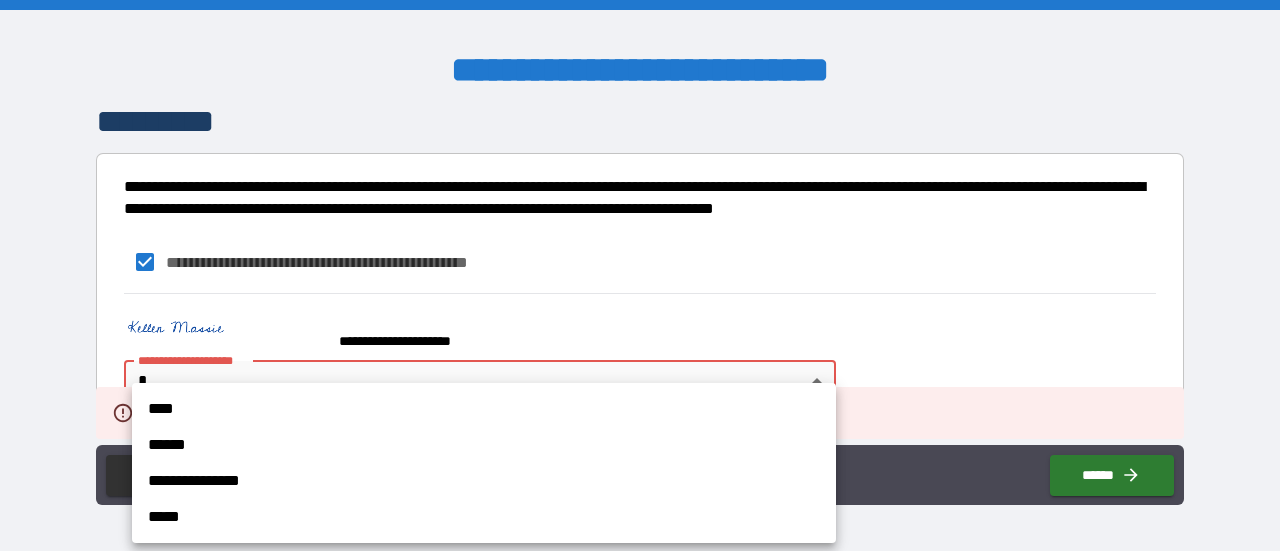 click on "**********" at bounding box center [640, 275] 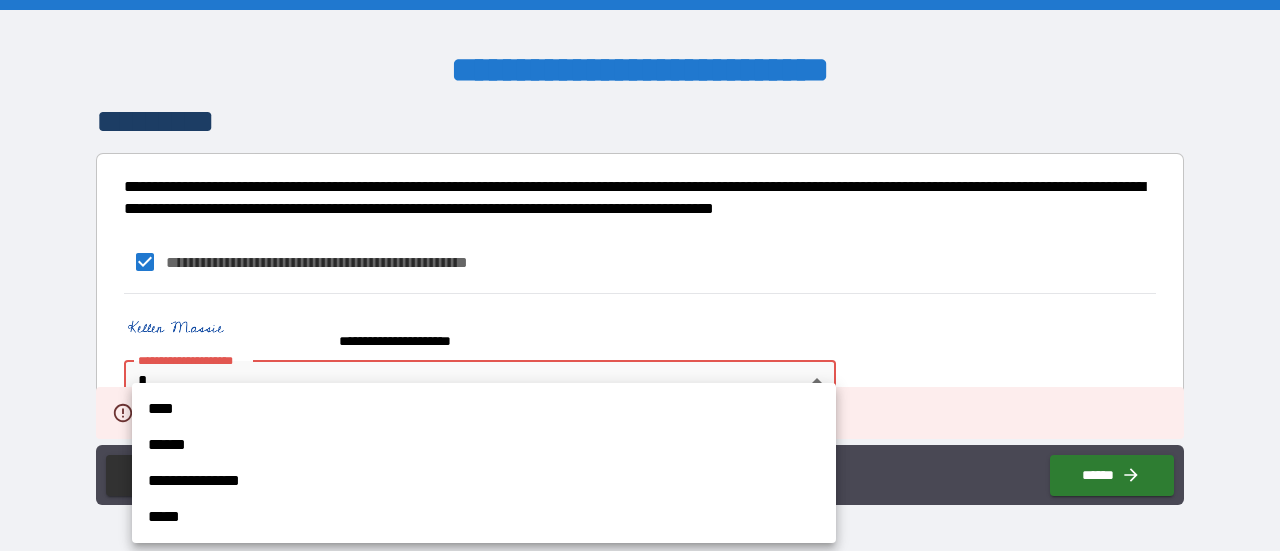 click on "****" at bounding box center [484, 409] 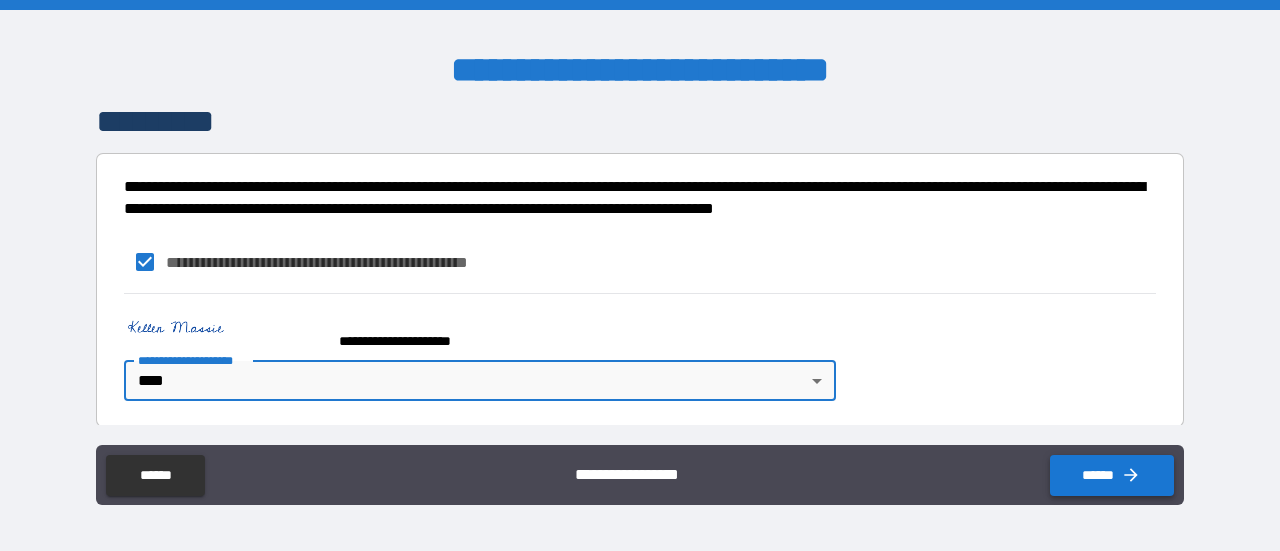 click on "******" at bounding box center (1112, 475) 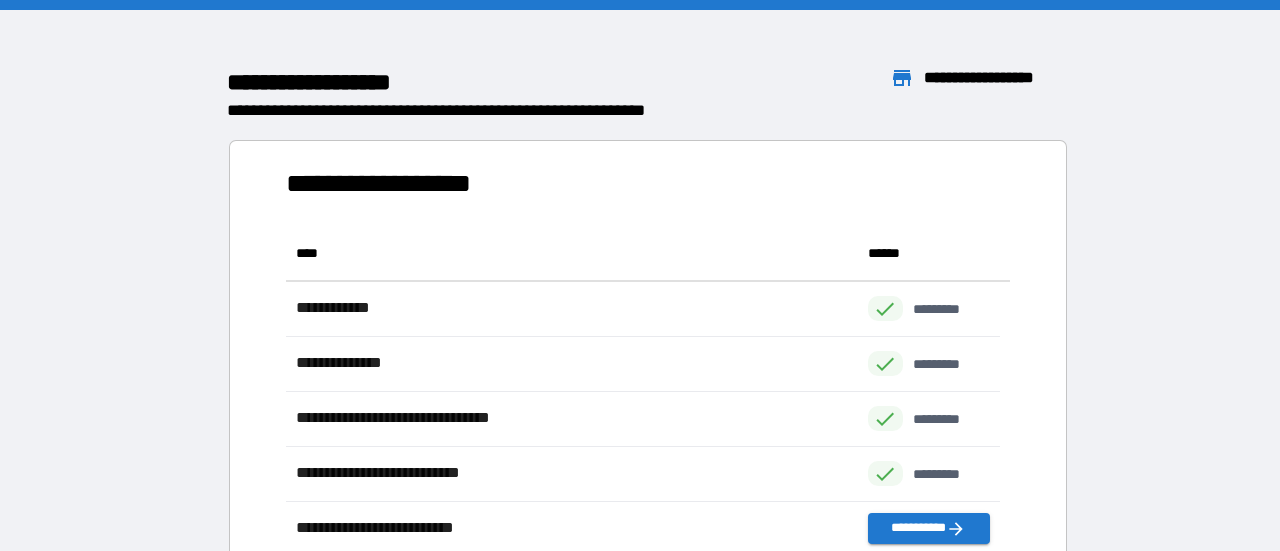 scroll, scrollTop: 16, scrollLeft: 16, axis: both 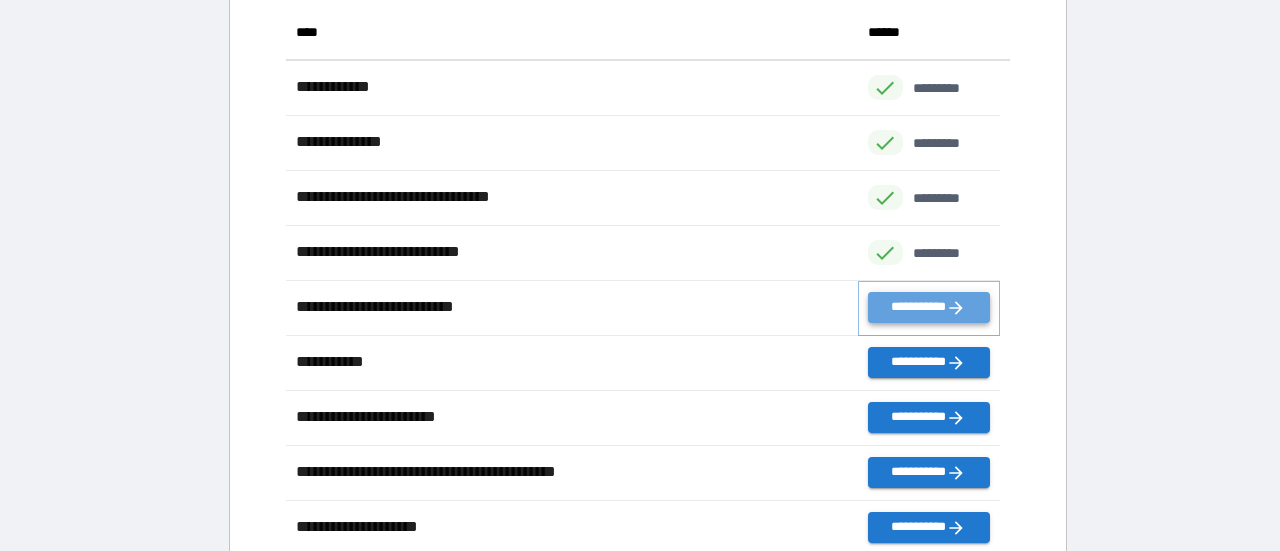 click on "**********" at bounding box center (929, 307) 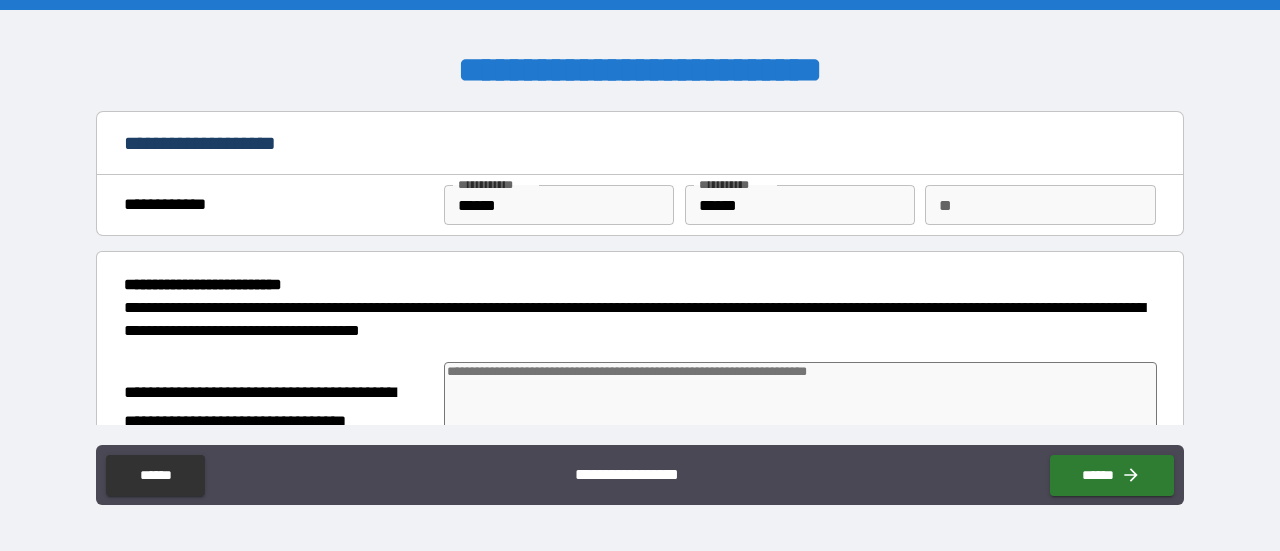 type on "*" 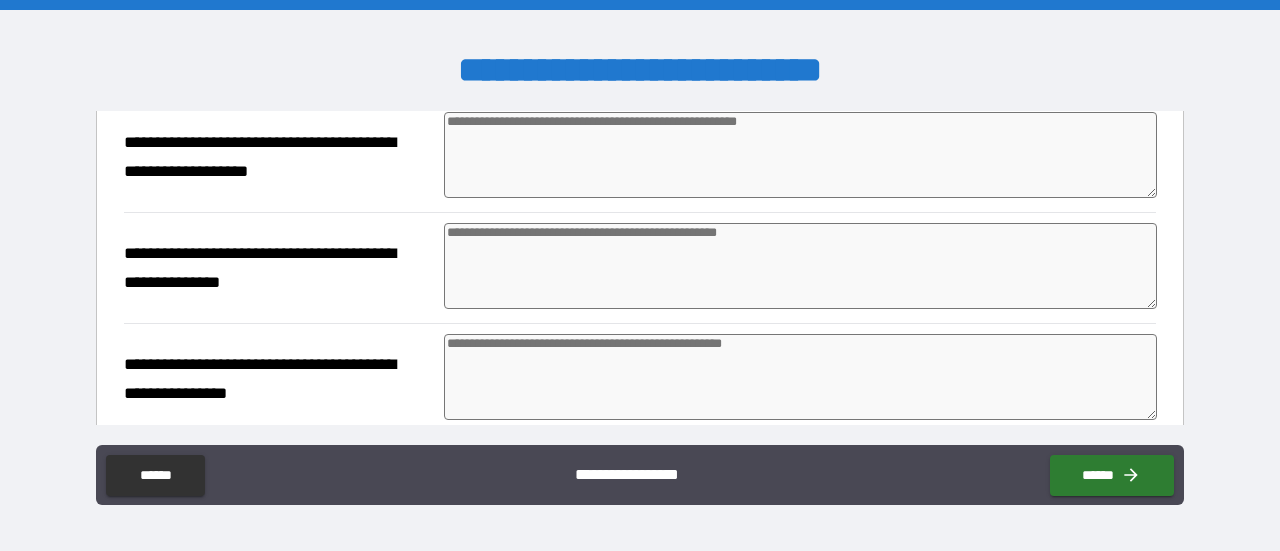 scroll, scrollTop: 481, scrollLeft: 0, axis: vertical 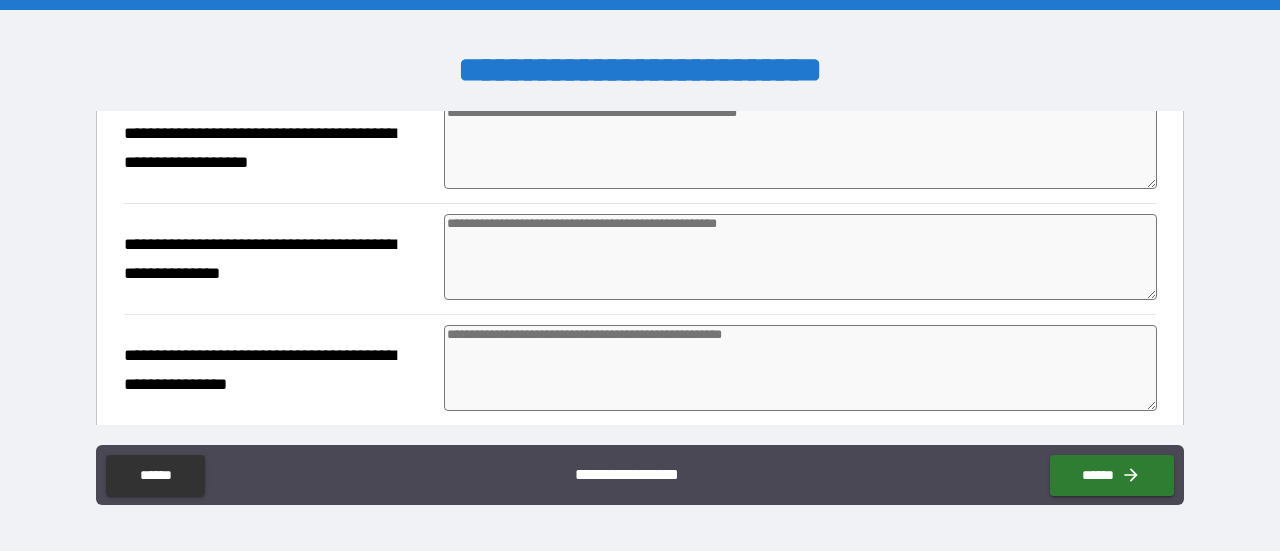 click at bounding box center (800, 257) 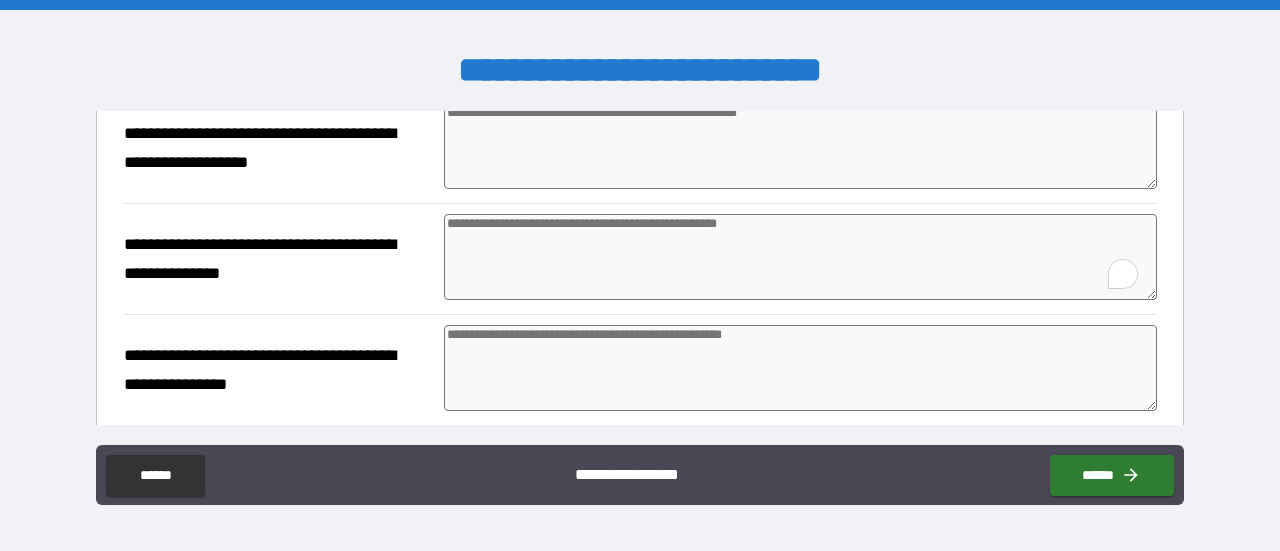 type on "*" 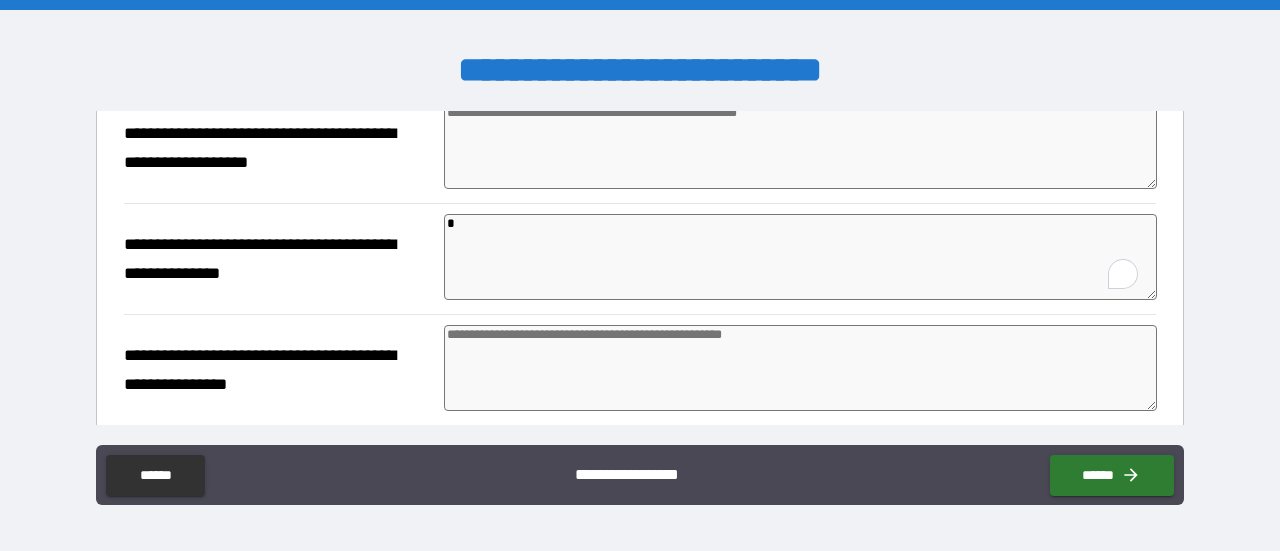 type on "*" 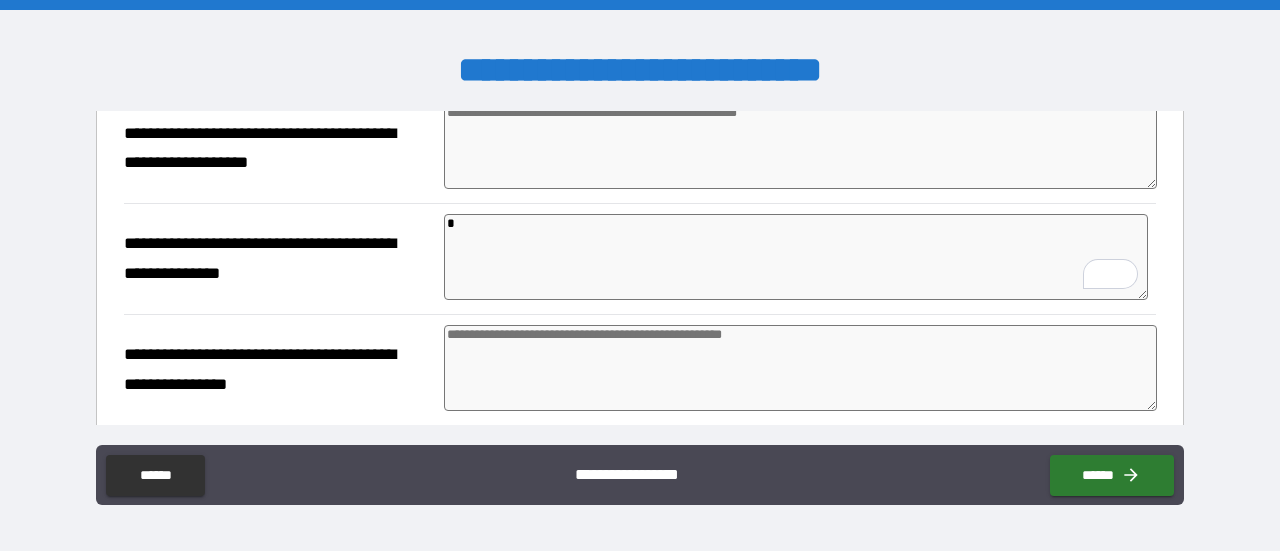 type on "*" 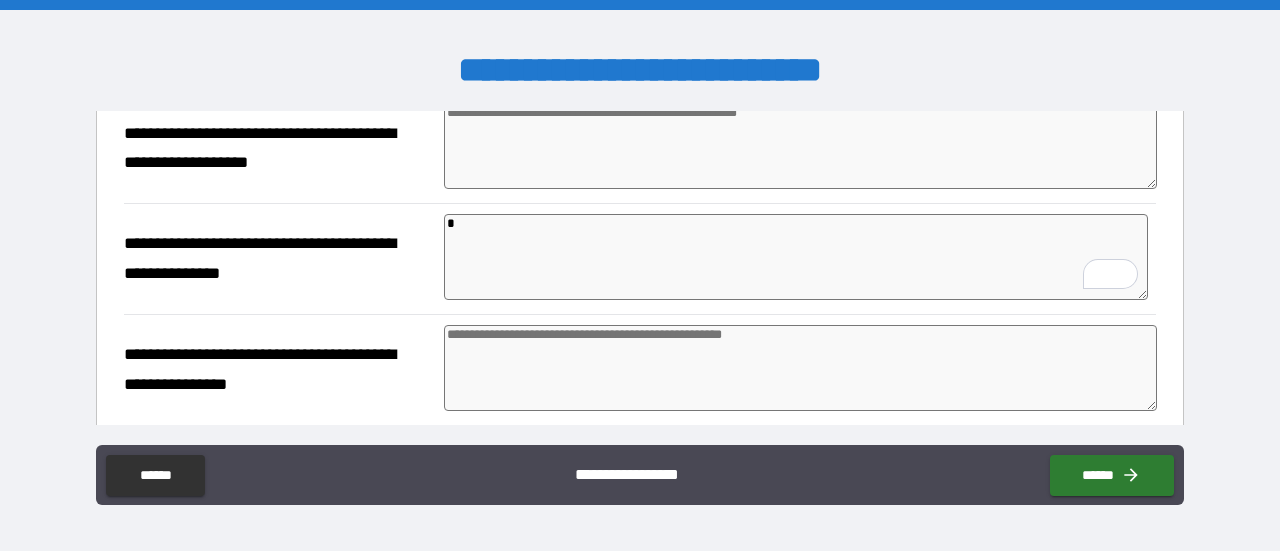 type on "*" 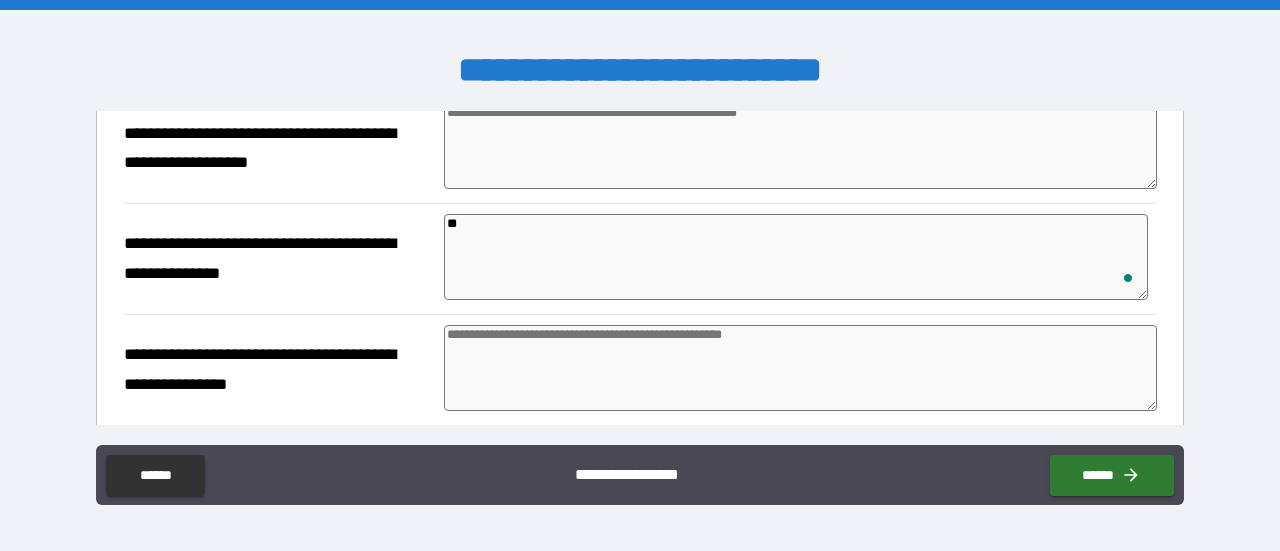 type on "*" 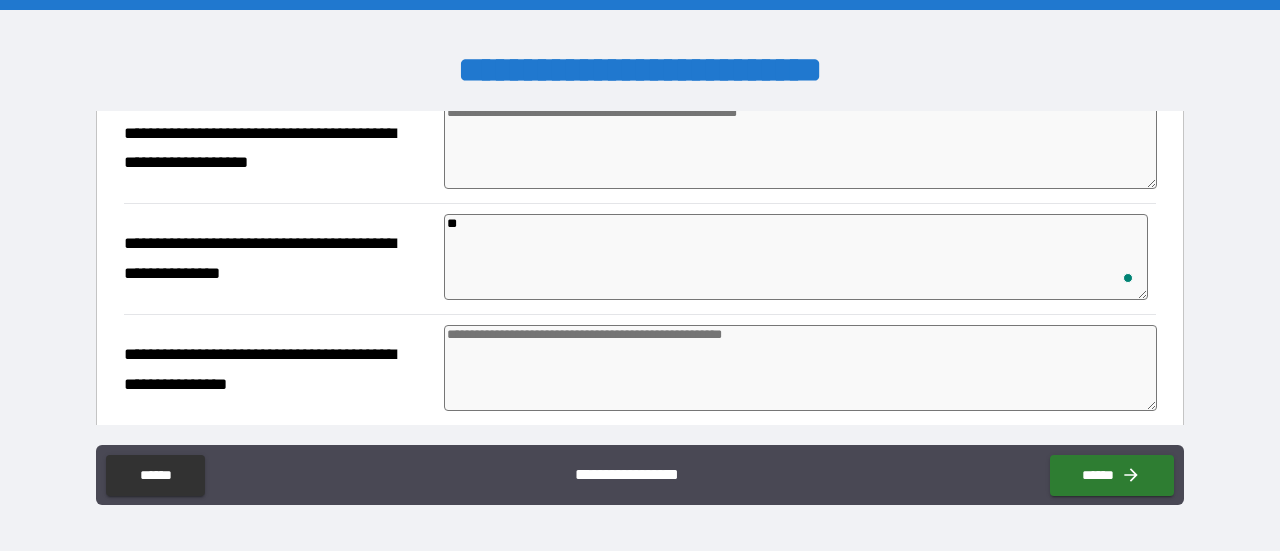 type on "*" 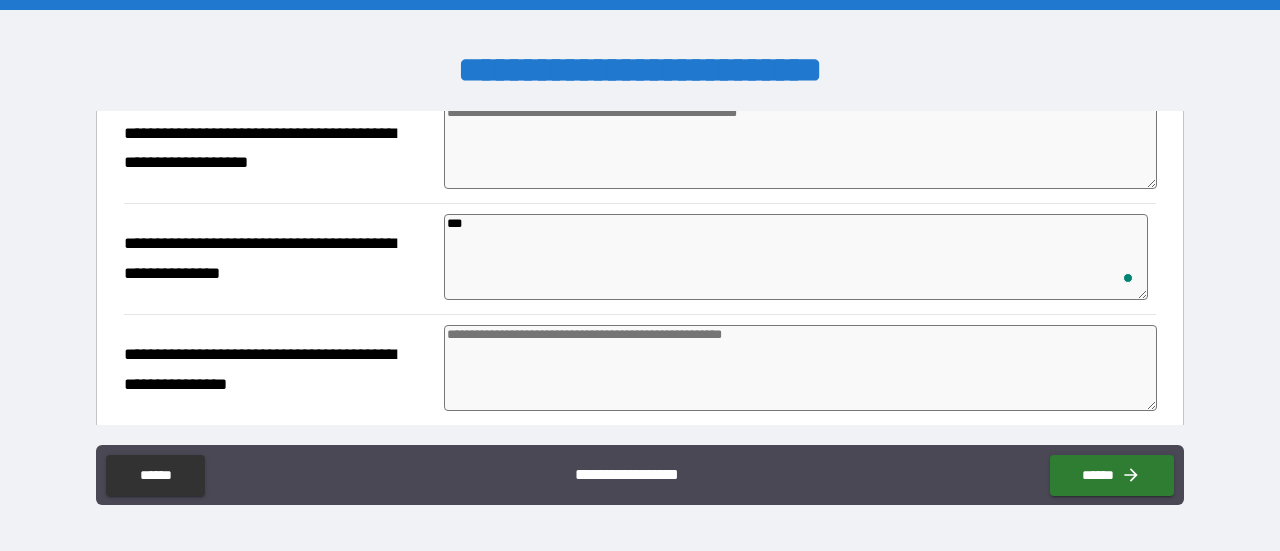 type on "*" 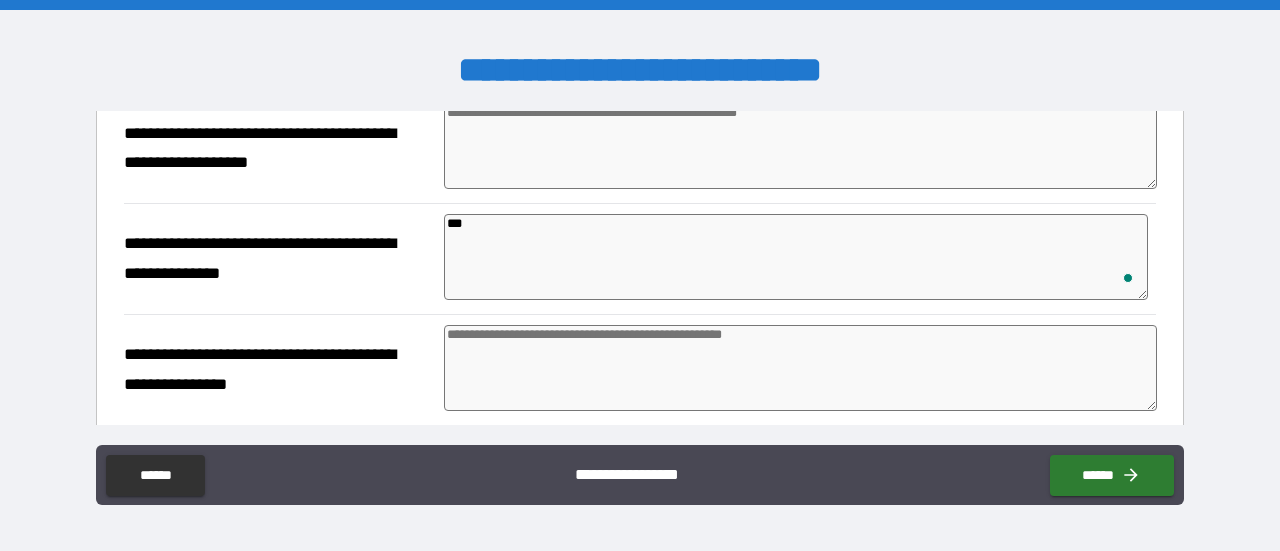 type on "*" 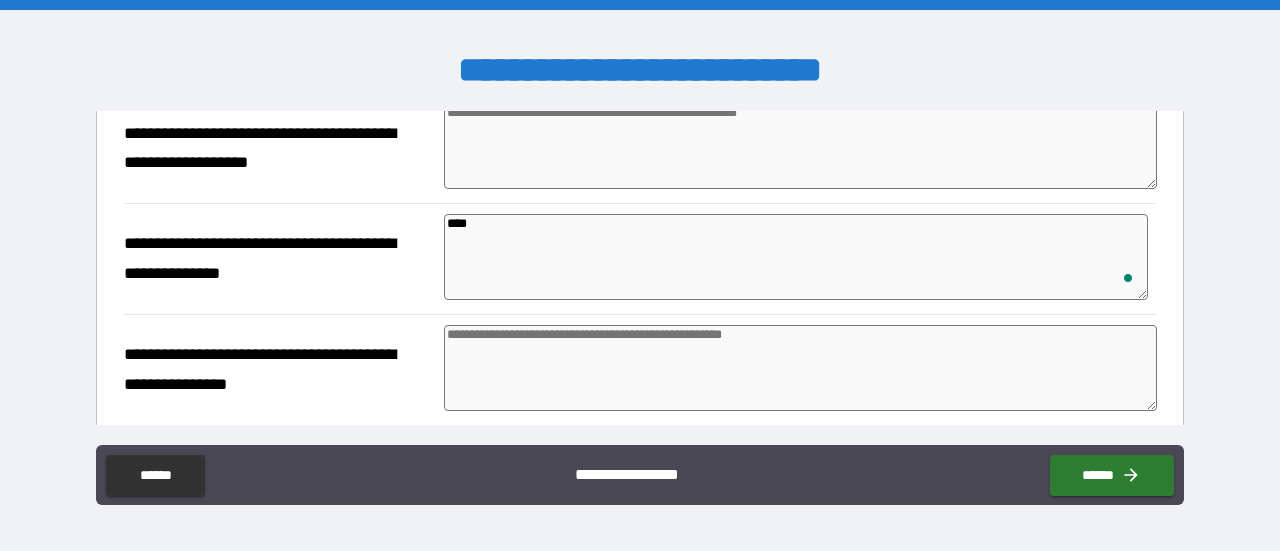 type on "*" 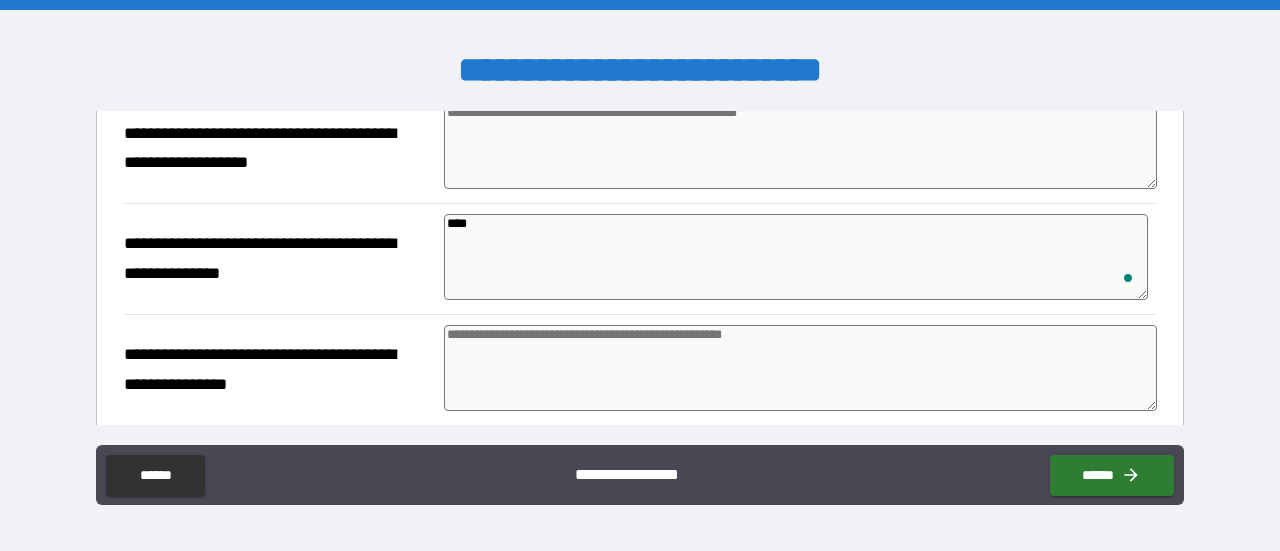 type on "*" 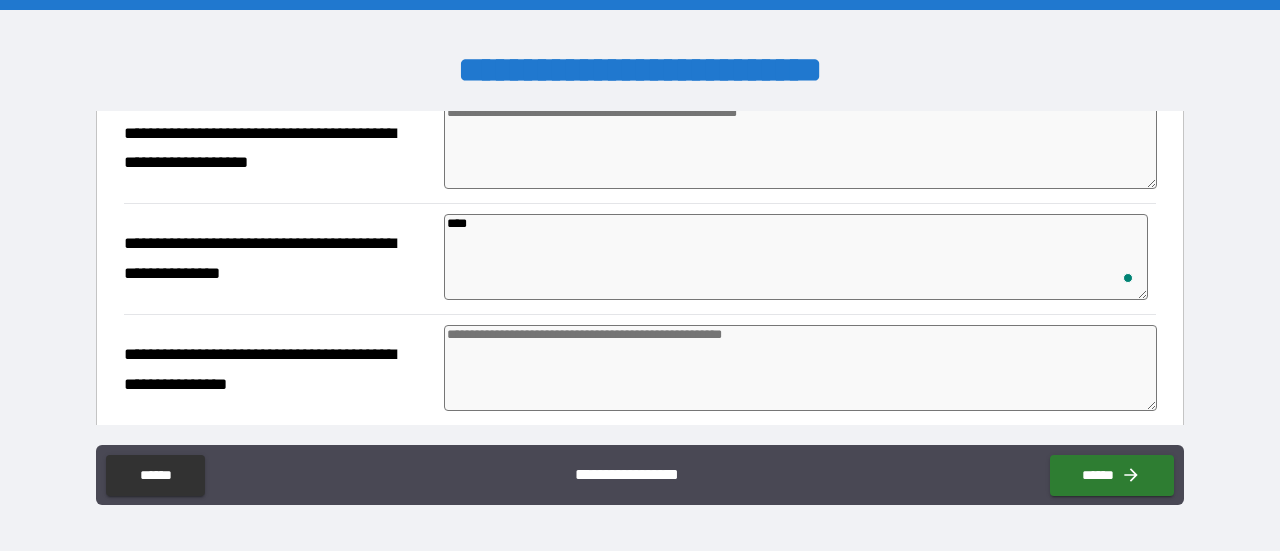 type on "*" 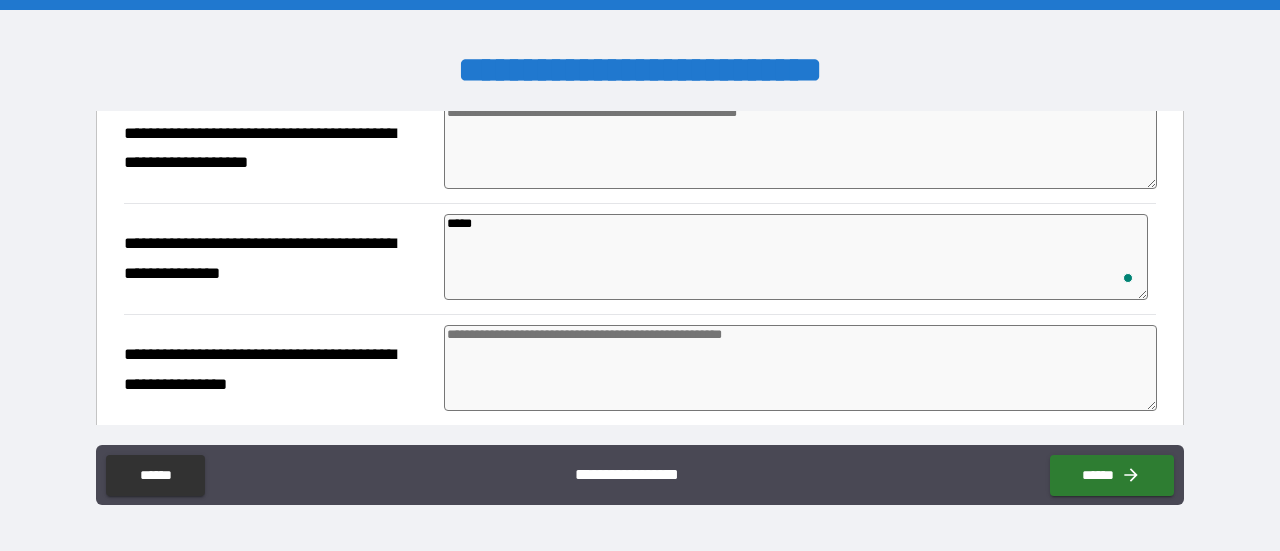 scroll, scrollTop: 481, scrollLeft: 0, axis: vertical 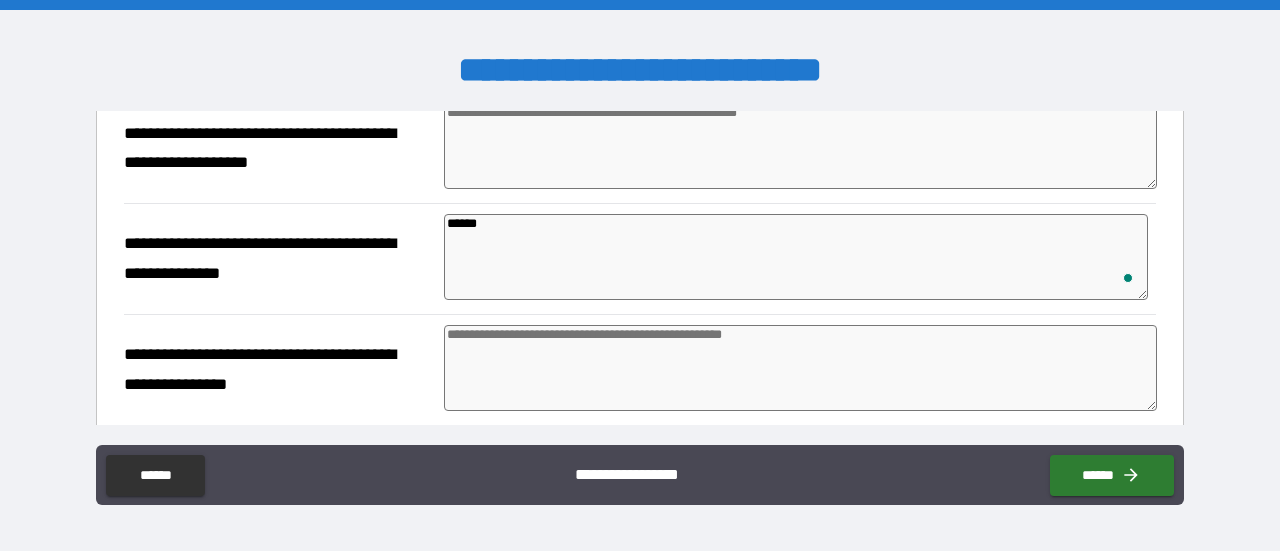 type on "*" 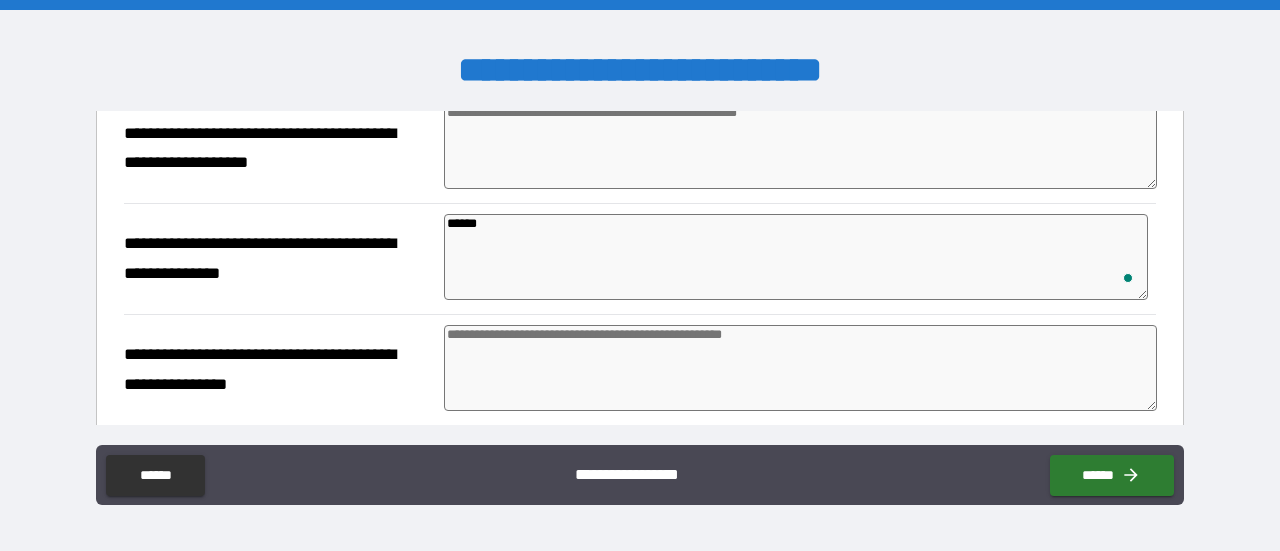 type on "*" 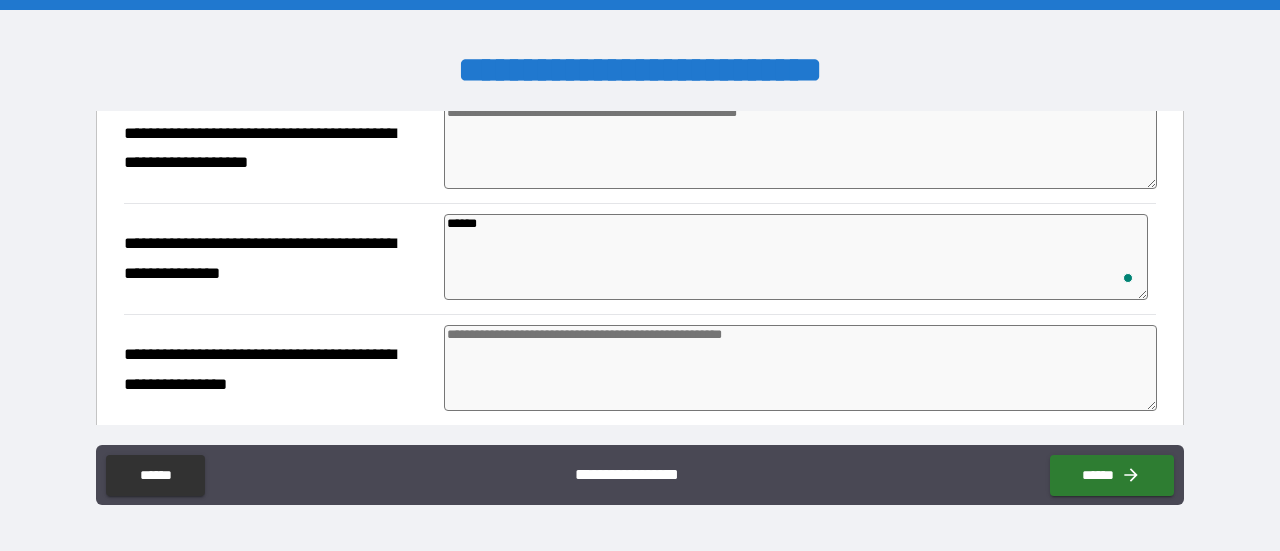 type on "*" 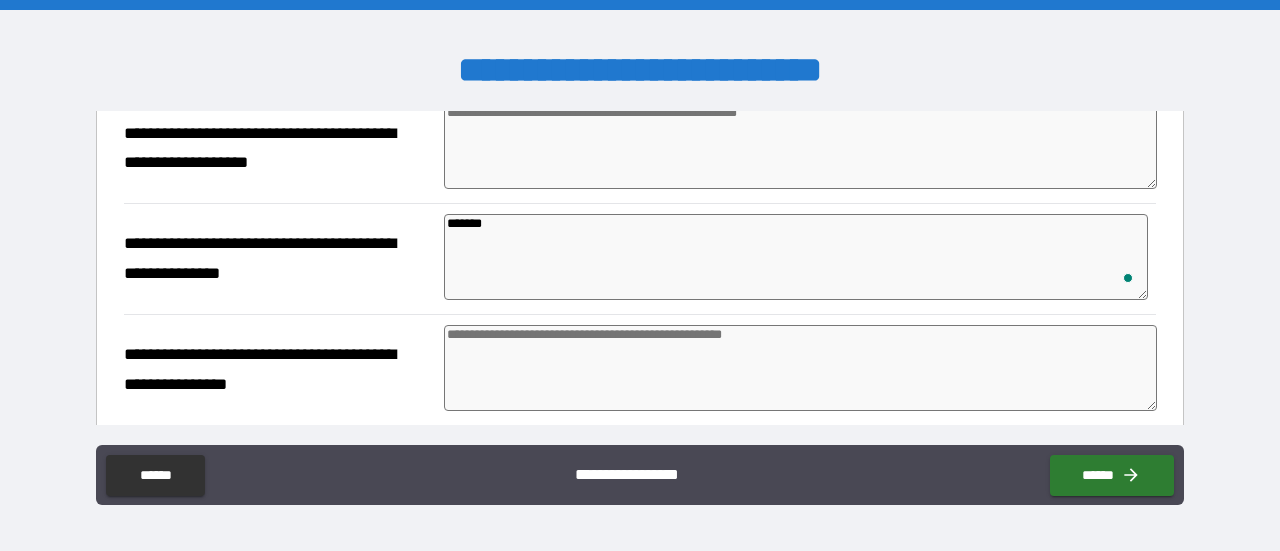 type on "*" 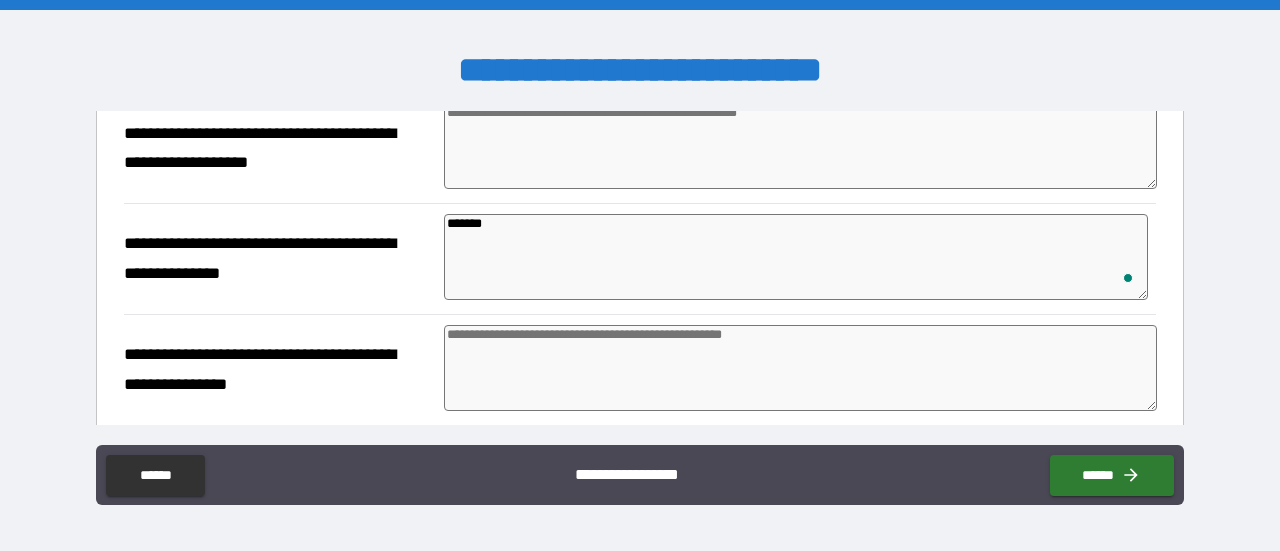 type on "*" 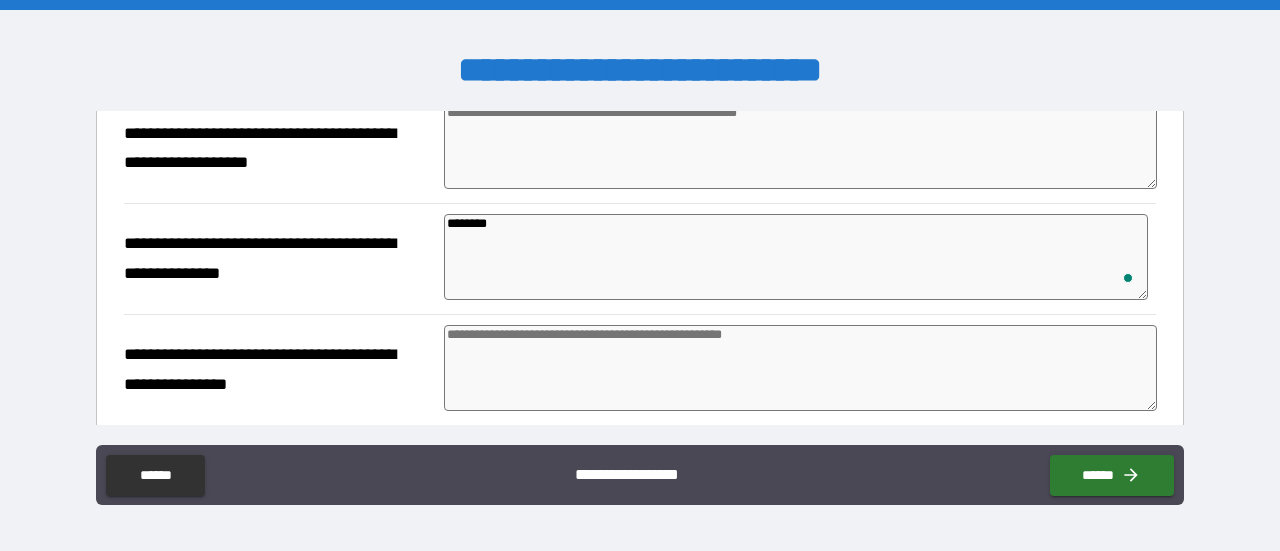 type on "********" 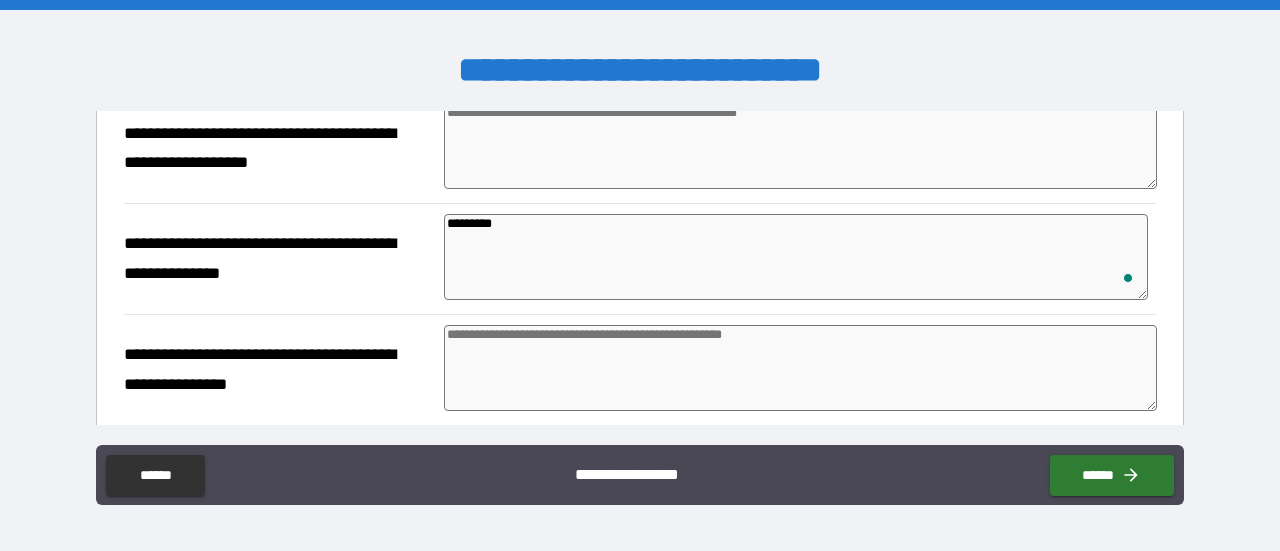 type on "*" 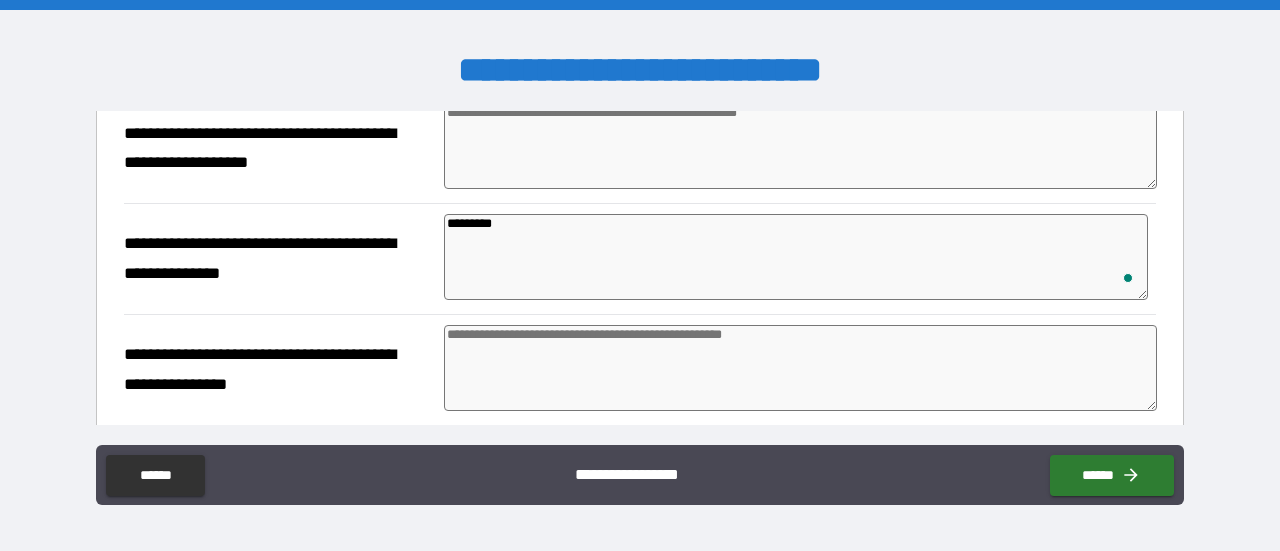 type on "*" 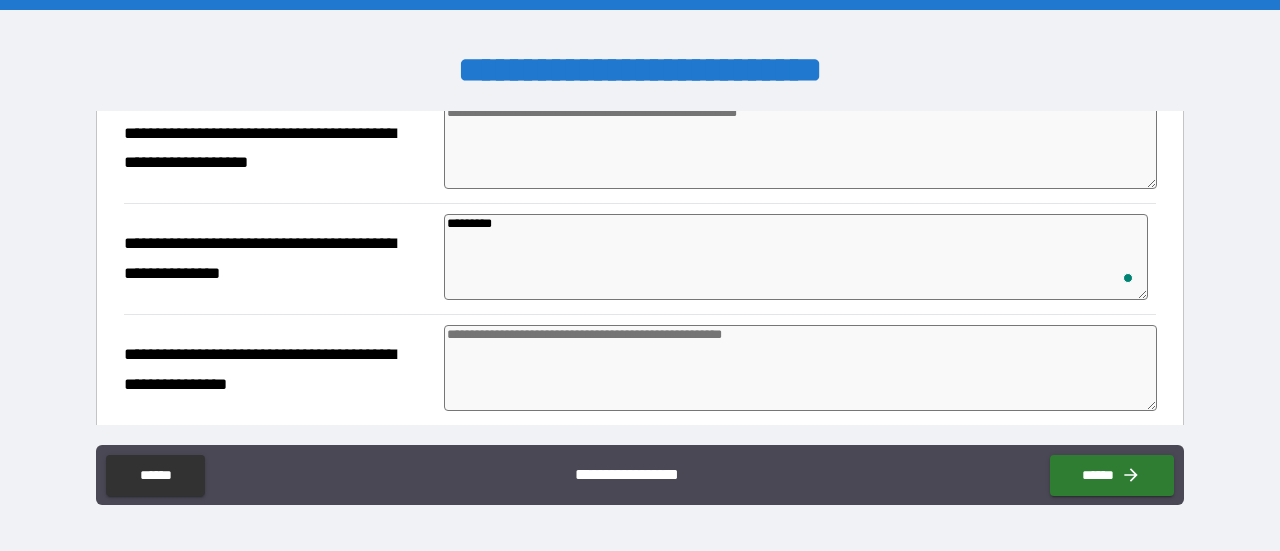 type on "*" 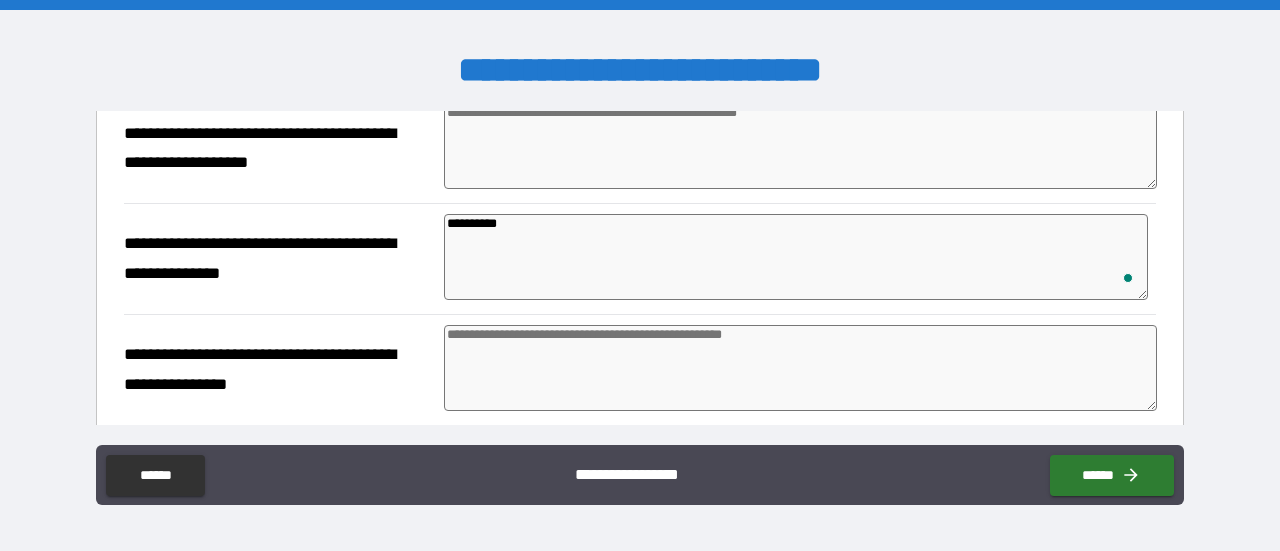 type on "*" 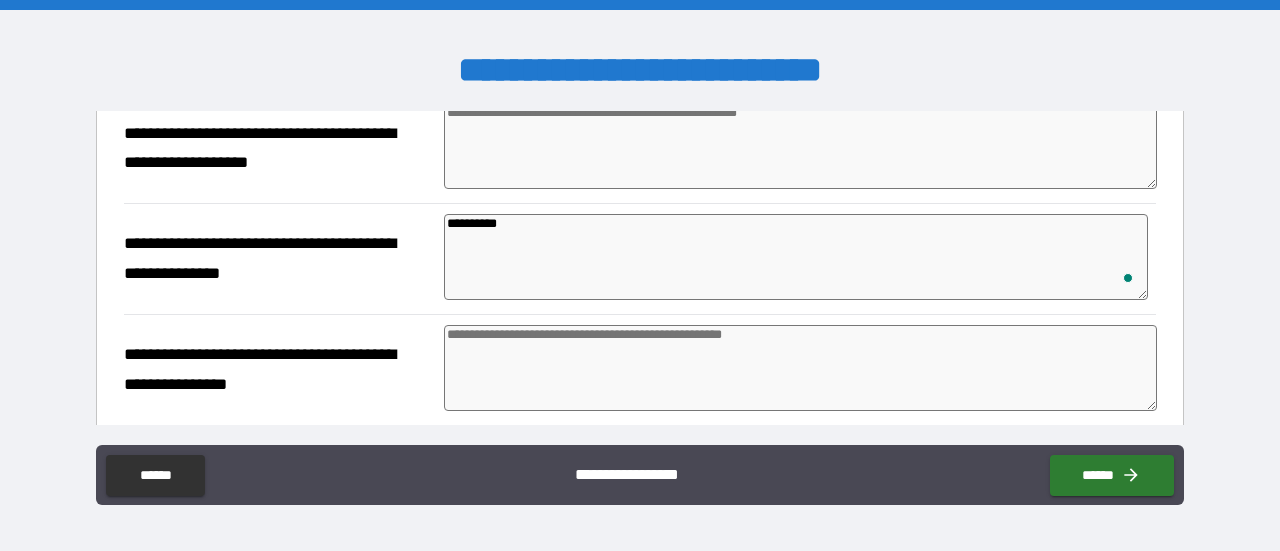type on "*" 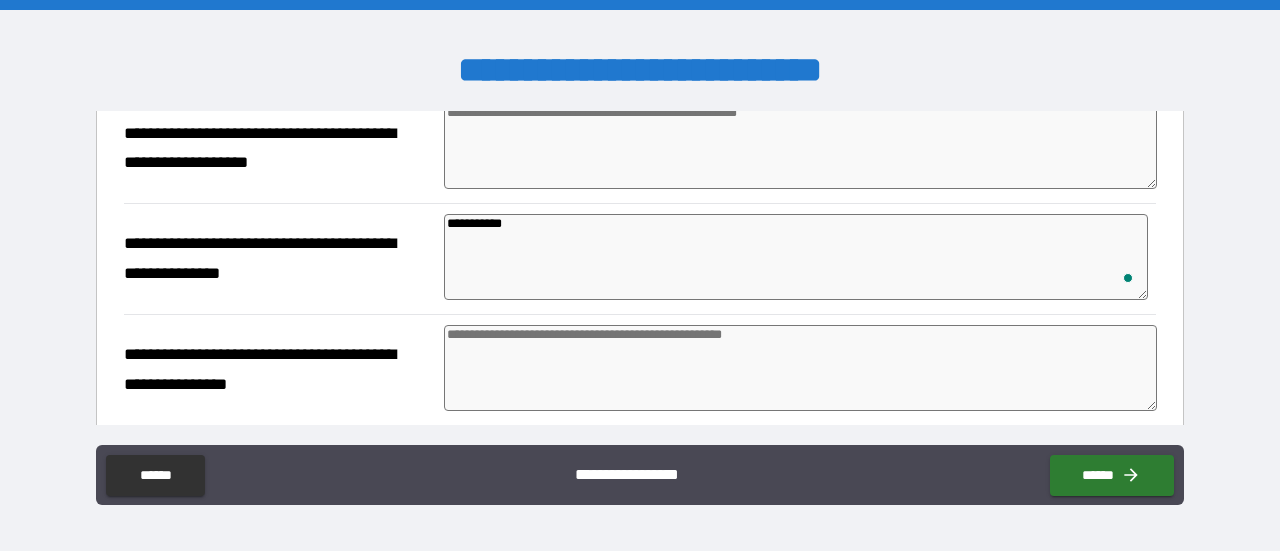 type on "*" 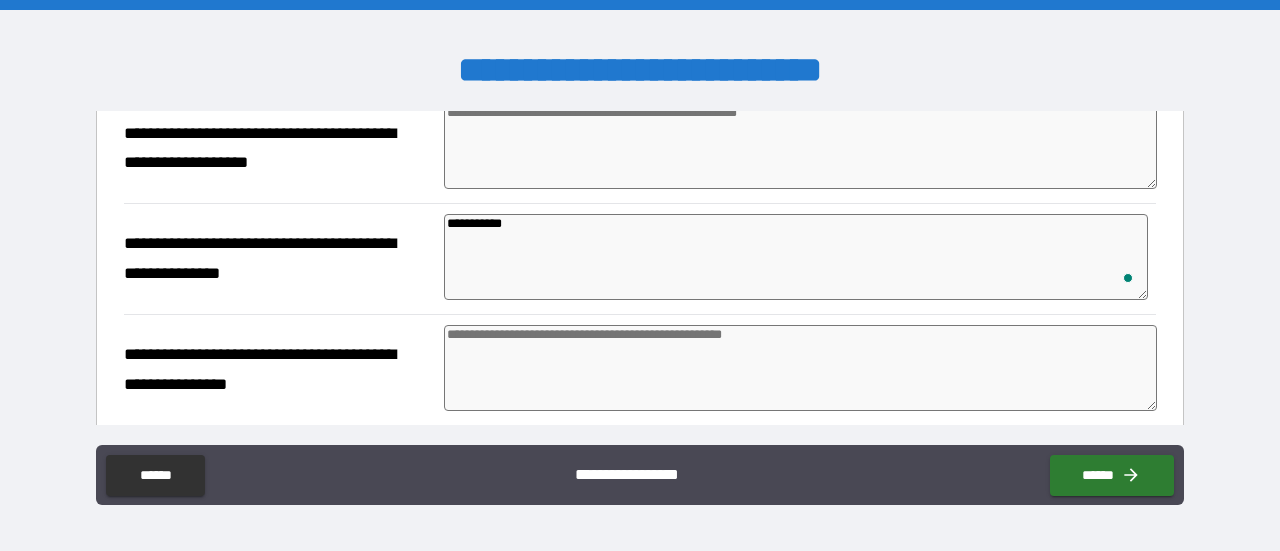 type on "*" 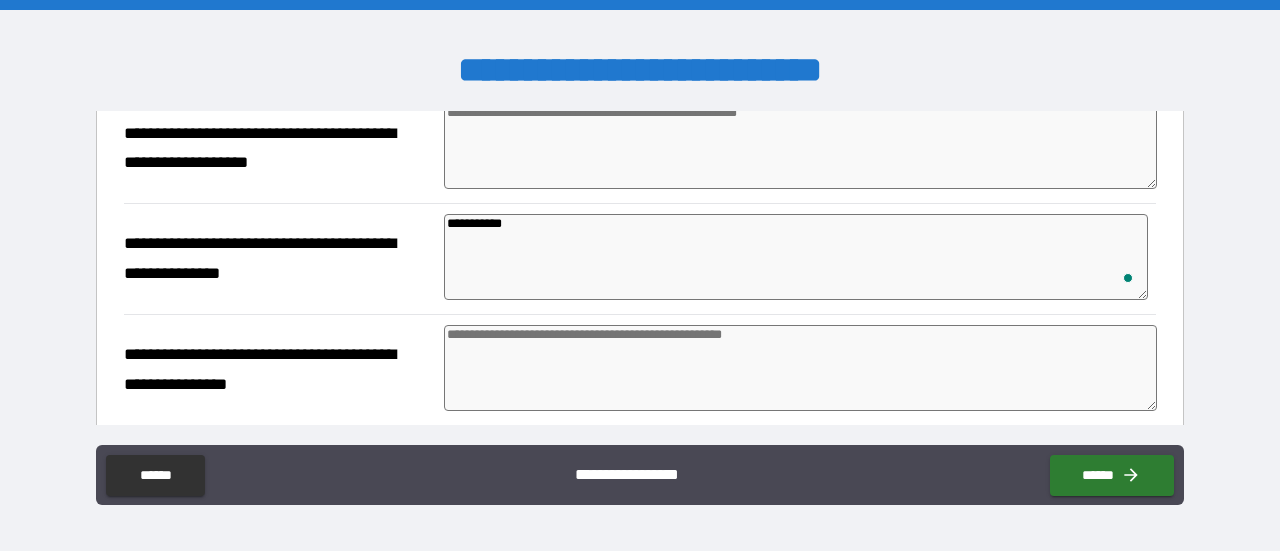 type 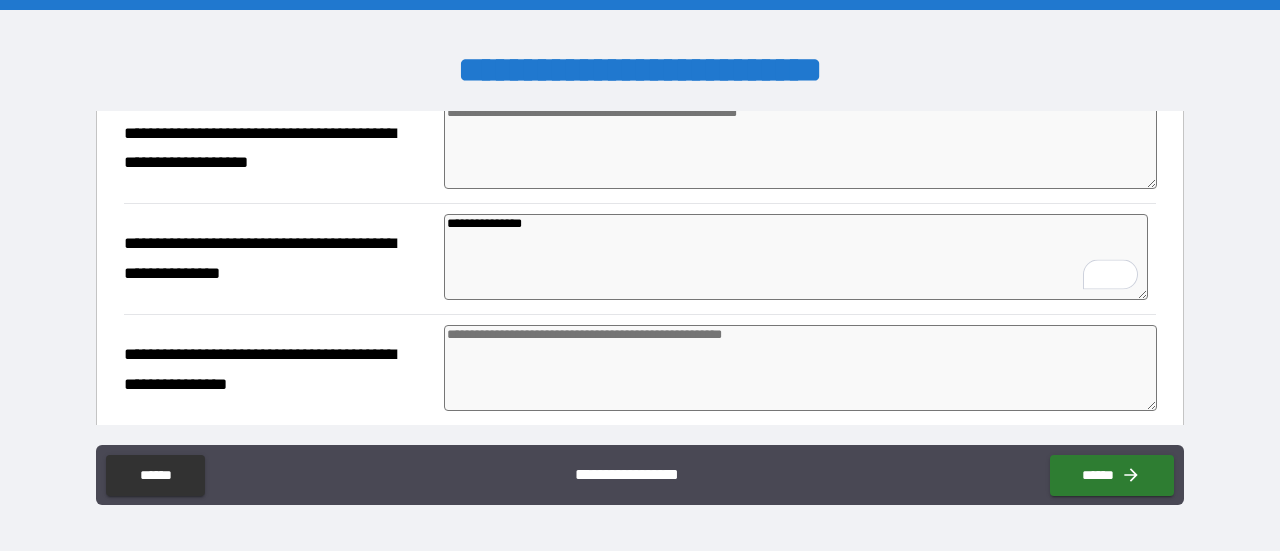 click on "**********" at bounding box center [277, 259] 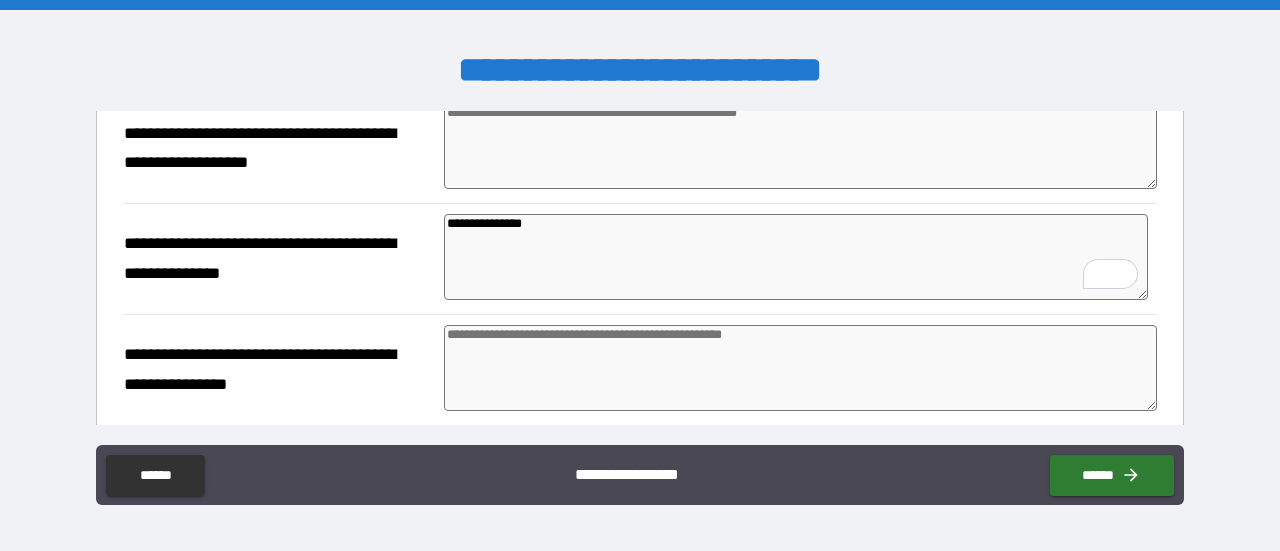 scroll, scrollTop: 500, scrollLeft: 0, axis: vertical 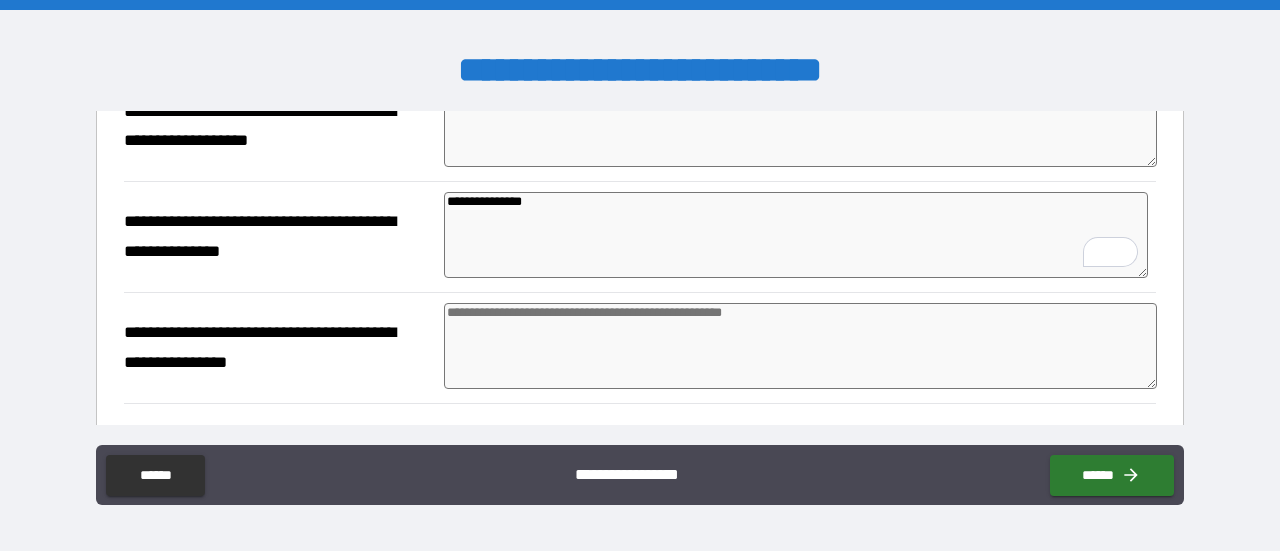 click at bounding box center (800, 346) 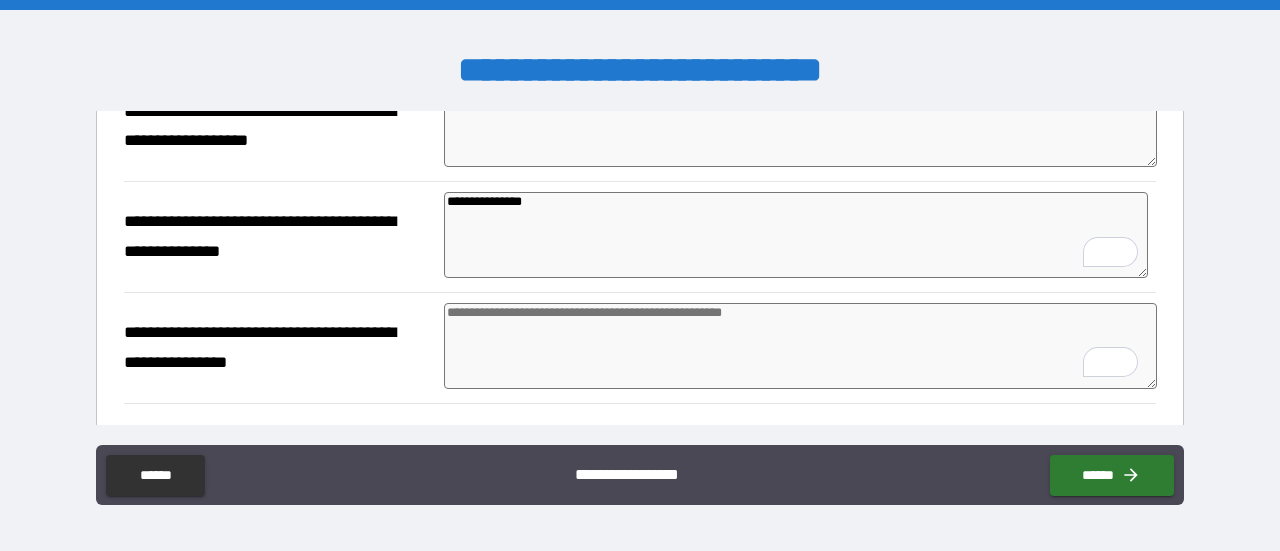 scroll, scrollTop: 503, scrollLeft: 0, axis: vertical 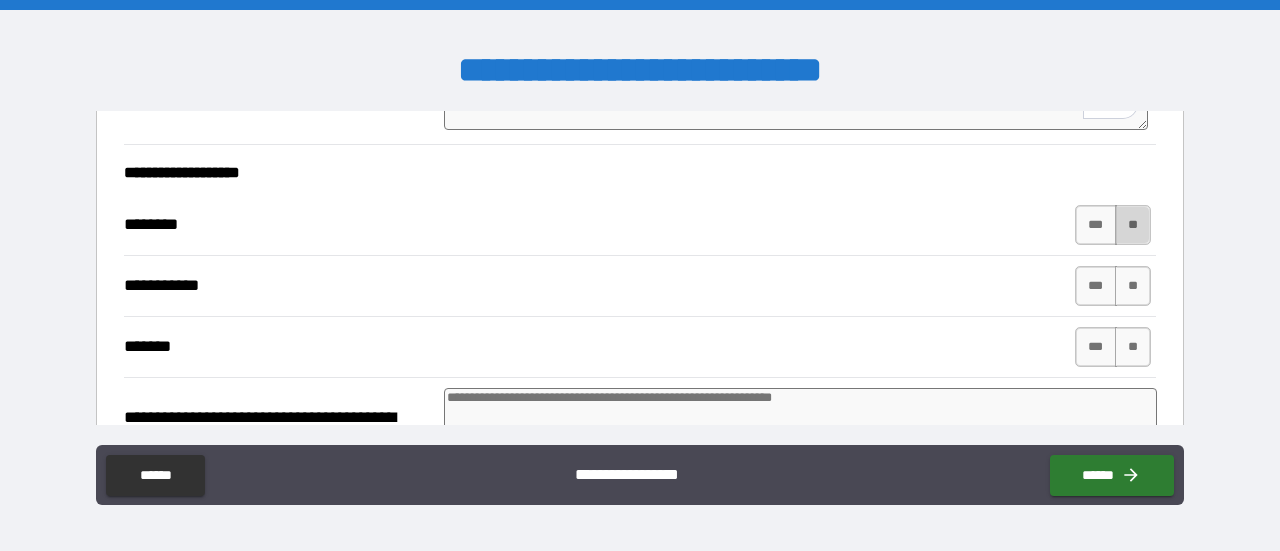 click on "**" at bounding box center [1133, 225] 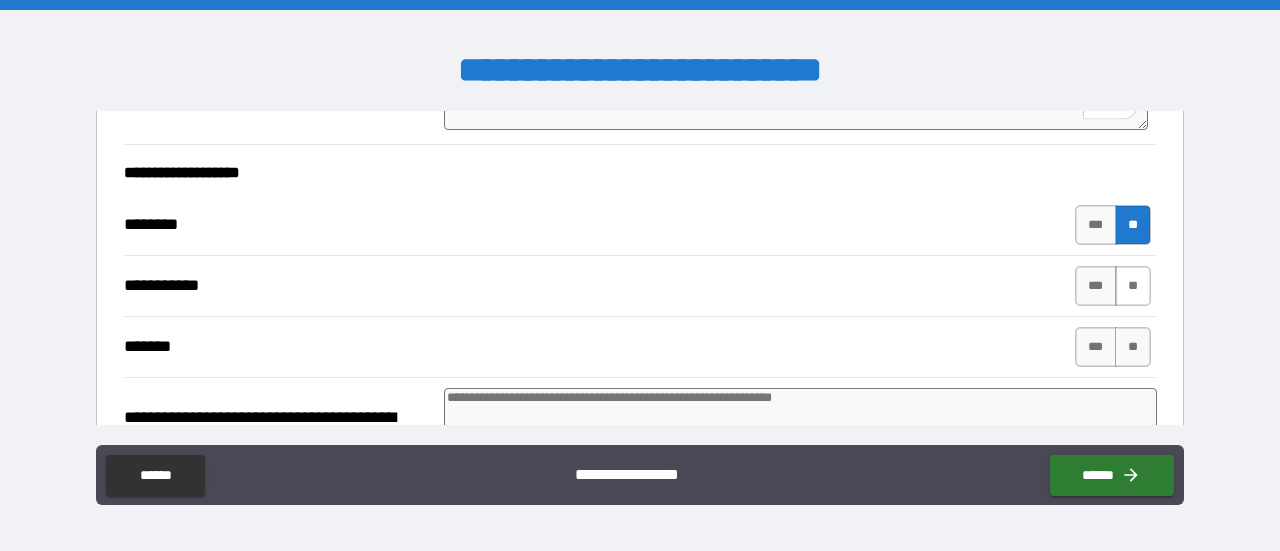 click on "**" at bounding box center [1133, 286] 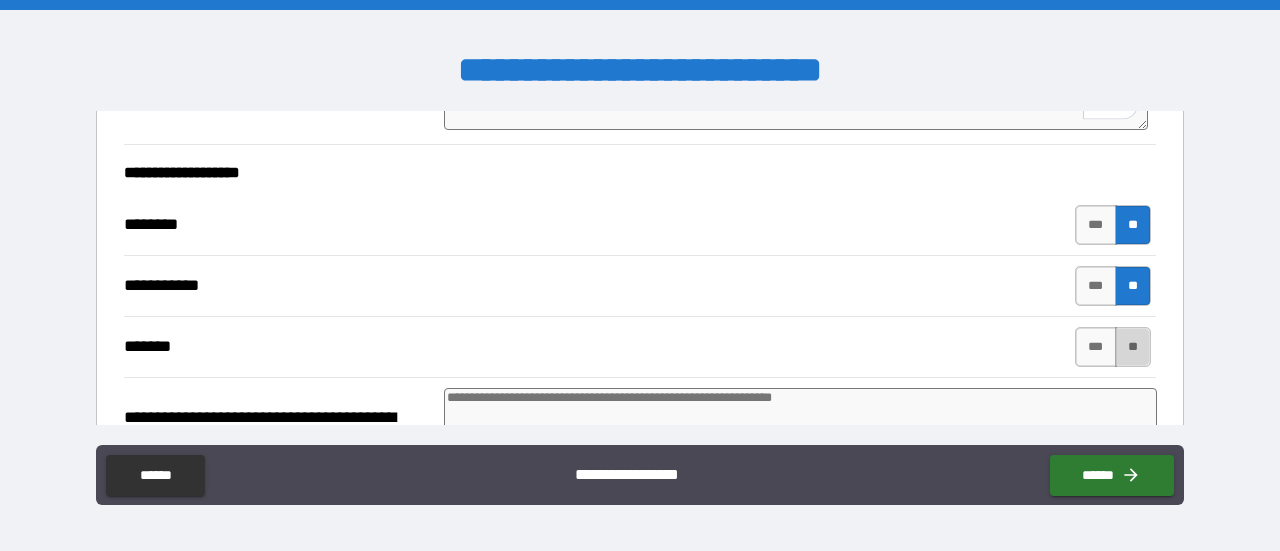 click on "**" at bounding box center [1133, 347] 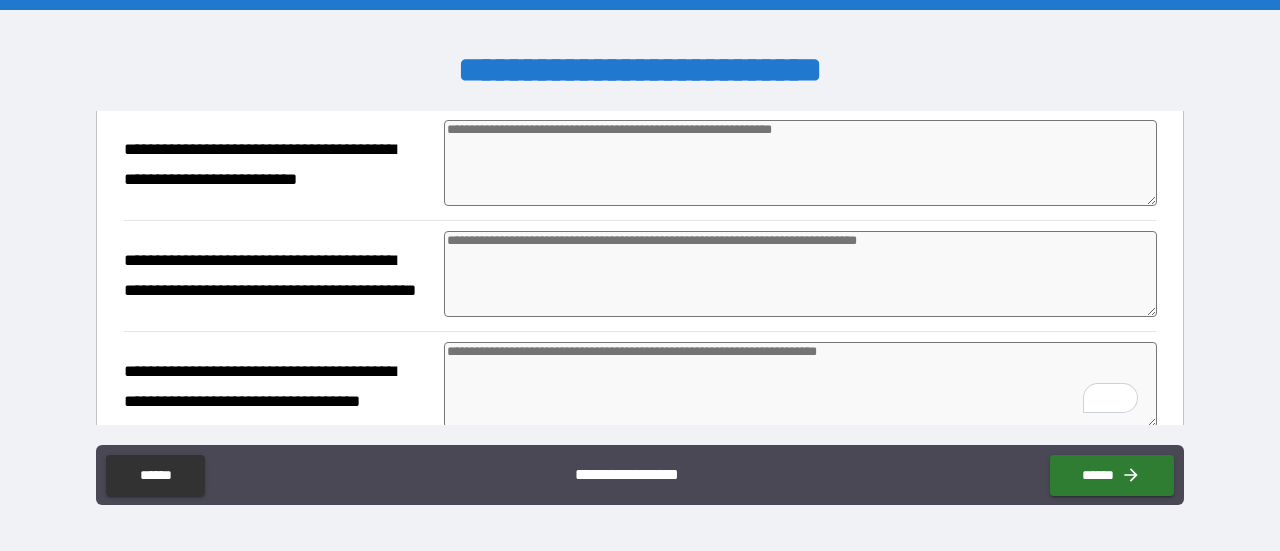 drag, startPoint x: 831, startPoint y: 371, endPoint x: 493, endPoint y: 246, distance: 360.3734 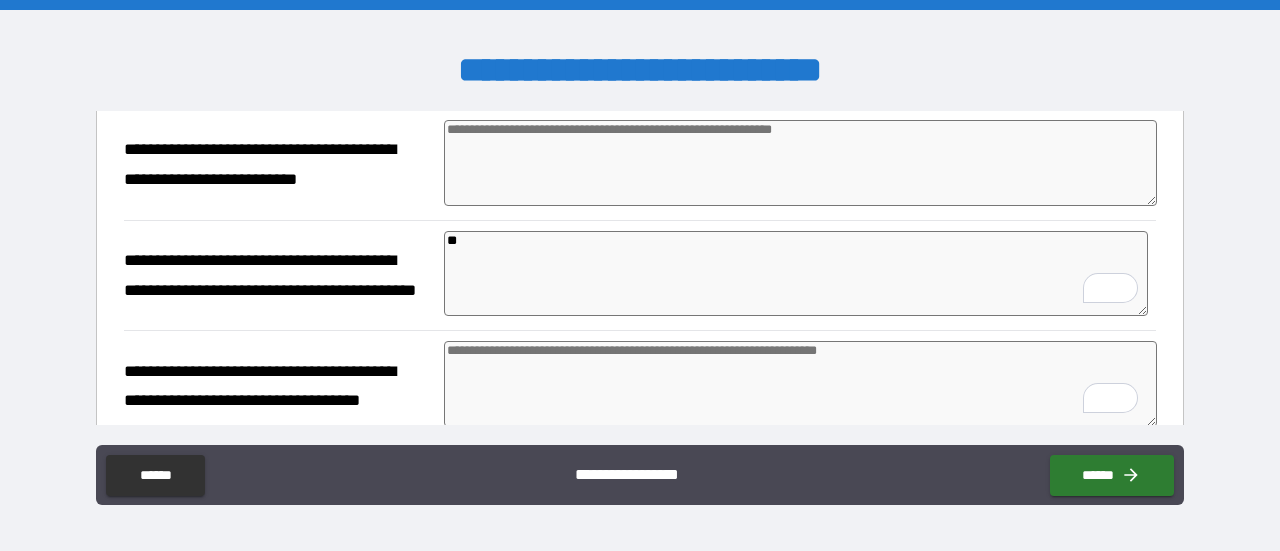 click at bounding box center [800, 163] 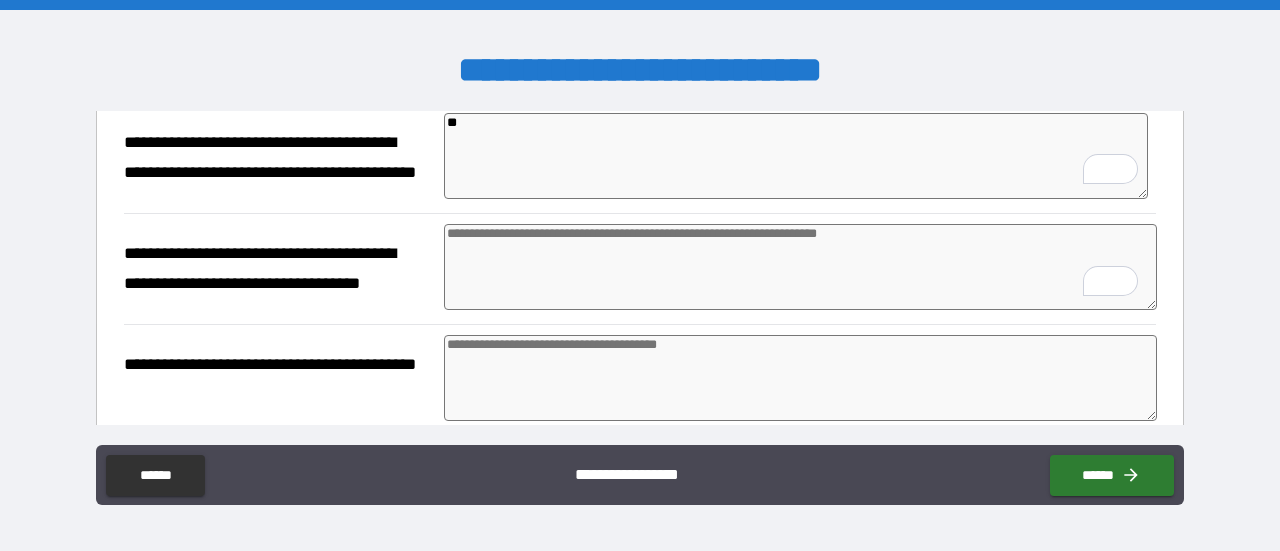 click at bounding box center [800, 267] 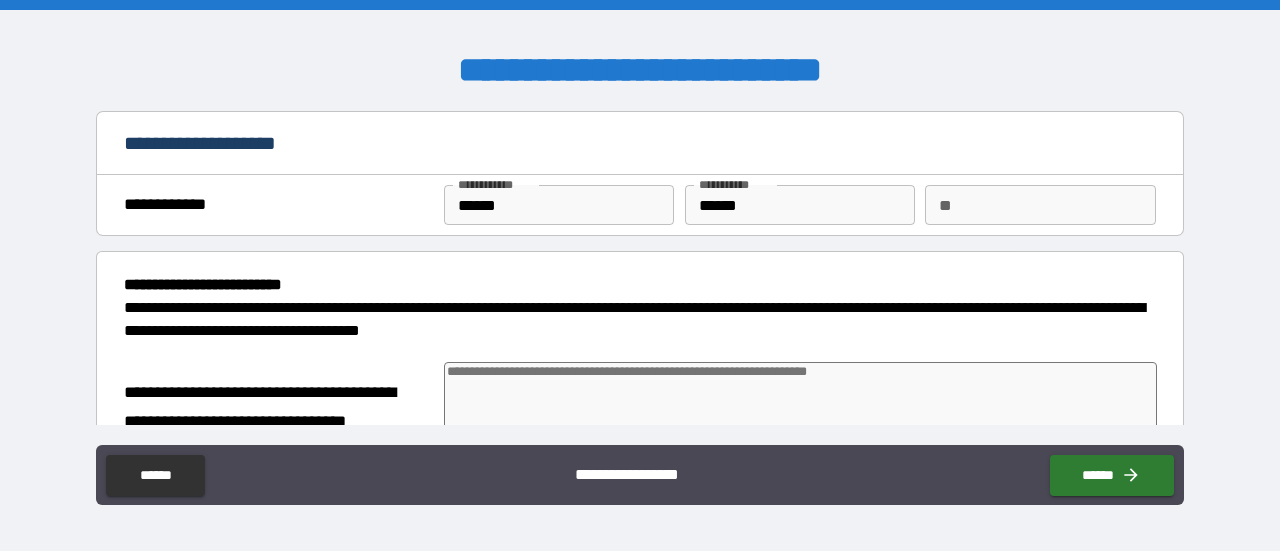 scroll, scrollTop: 0, scrollLeft: 0, axis: both 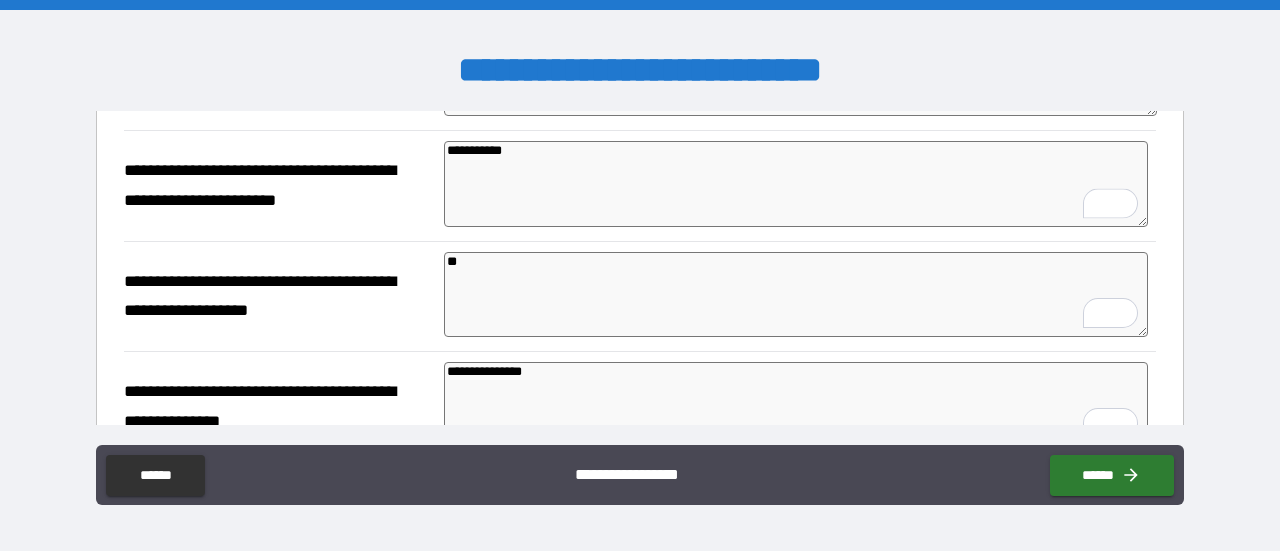 type on "**********" 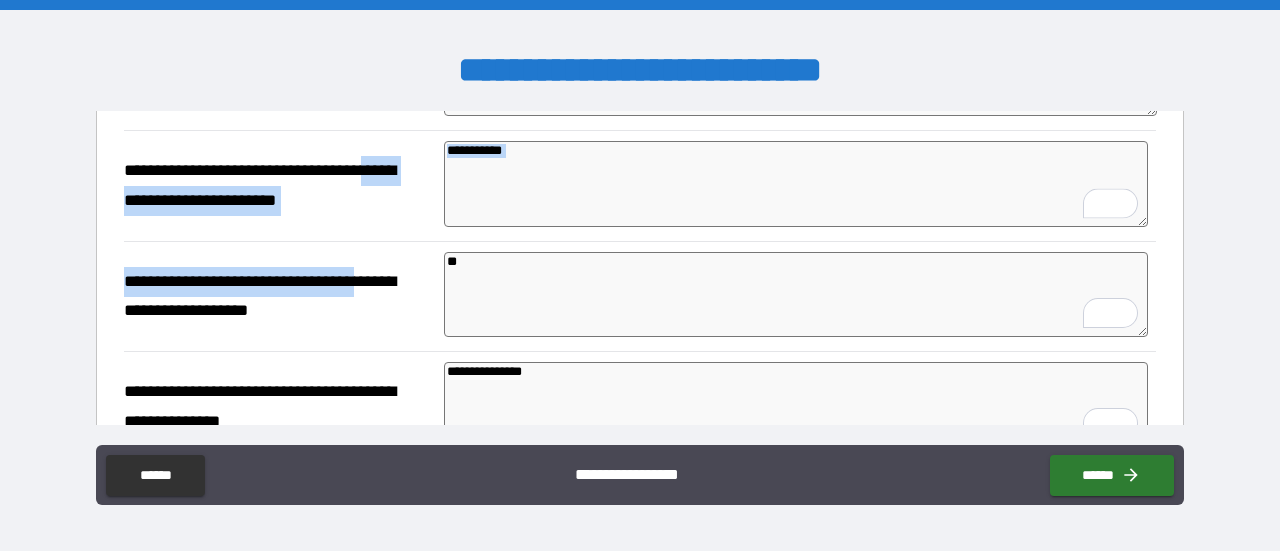 drag, startPoint x: 396, startPoint y: 167, endPoint x: 388, endPoint y: 241, distance: 74.431175 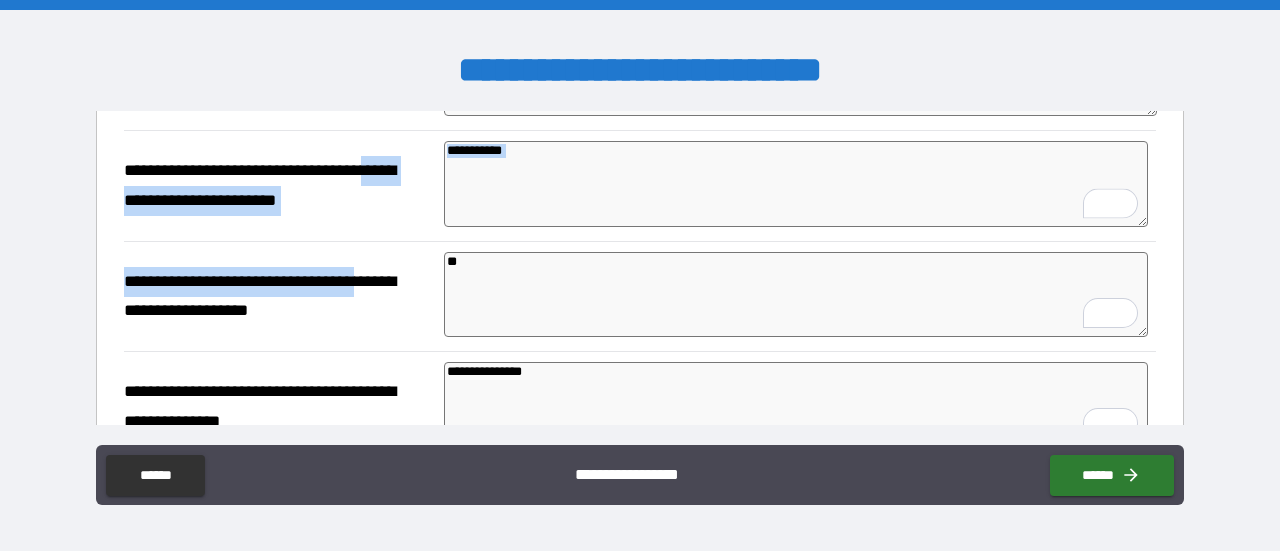 click on "**********" at bounding box center [640, 268] 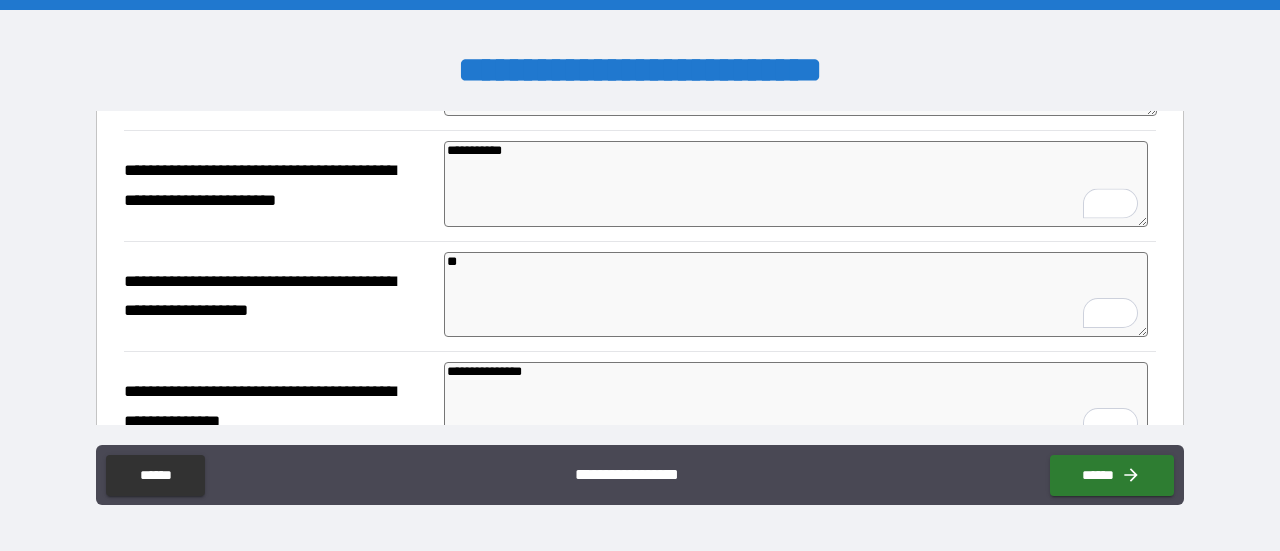 scroll, scrollTop: 275, scrollLeft: 0, axis: vertical 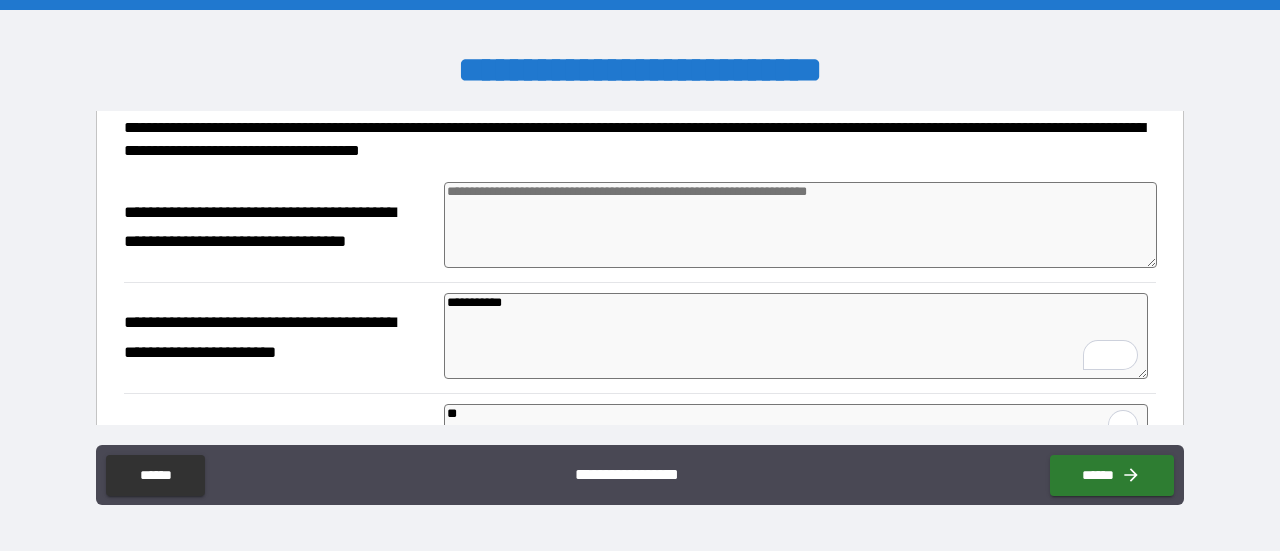 click at bounding box center [800, 225] 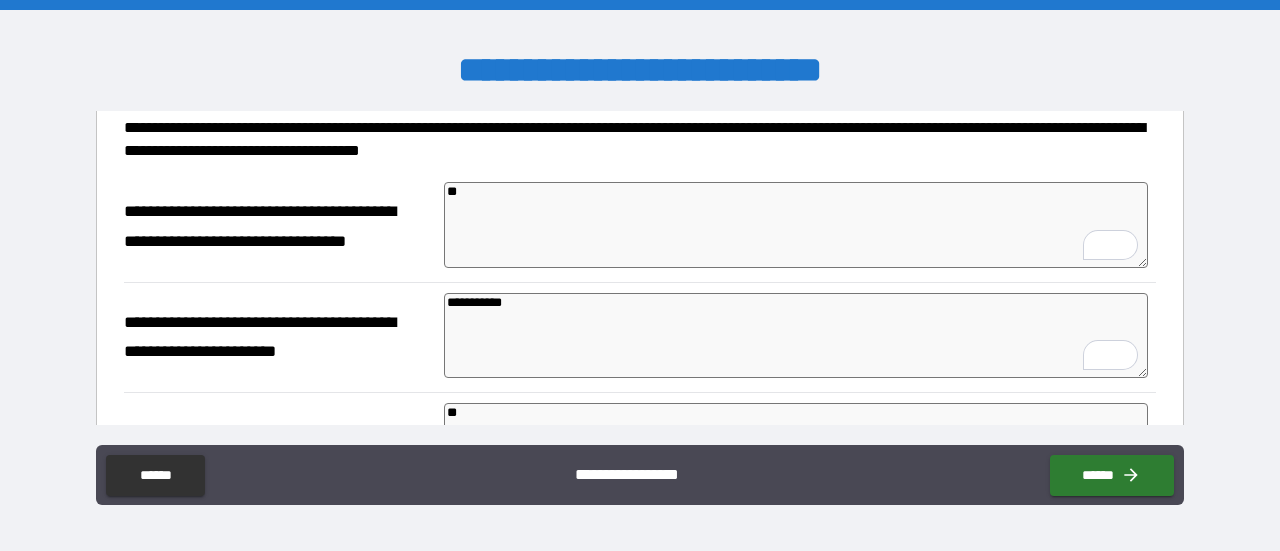 type on "***" 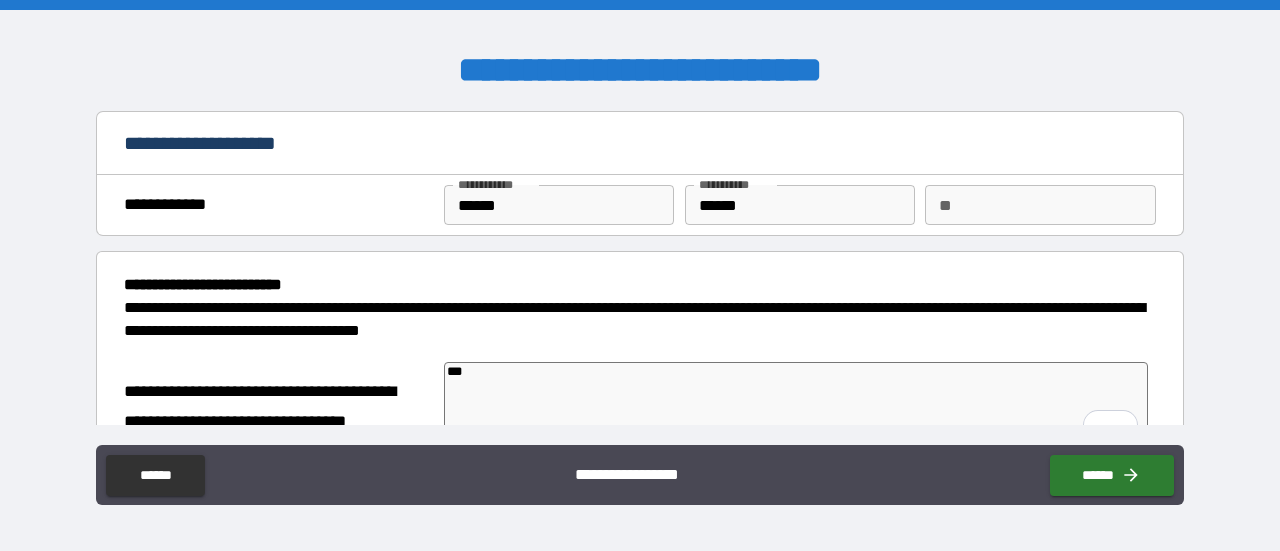 scroll, scrollTop: 0, scrollLeft: 0, axis: both 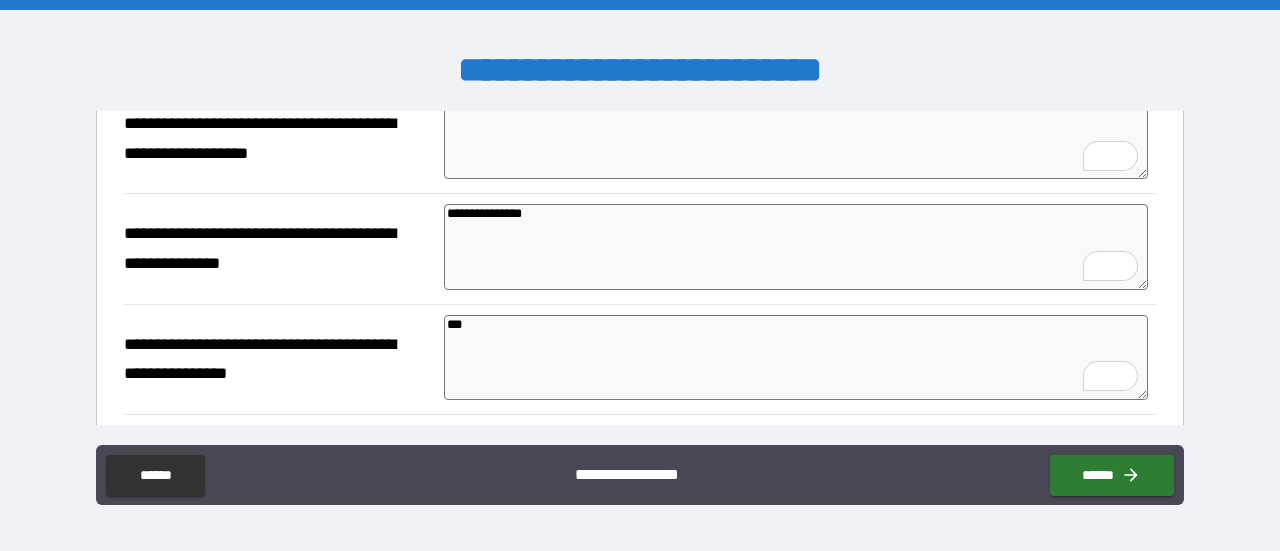 type on "***" 